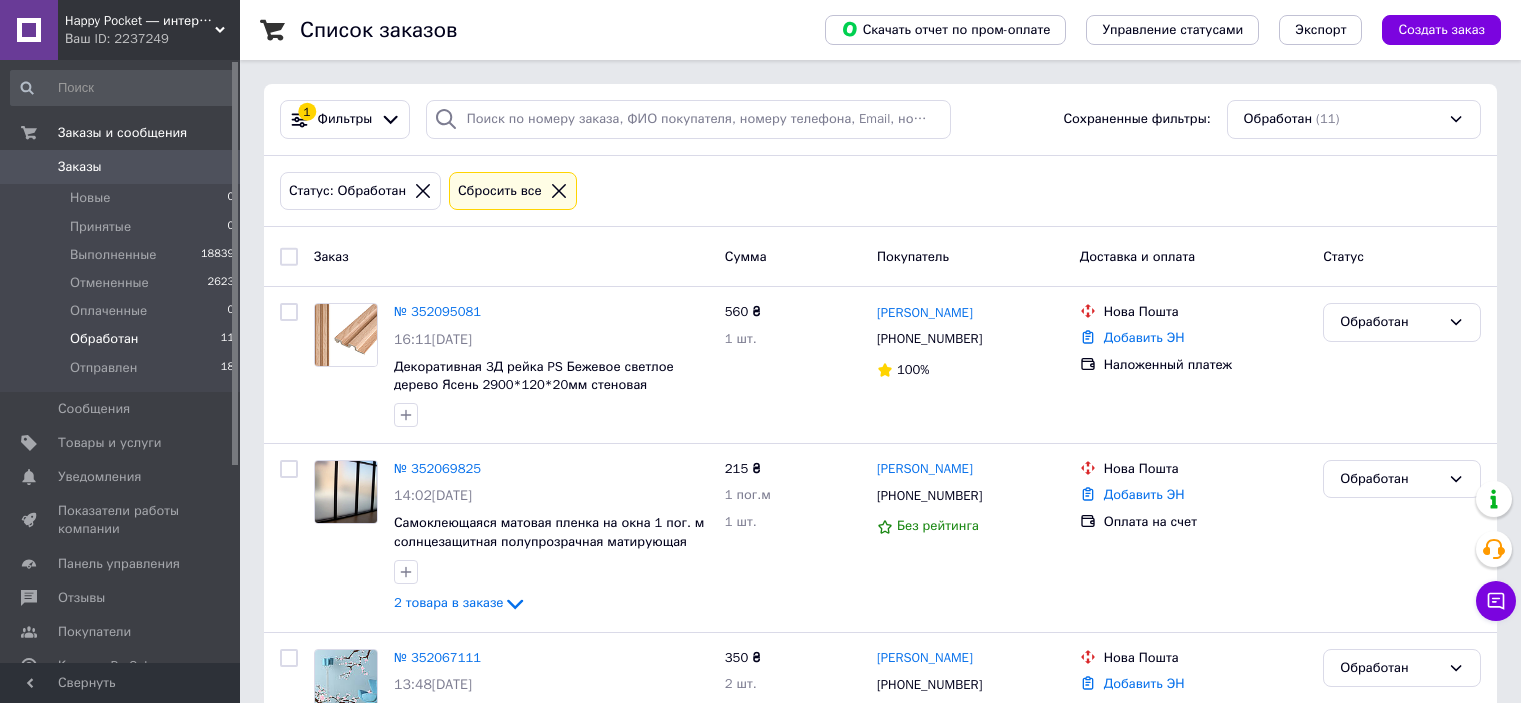 scroll, scrollTop: 0, scrollLeft: 0, axis: both 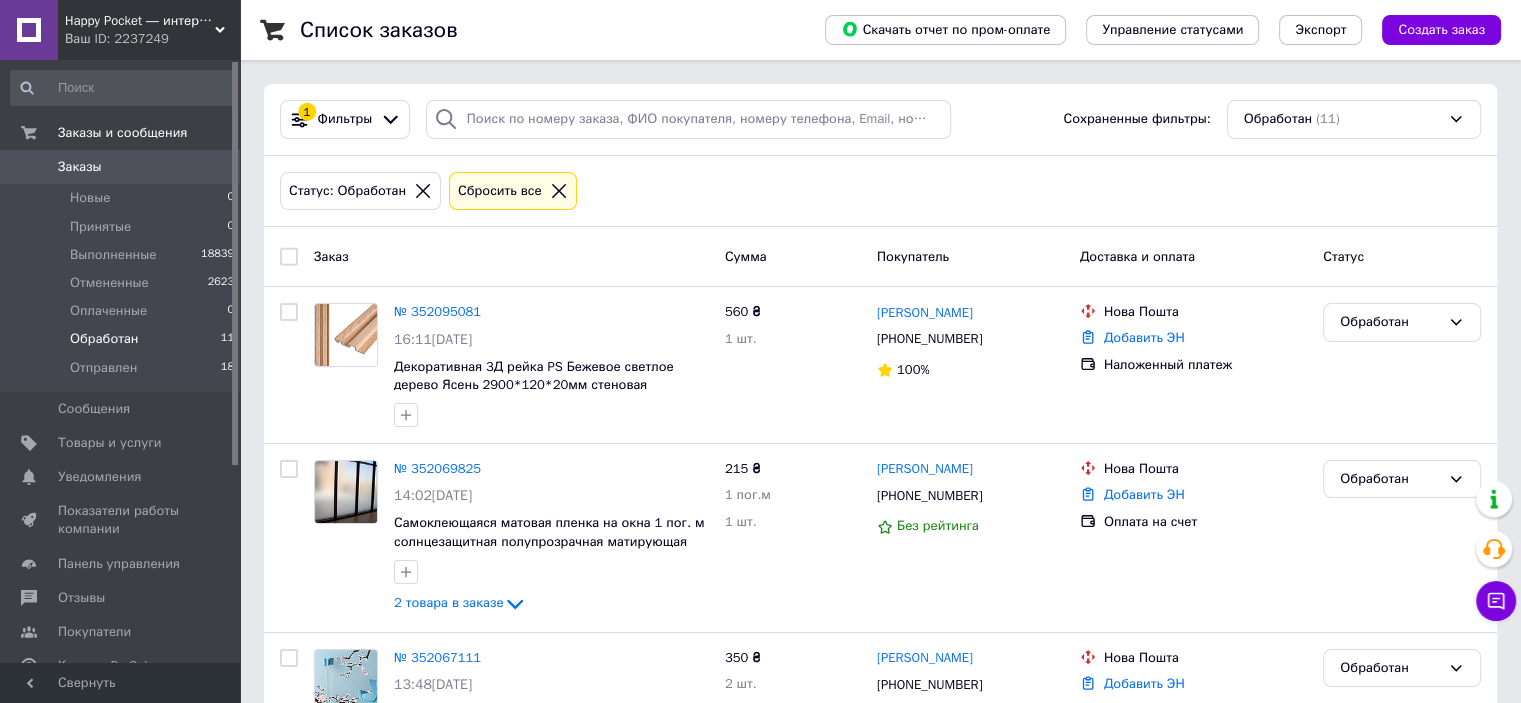 click on "Обработан" at bounding box center (104, 339) 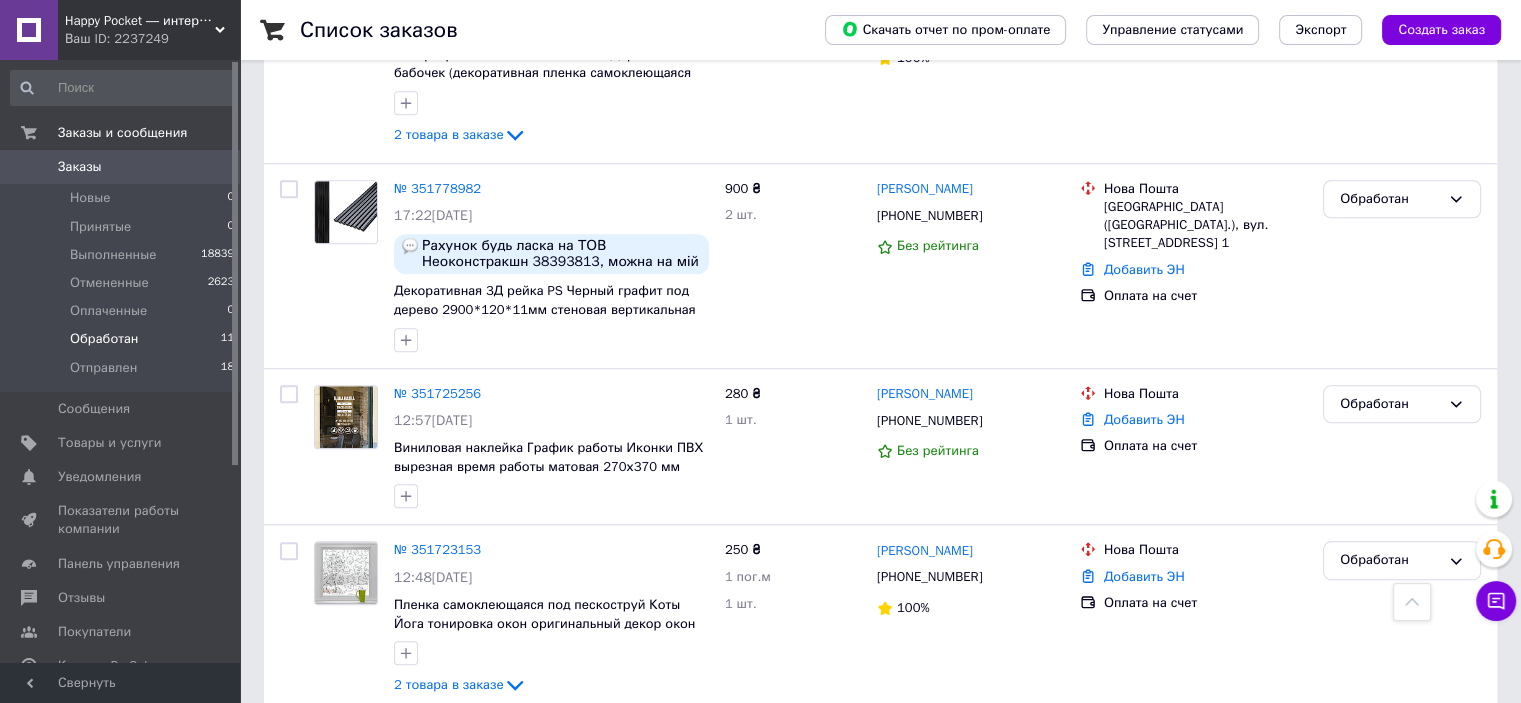scroll, scrollTop: 1672, scrollLeft: 0, axis: vertical 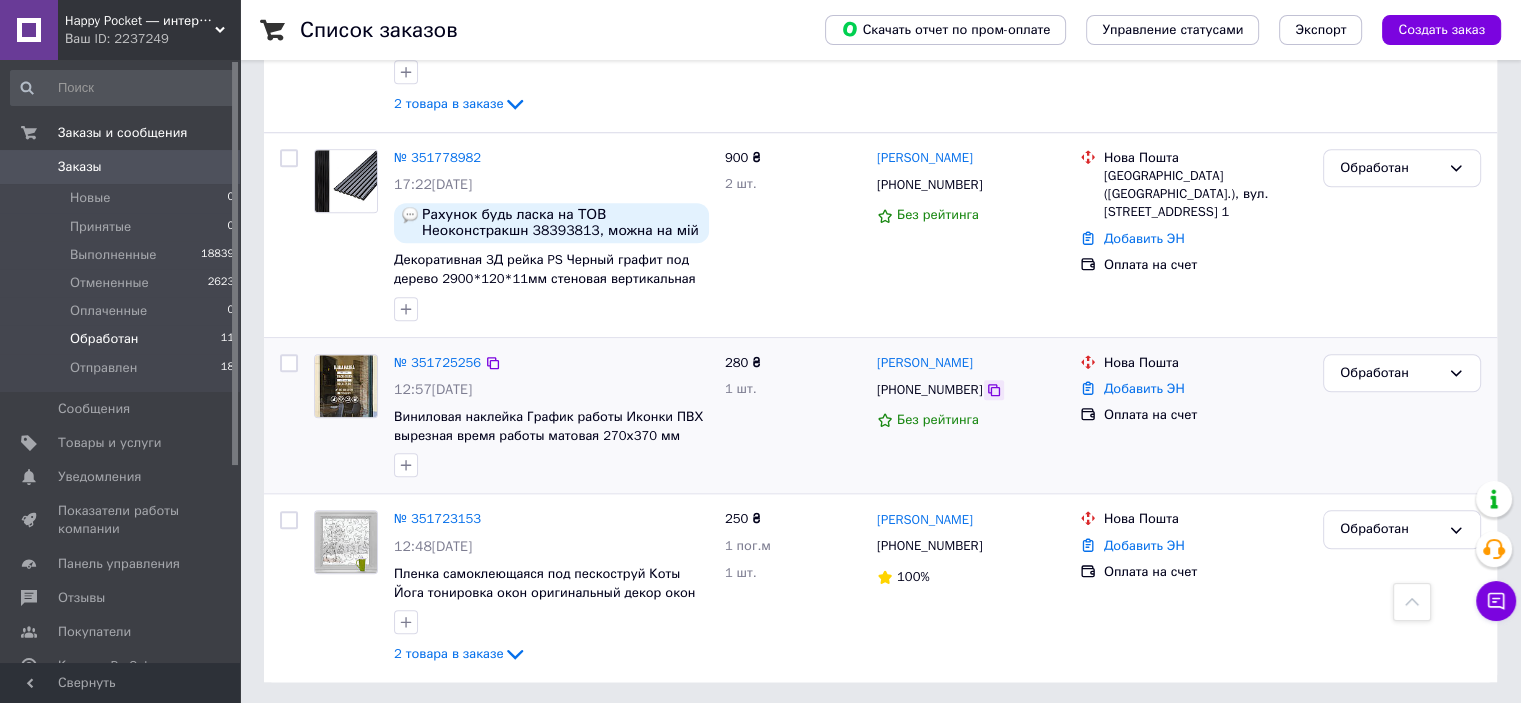 click 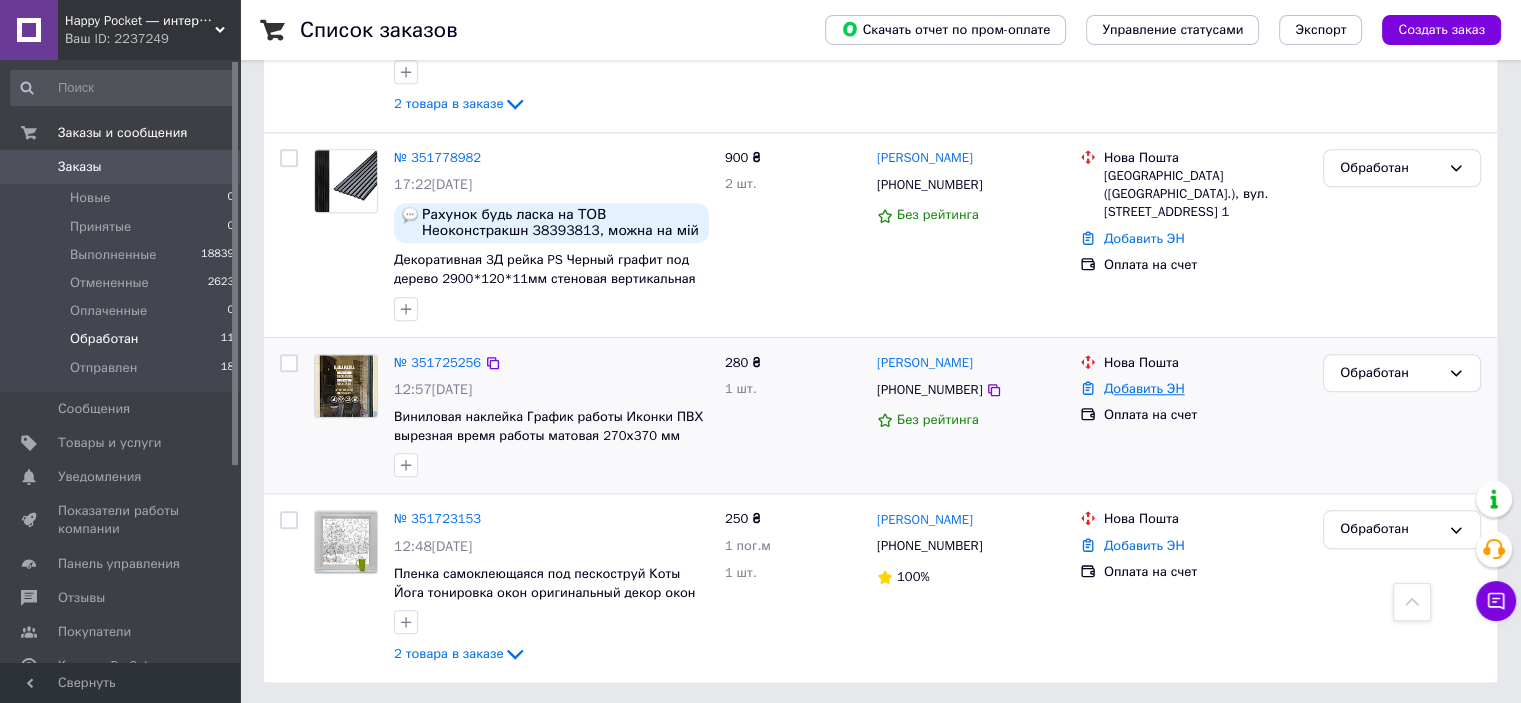click on "Добавить ЭН" at bounding box center [1144, 388] 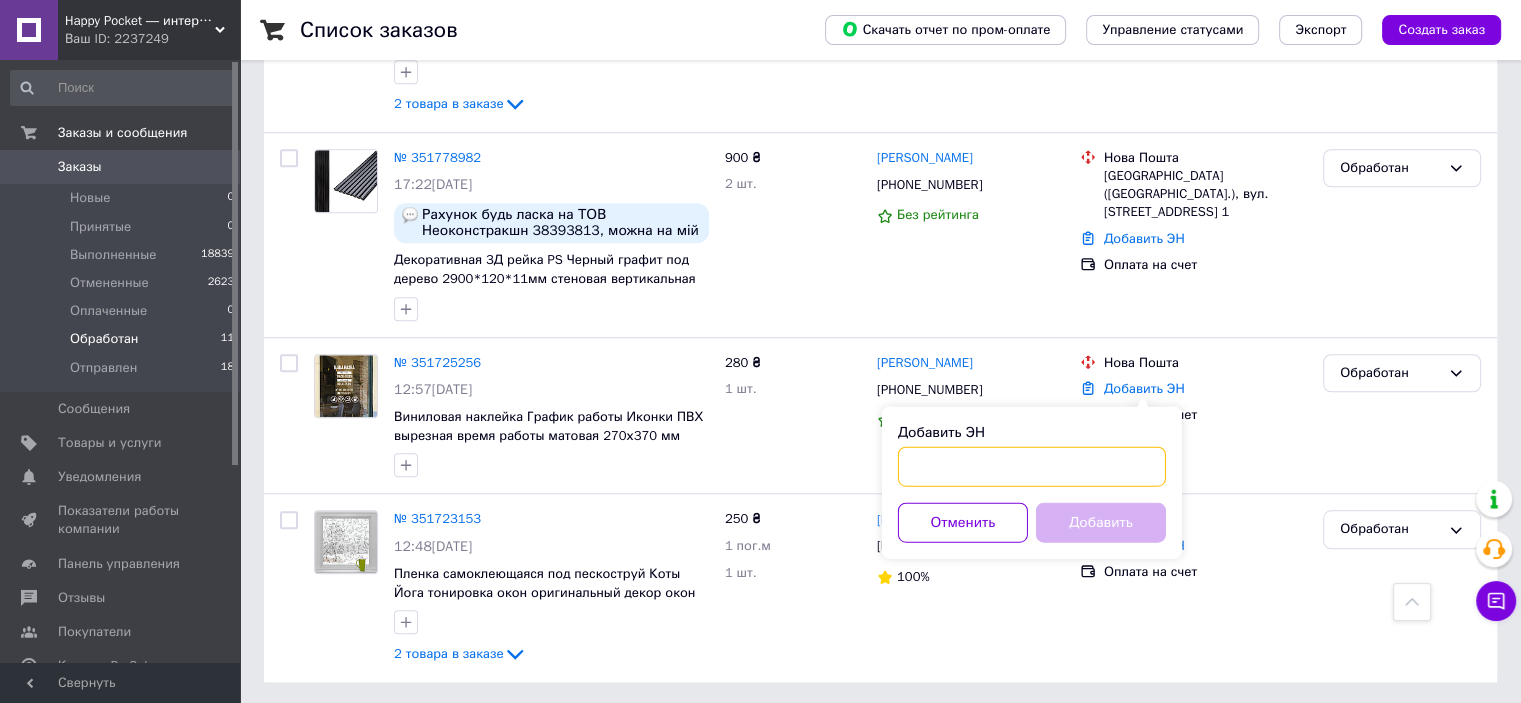 click on "Добавить ЭН" at bounding box center [1032, 466] 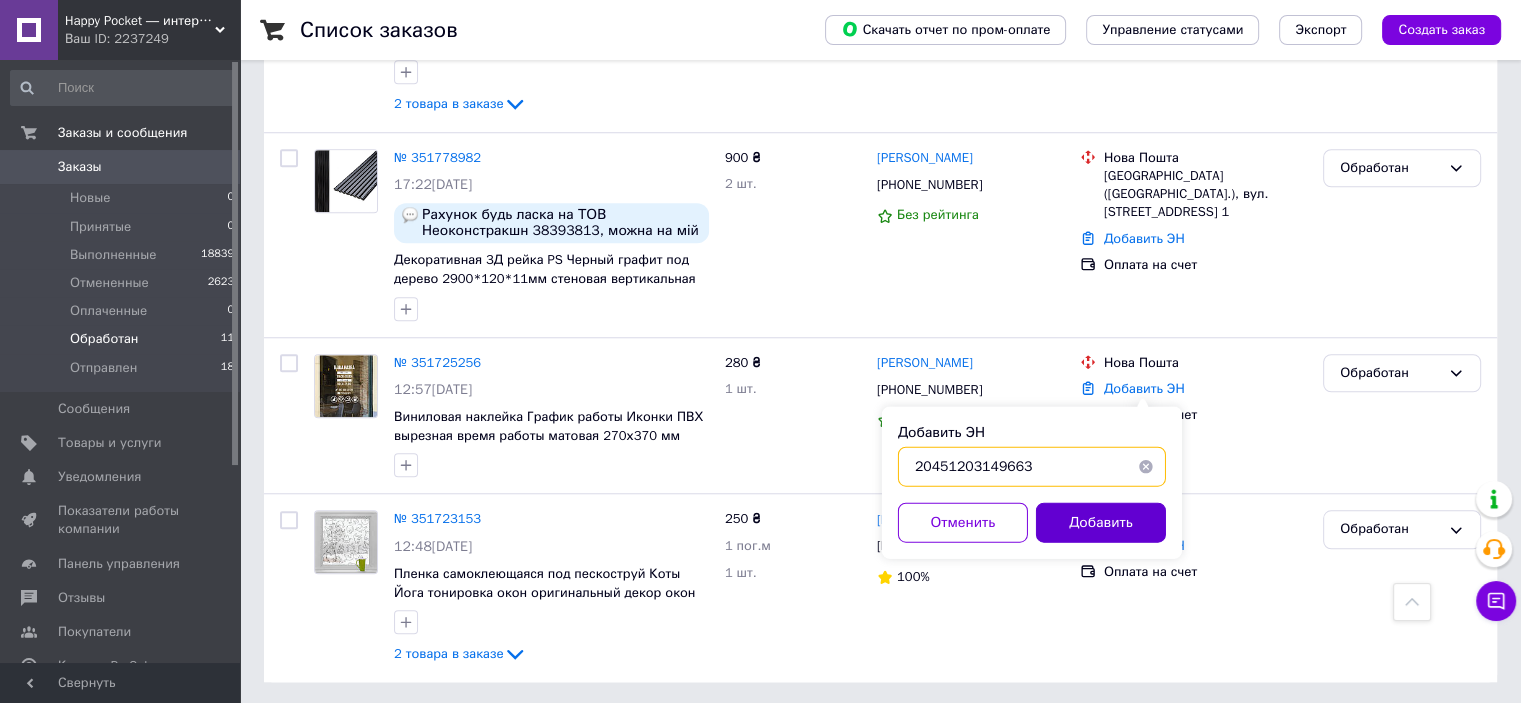type on "20451203149663" 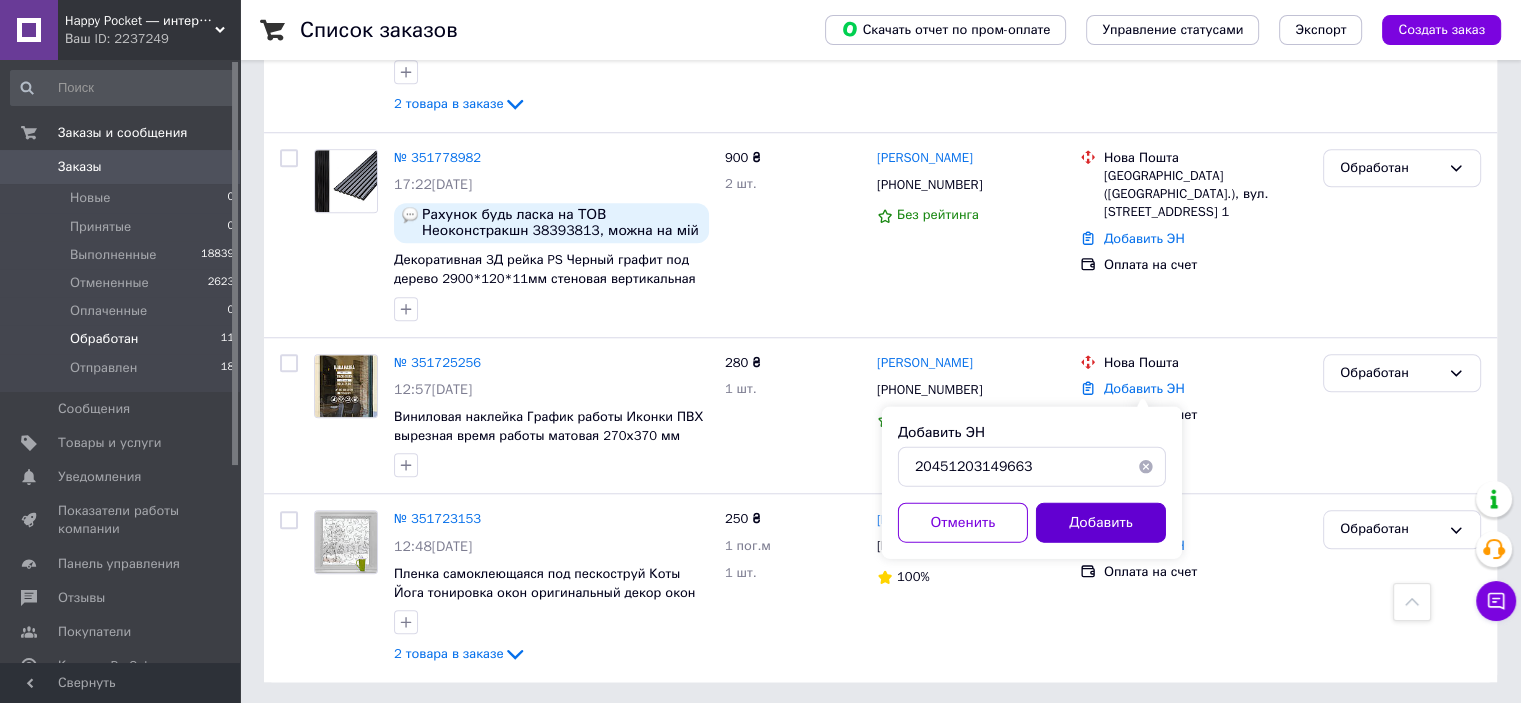 click on "Добавить" at bounding box center [1101, 522] 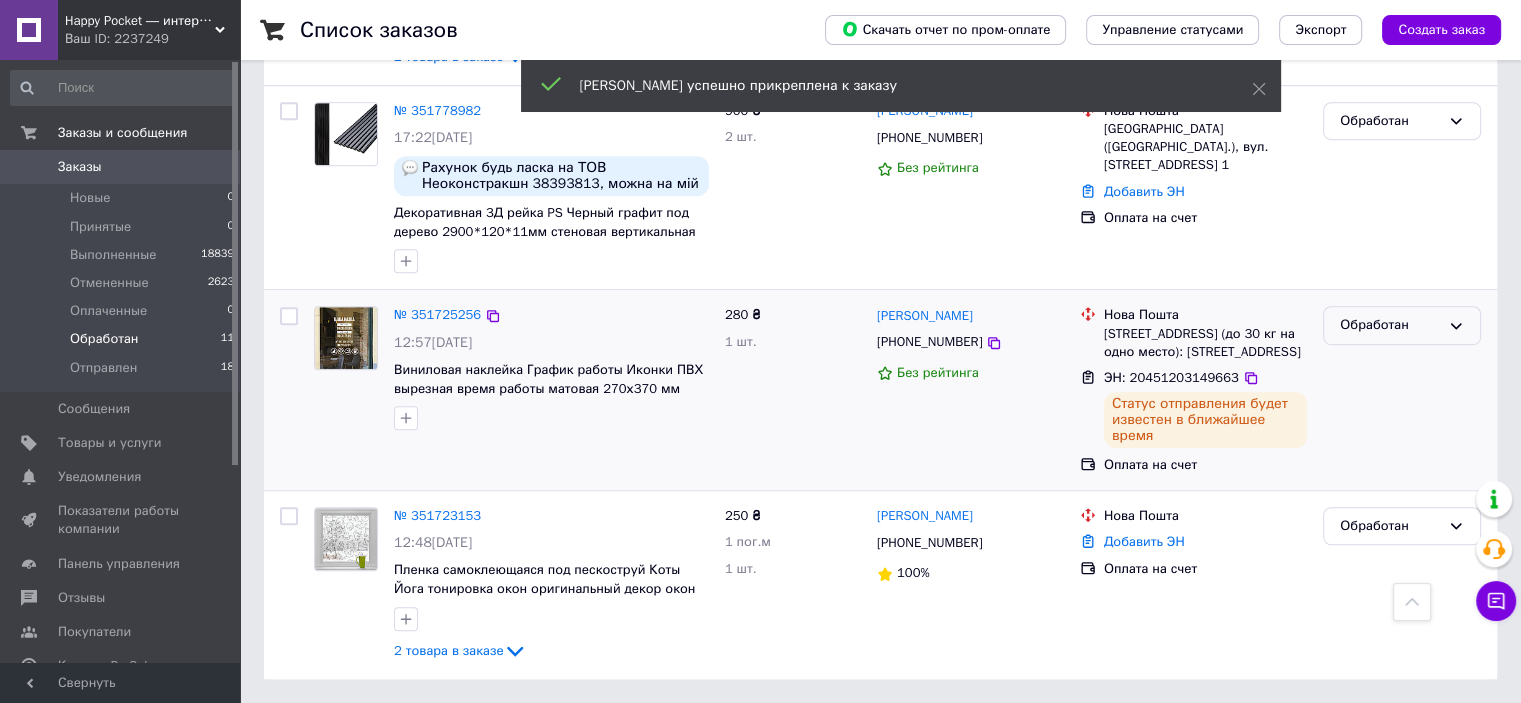 scroll, scrollTop: 1086, scrollLeft: 0, axis: vertical 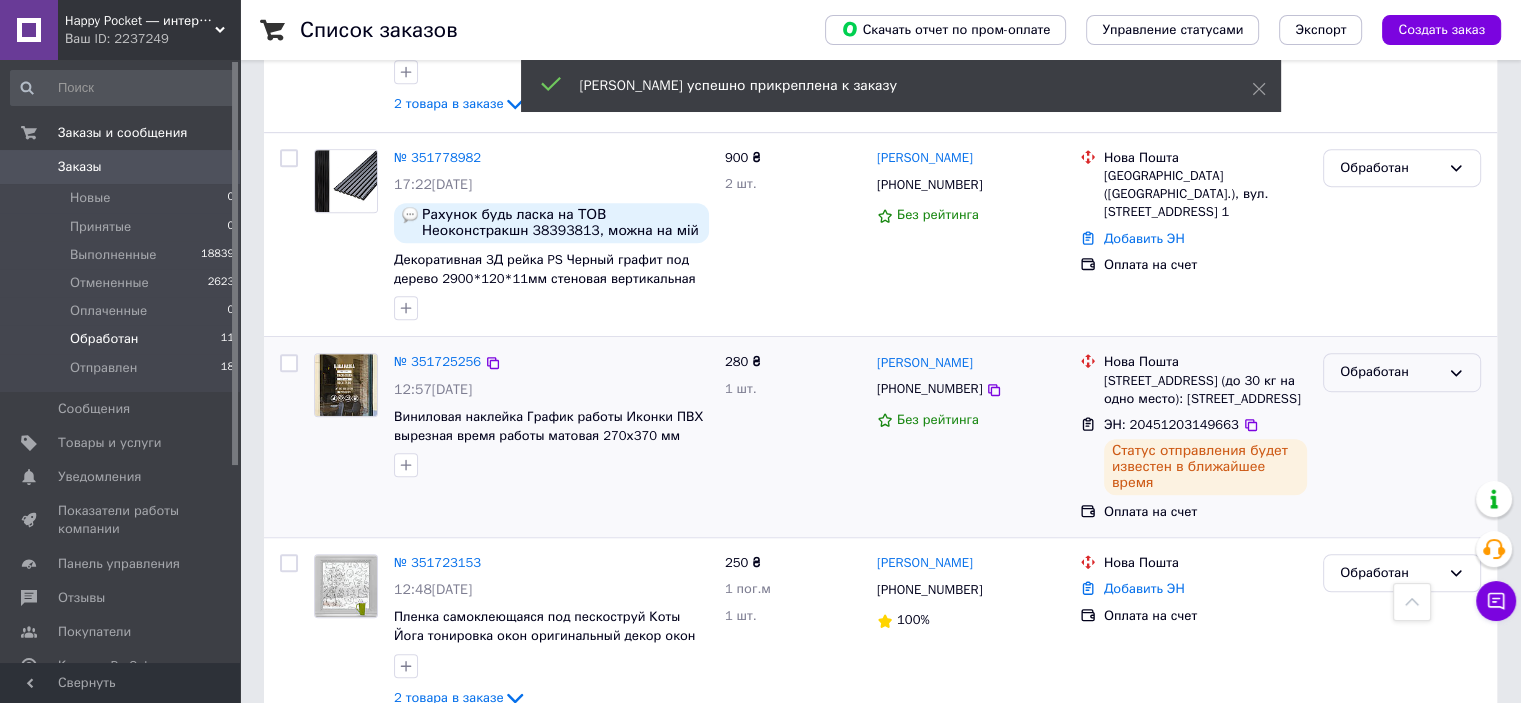 click on "Обработан" at bounding box center (1390, 372) 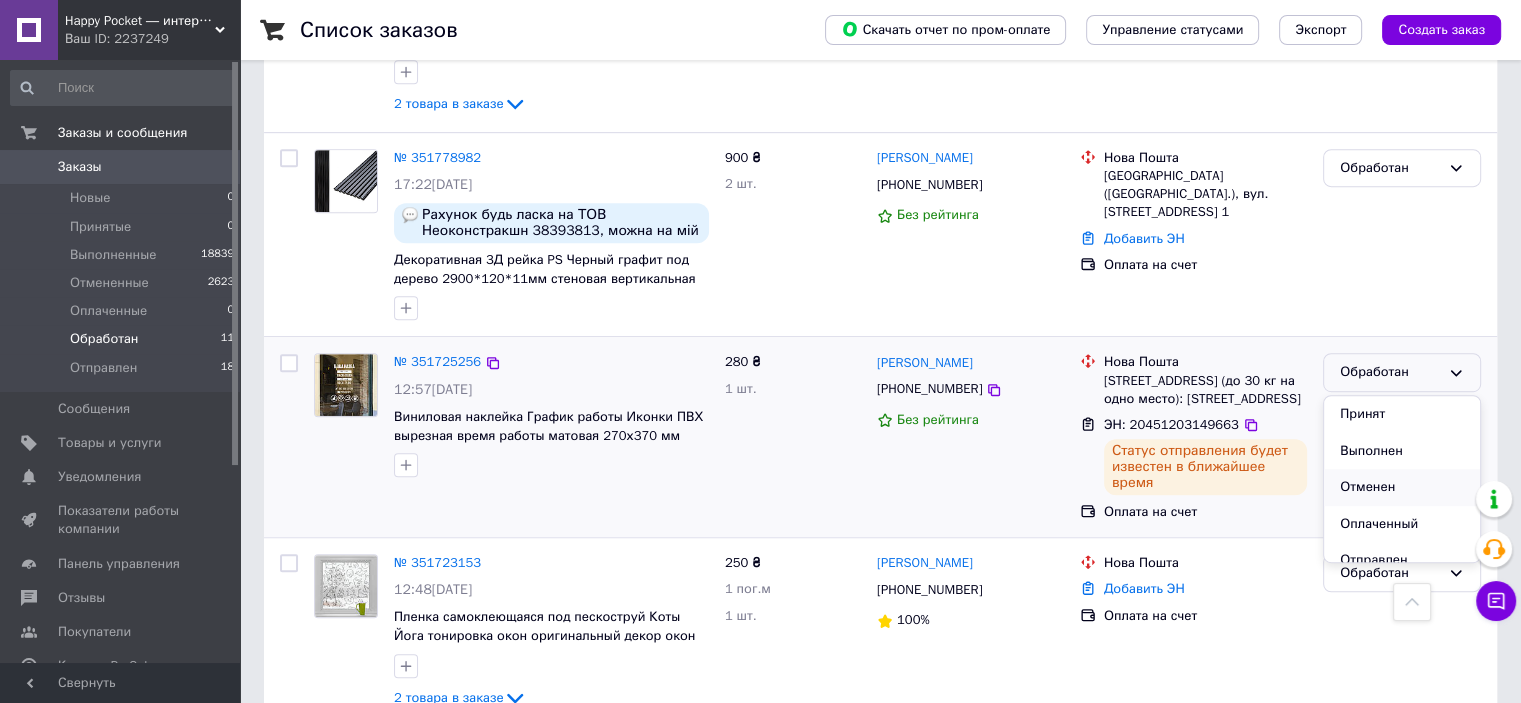 scroll, scrollTop: 17, scrollLeft: 0, axis: vertical 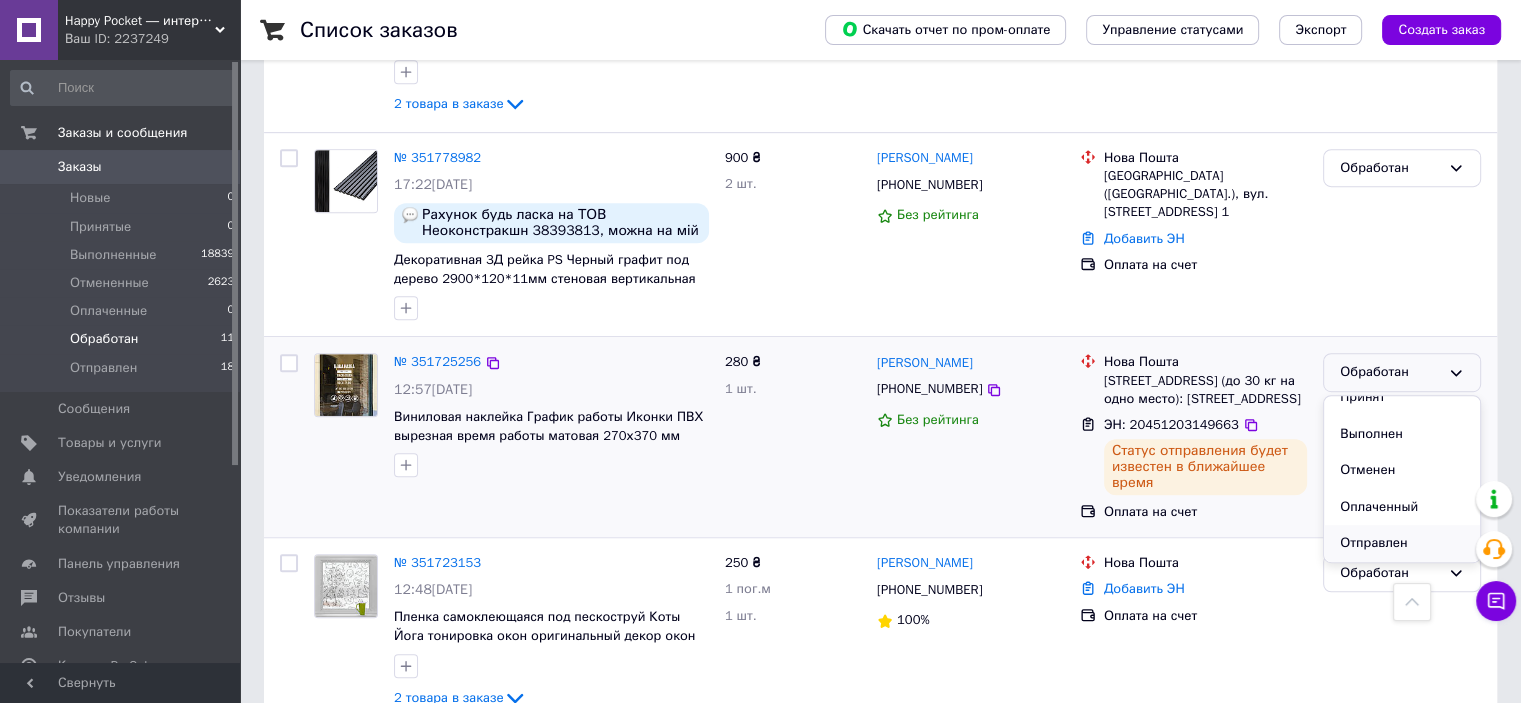click on "Отправлен" at bounding box center (1402, 543) 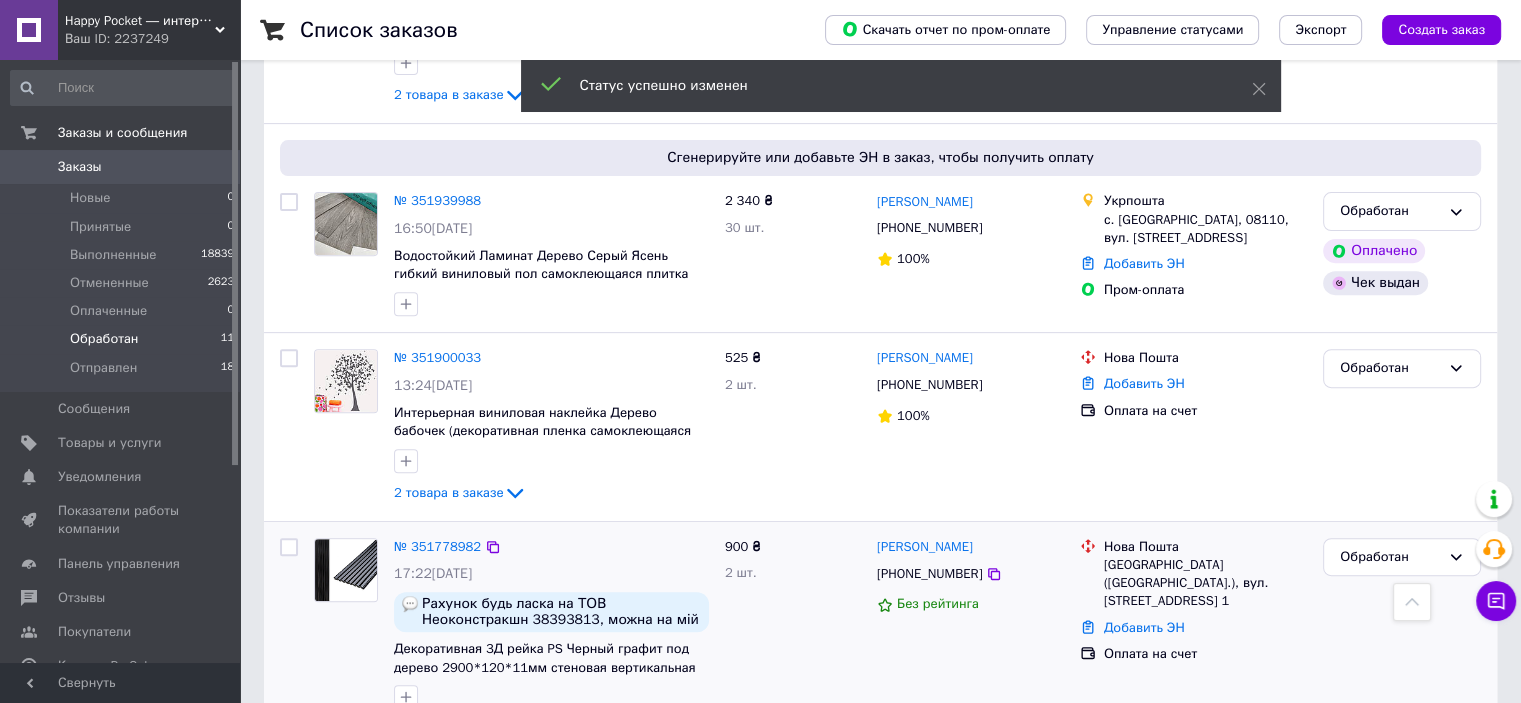 scroll, scrollTop: 686, scrollLeft: 0, axis: vertical 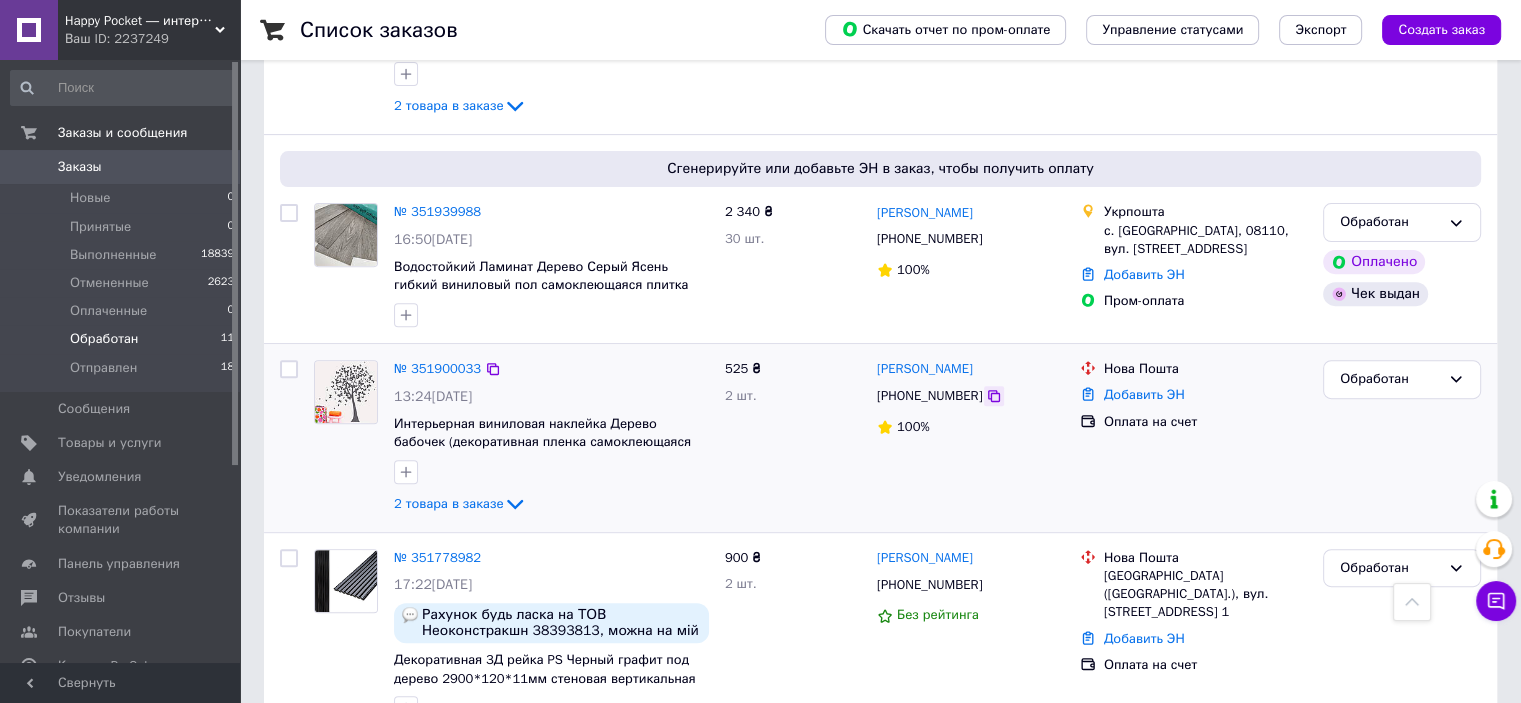click 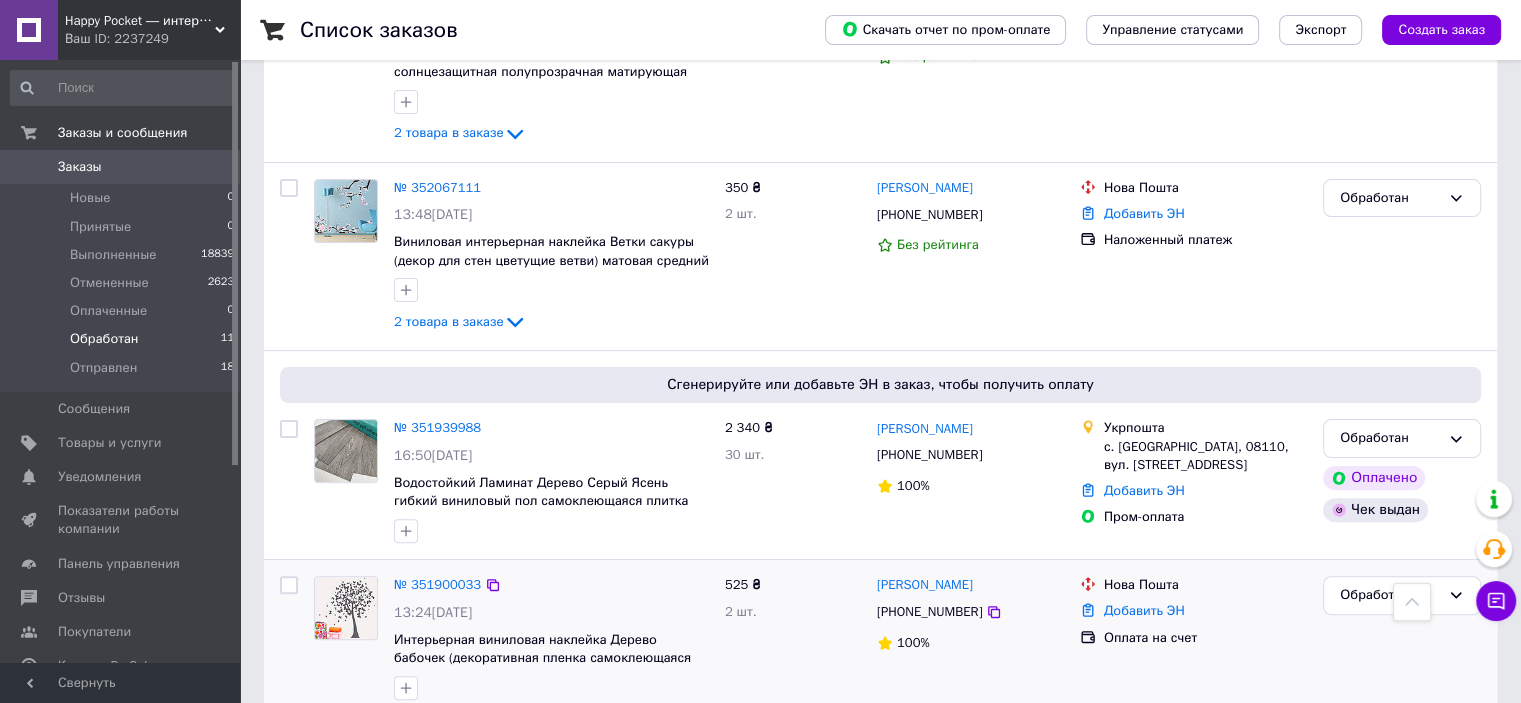 scroll, scrollTop: 386, scrollLeft: 0, axis: vertical 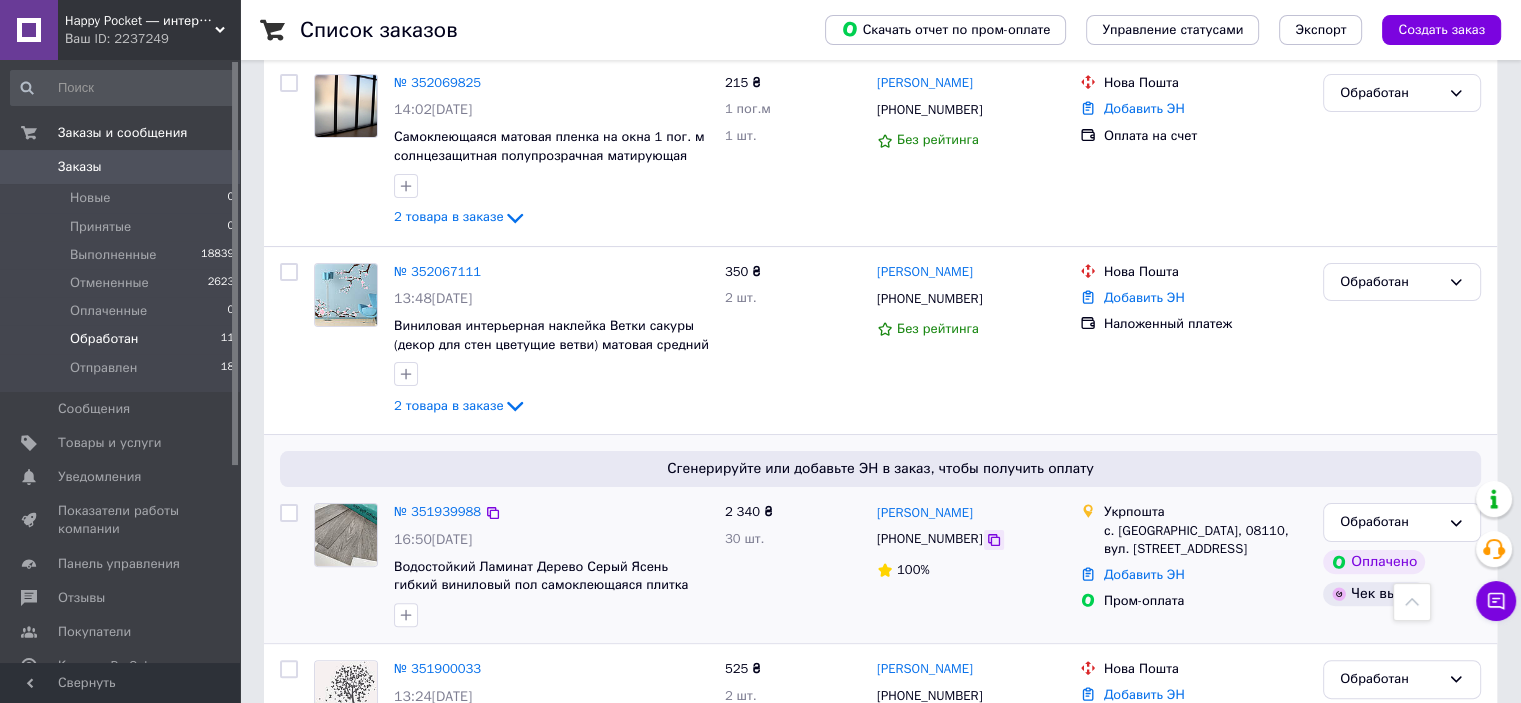 click 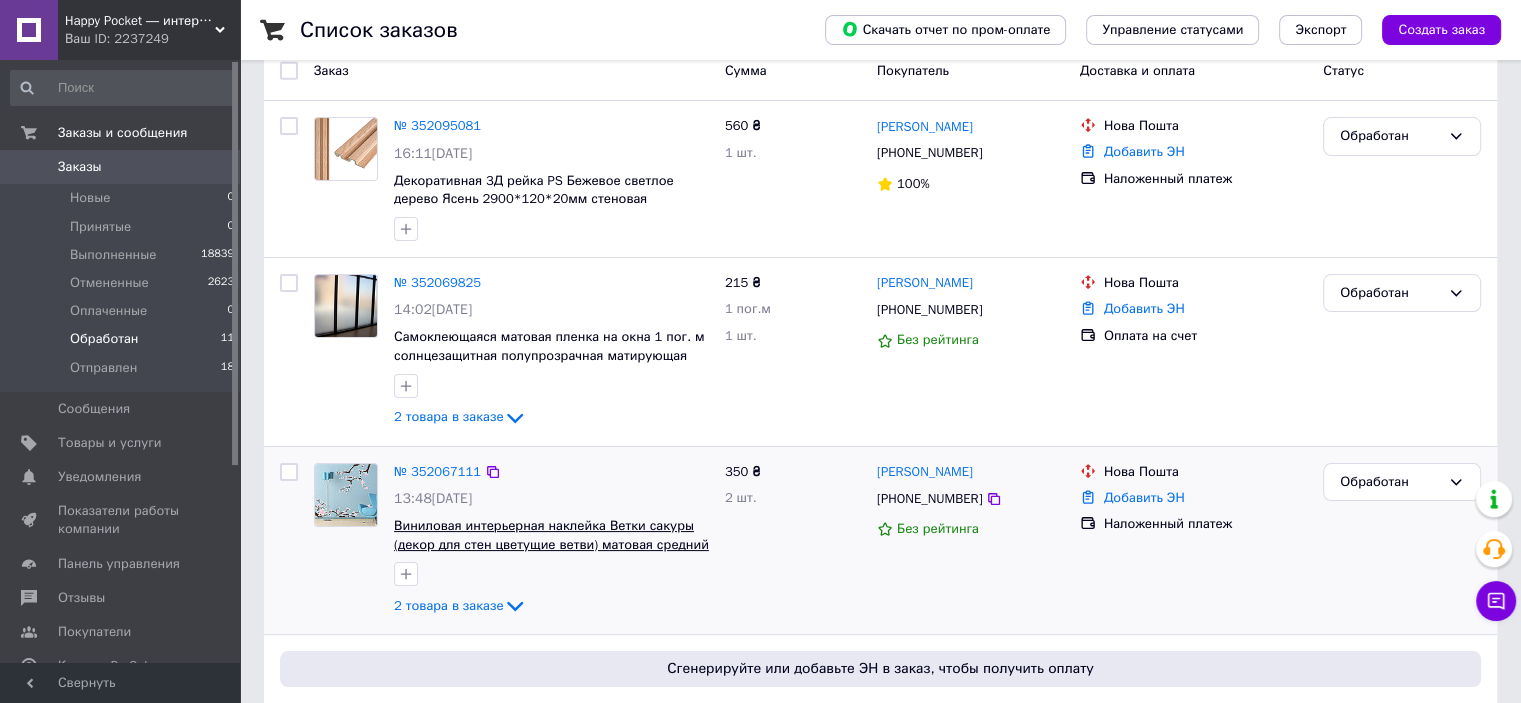 scroll, scrollTop: 86, scrollLeft: 0, axis: vertical 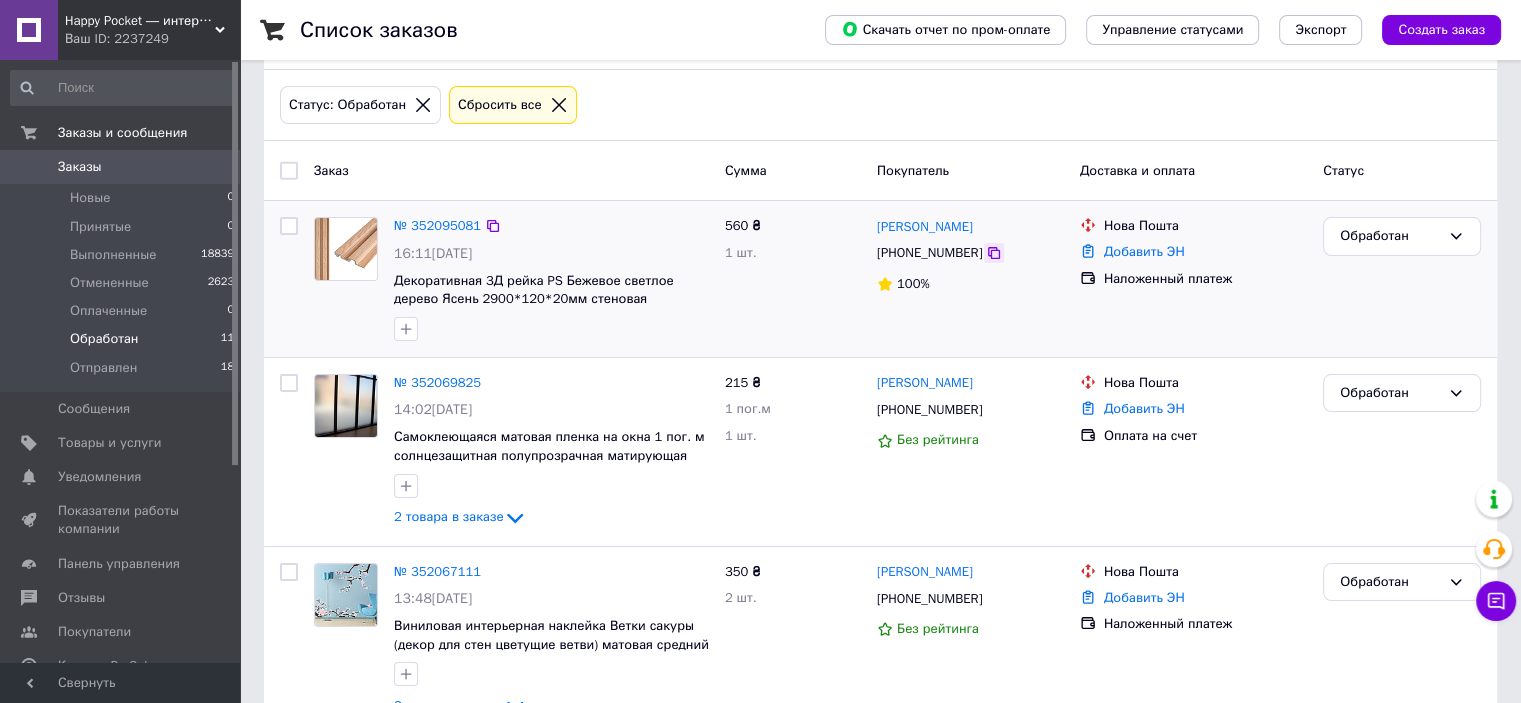 click 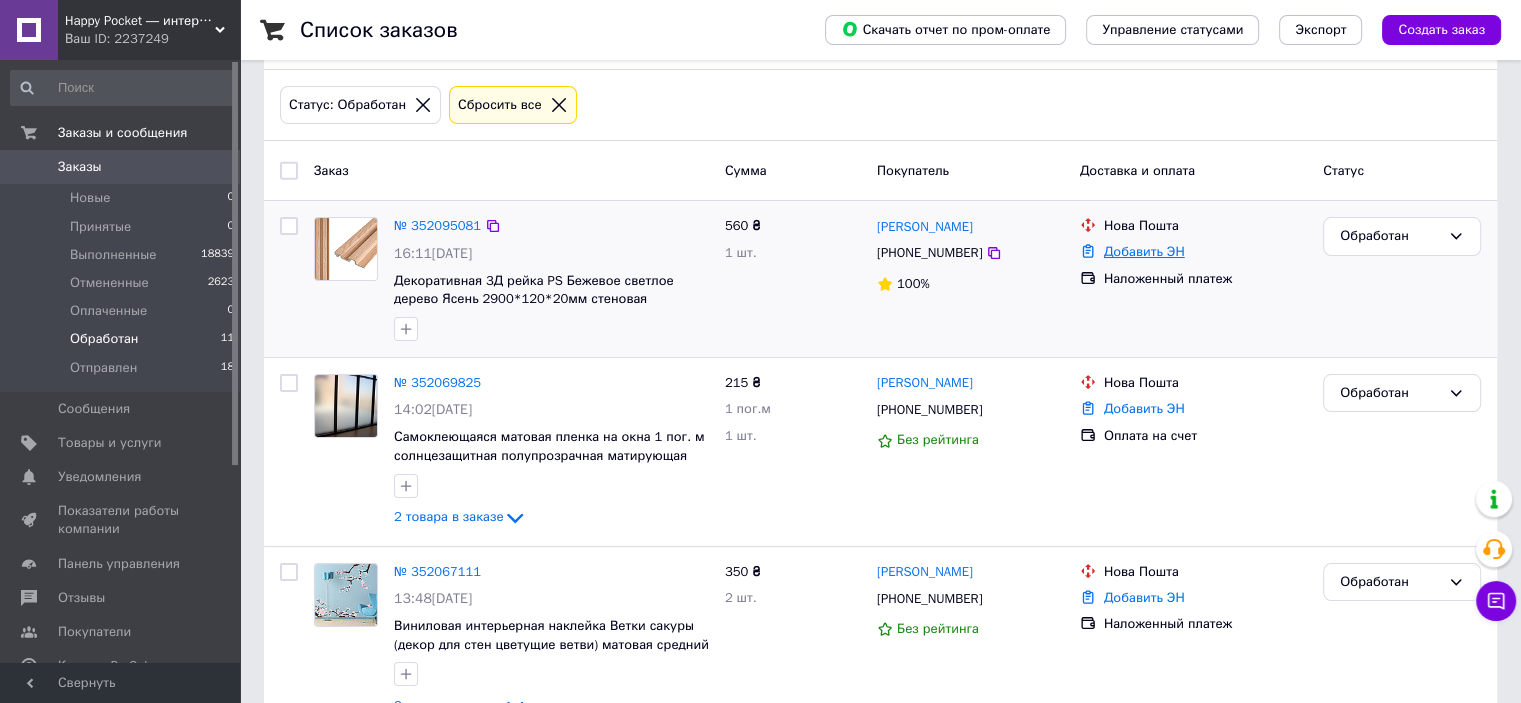 click on "Добавить ЭН" at bounding box center [1144, 251] 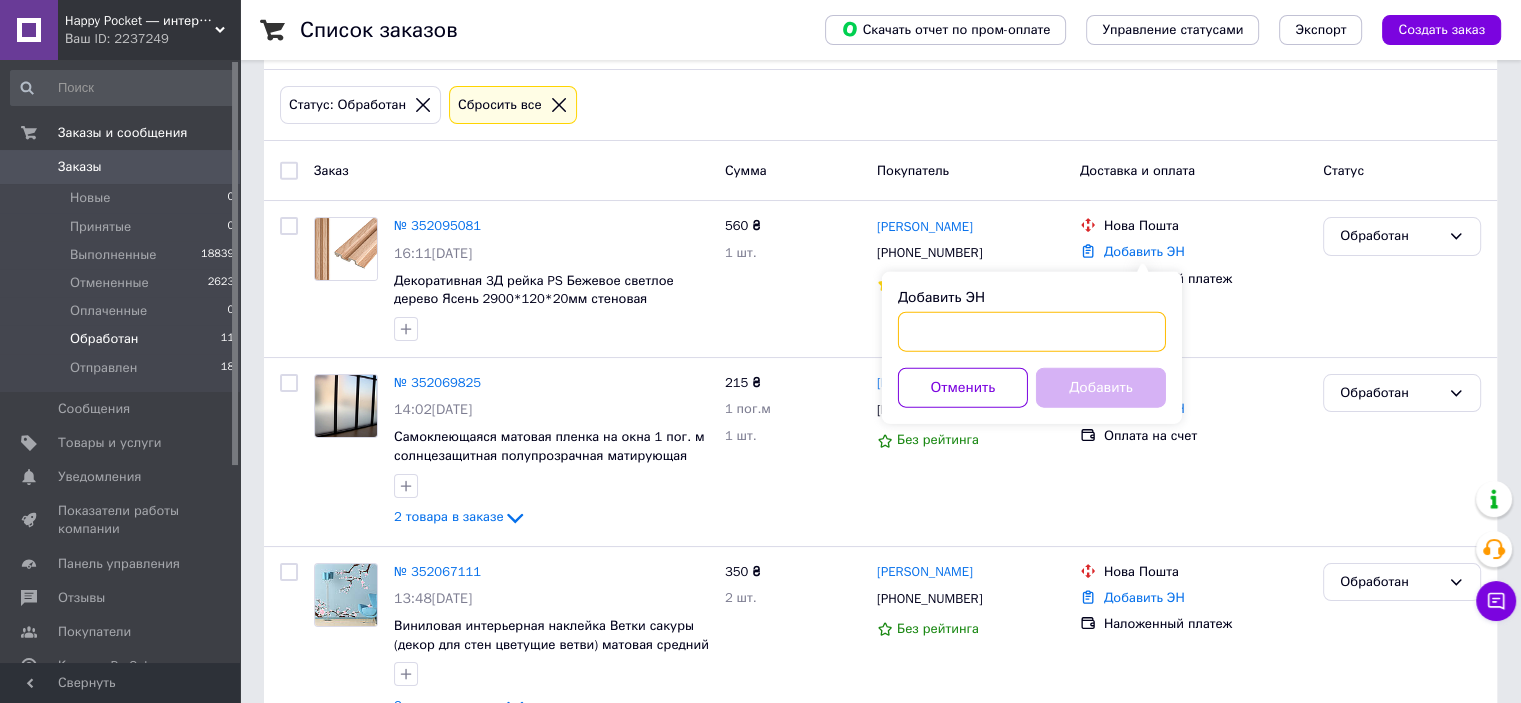 click on "Добавить ЭН" at bounding box center (1032, 332) 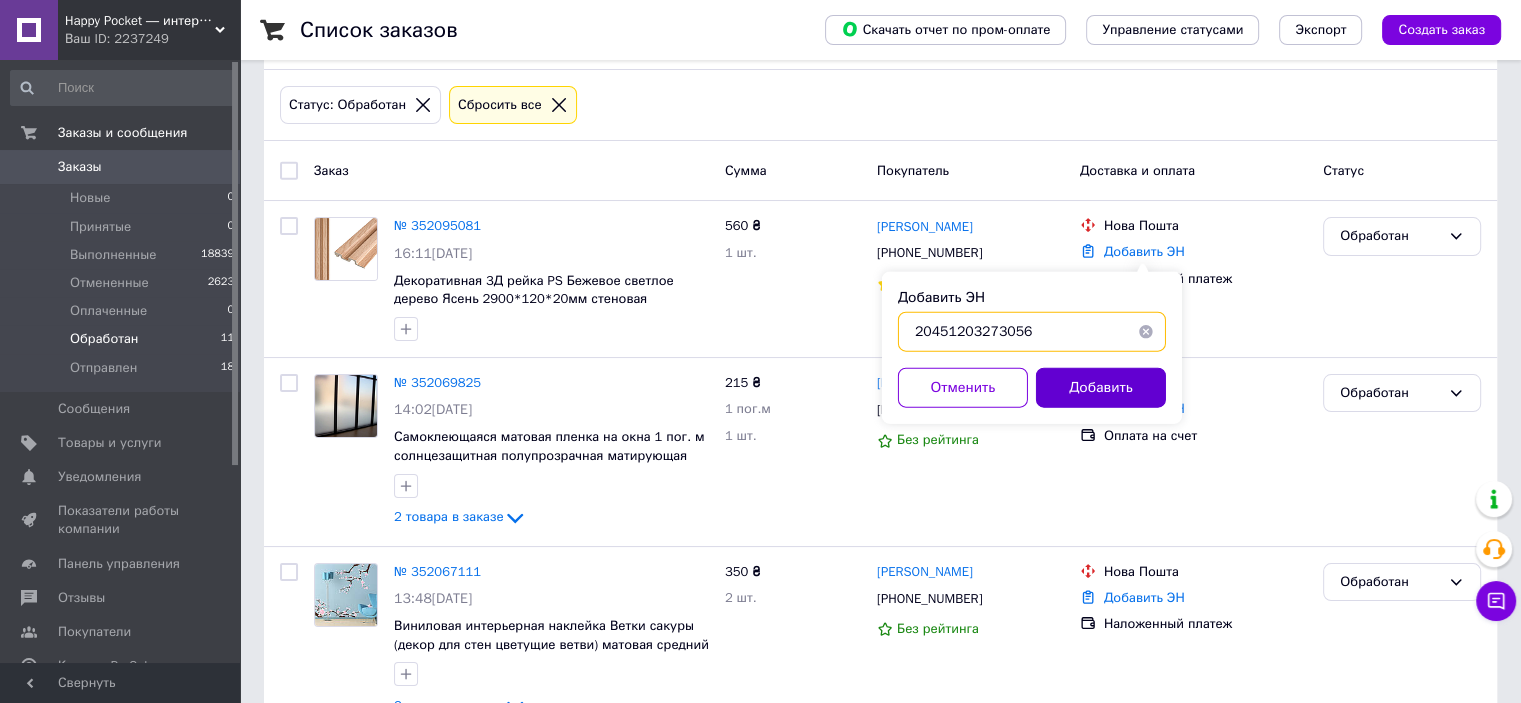 type on "20451203273056" 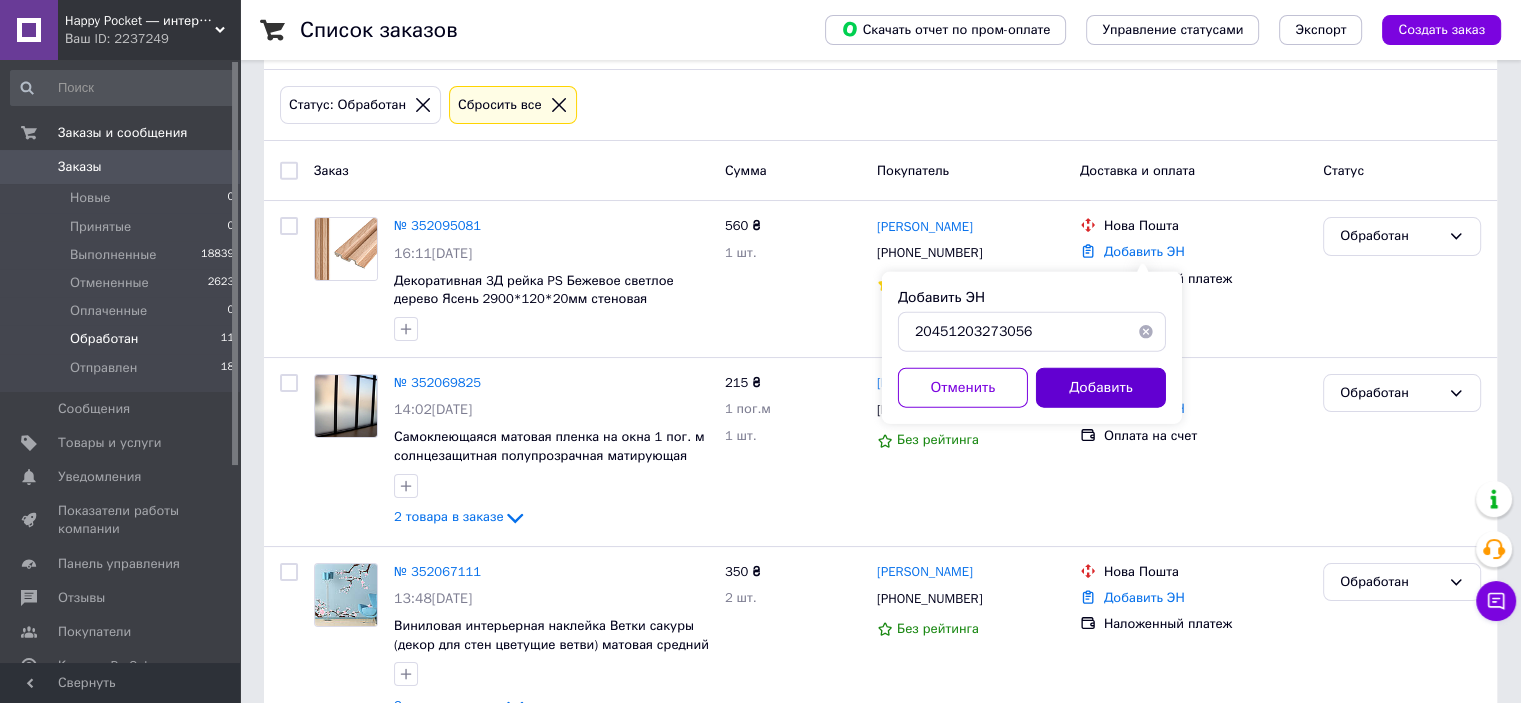 click on "Добавить" at bounding box center [1101, 388] 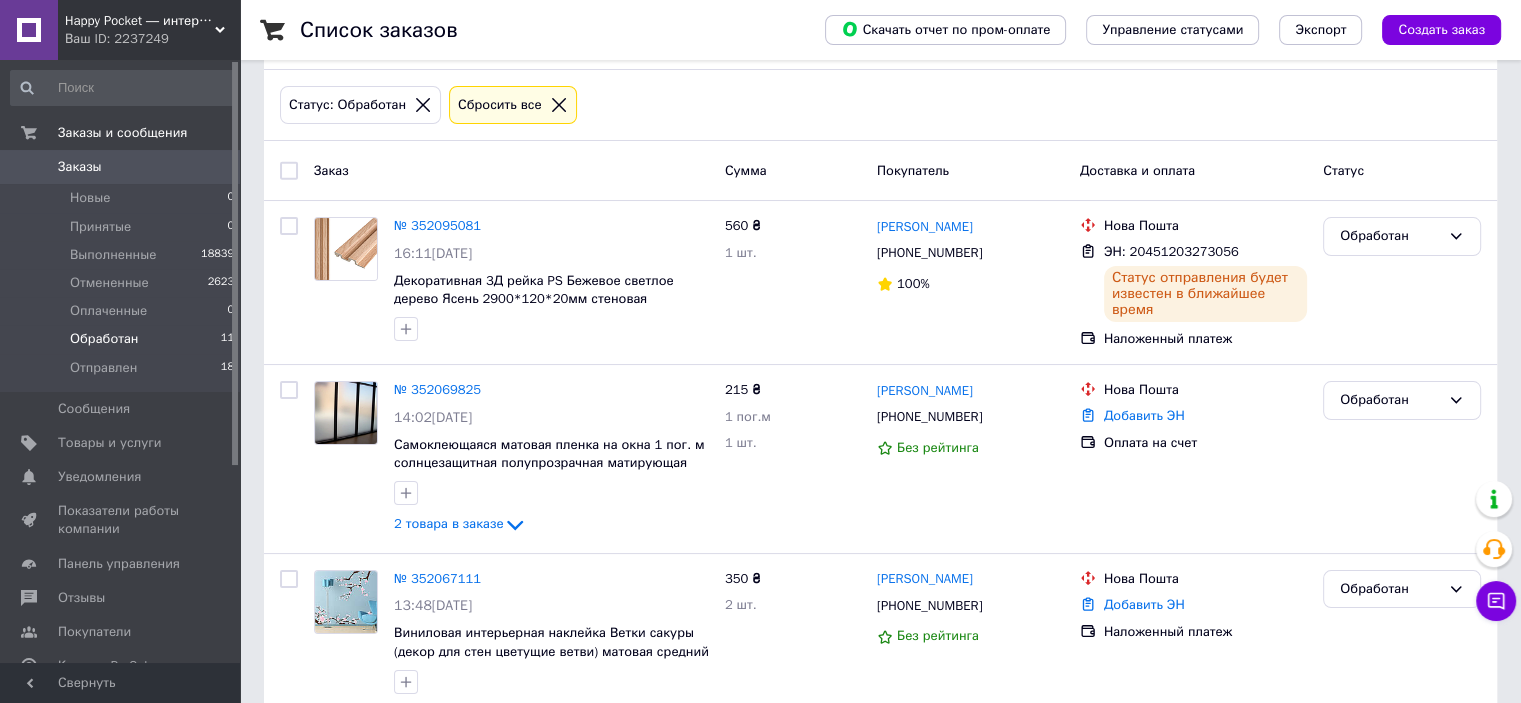 click on "Happy Pocket ― интерьерные виниловые наклейки, кухонные фартуки, 3Д-панели Ваш ID: 2237249" at bounding box center [149, 30] 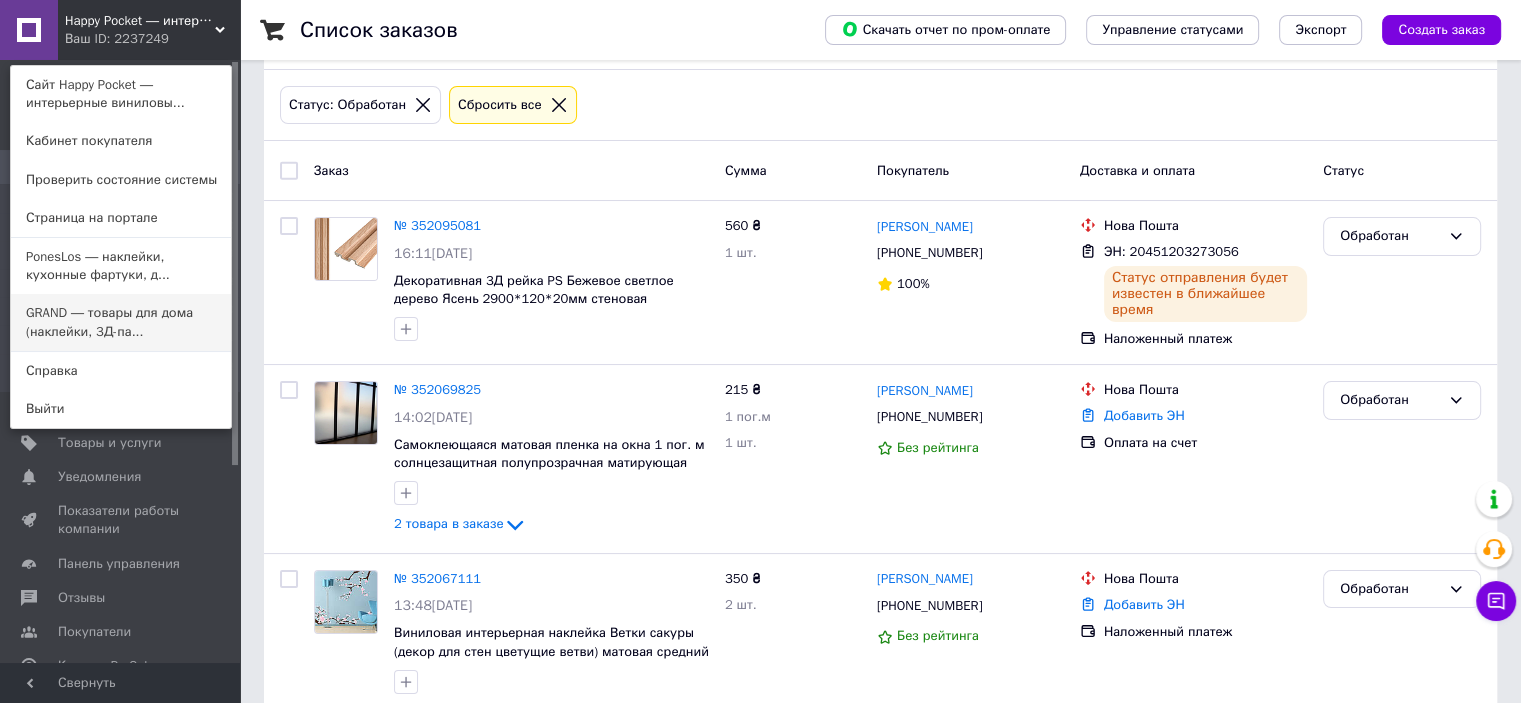 click on "GRAND ― товары для дома (наклейки, 3Д-па..." at bounding box center (121, 322) 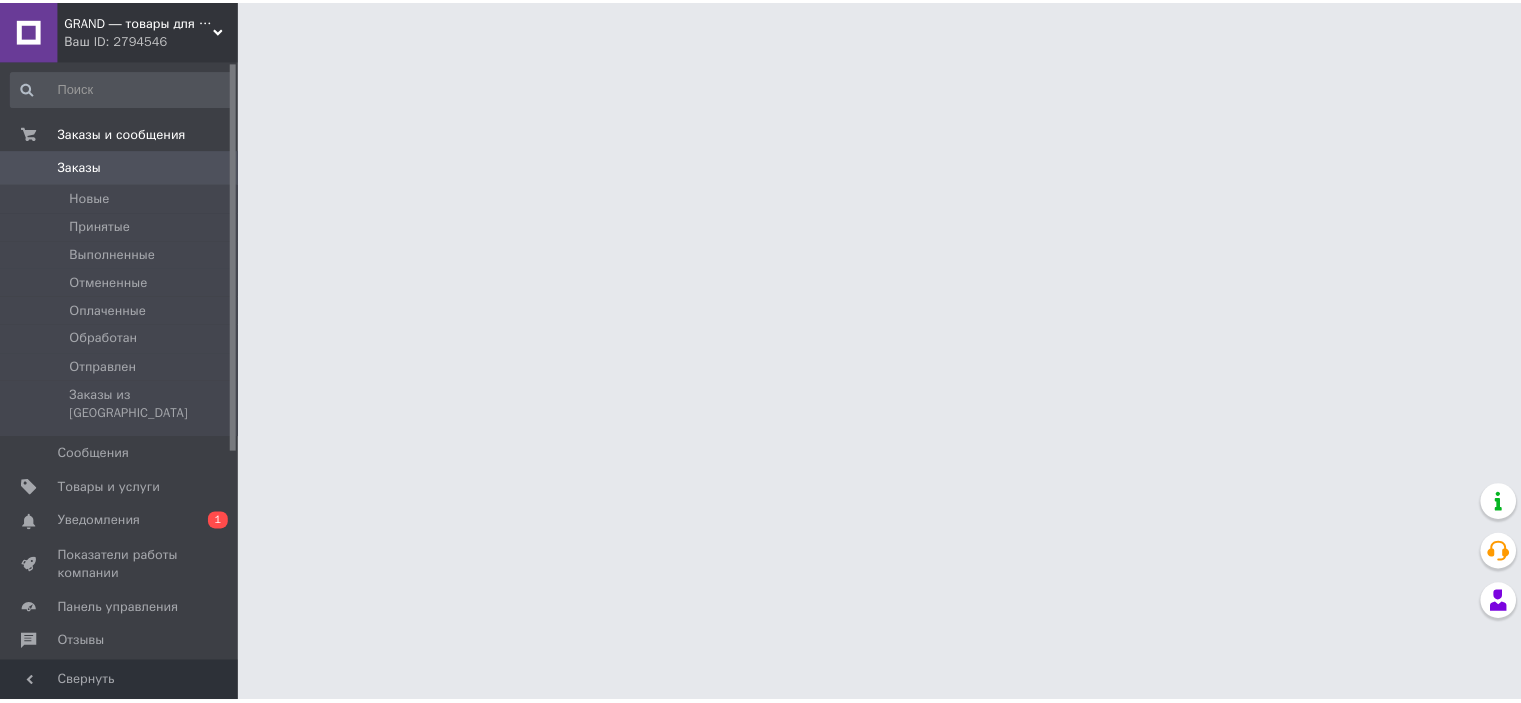 scroll, scrollTop: 0, scrollLeft: 0, axis: both 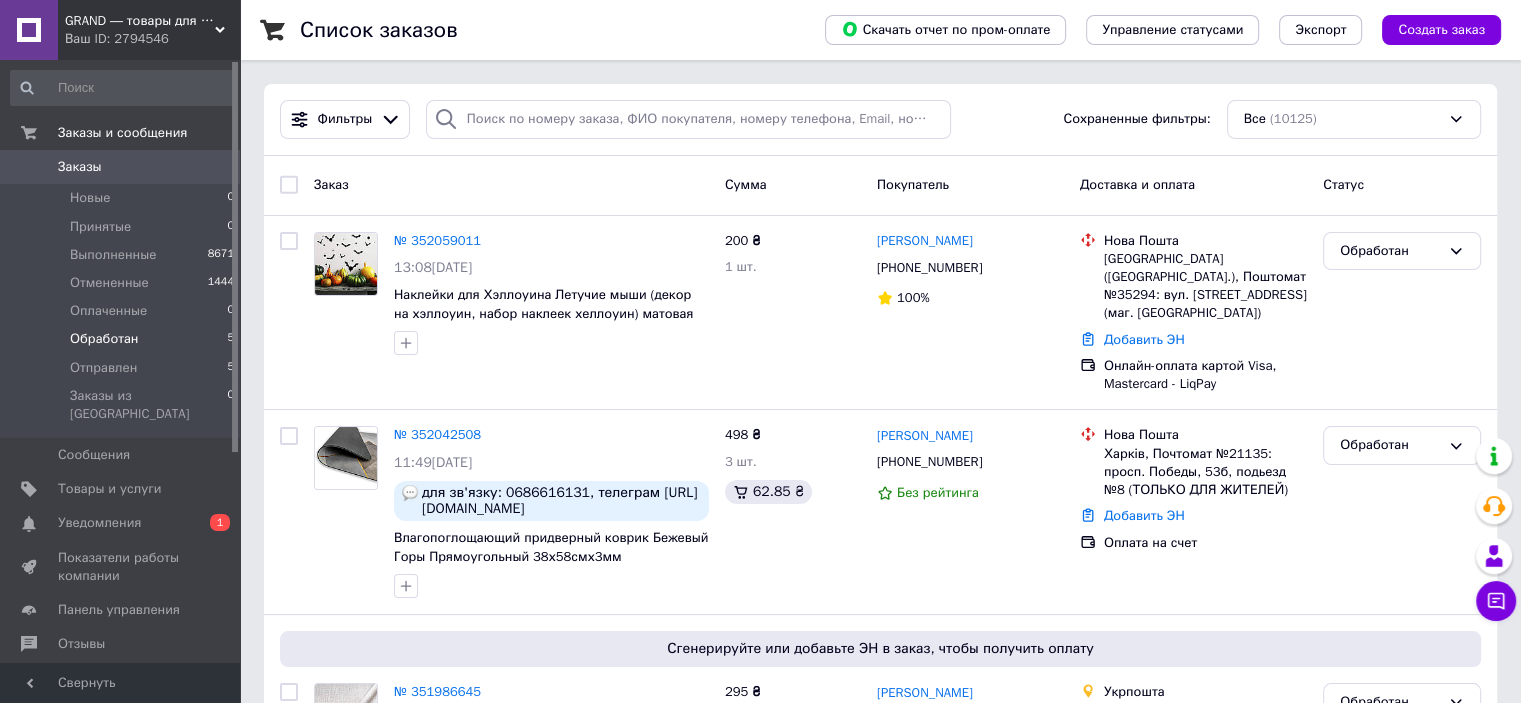 click on "Обработан" at bounding box center (104, 339) 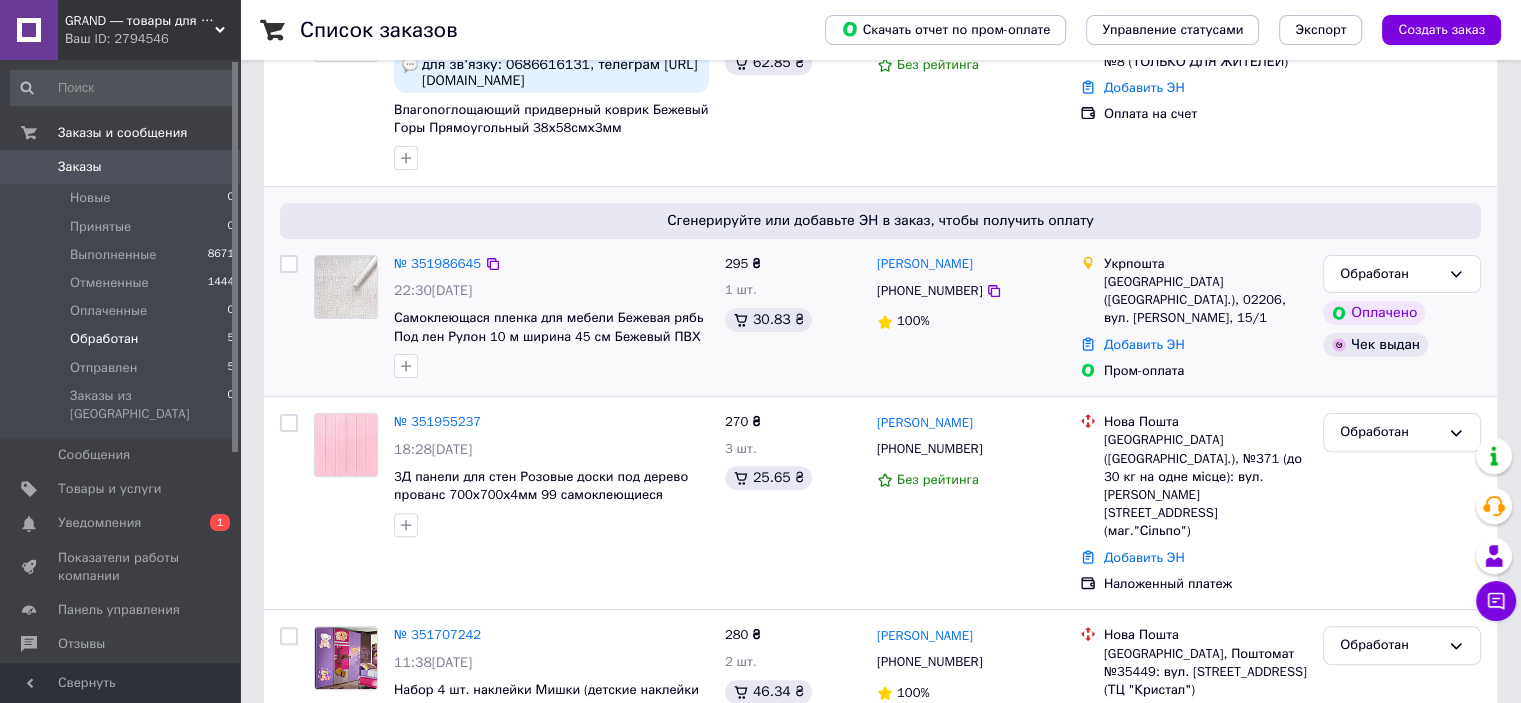 scroll, scrollTop: 542, scrollLeft: 0, axis: vertical 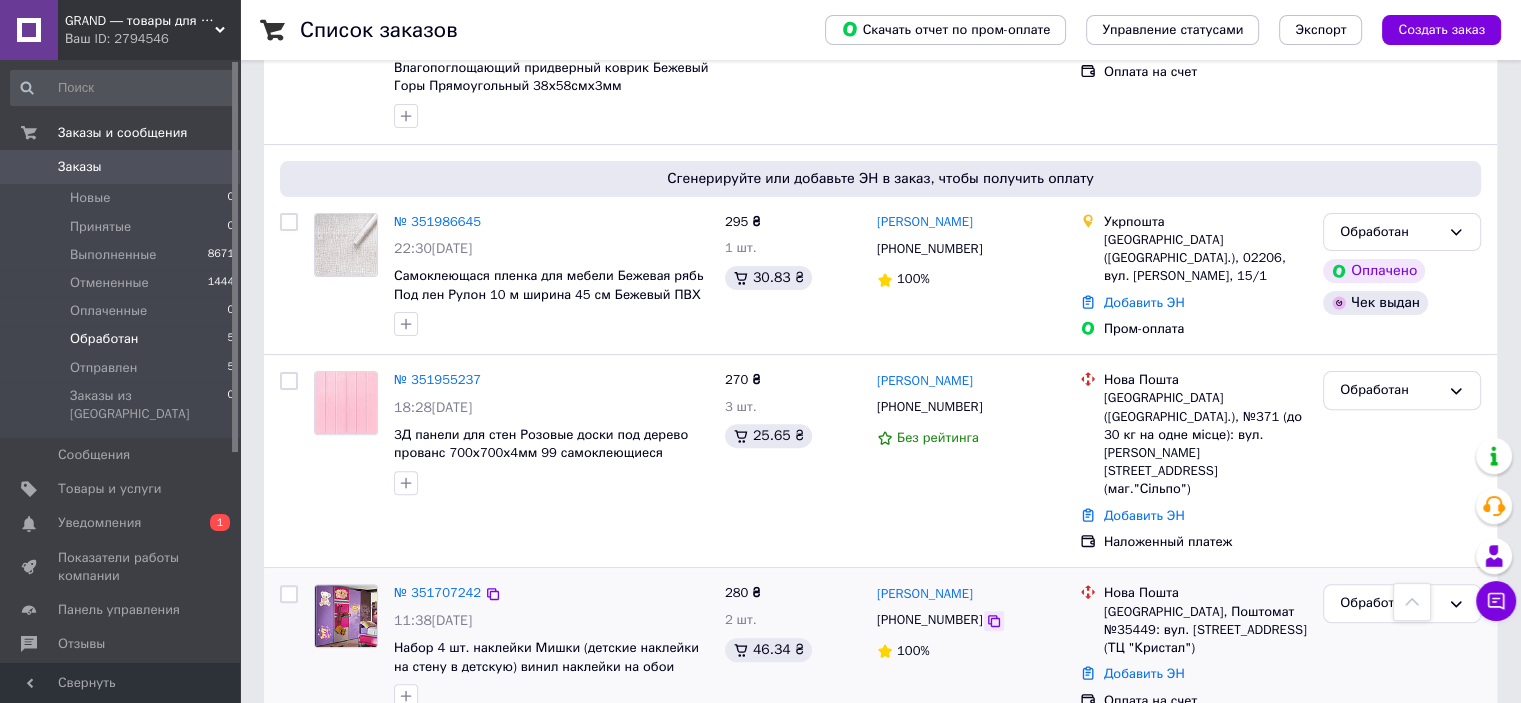 click 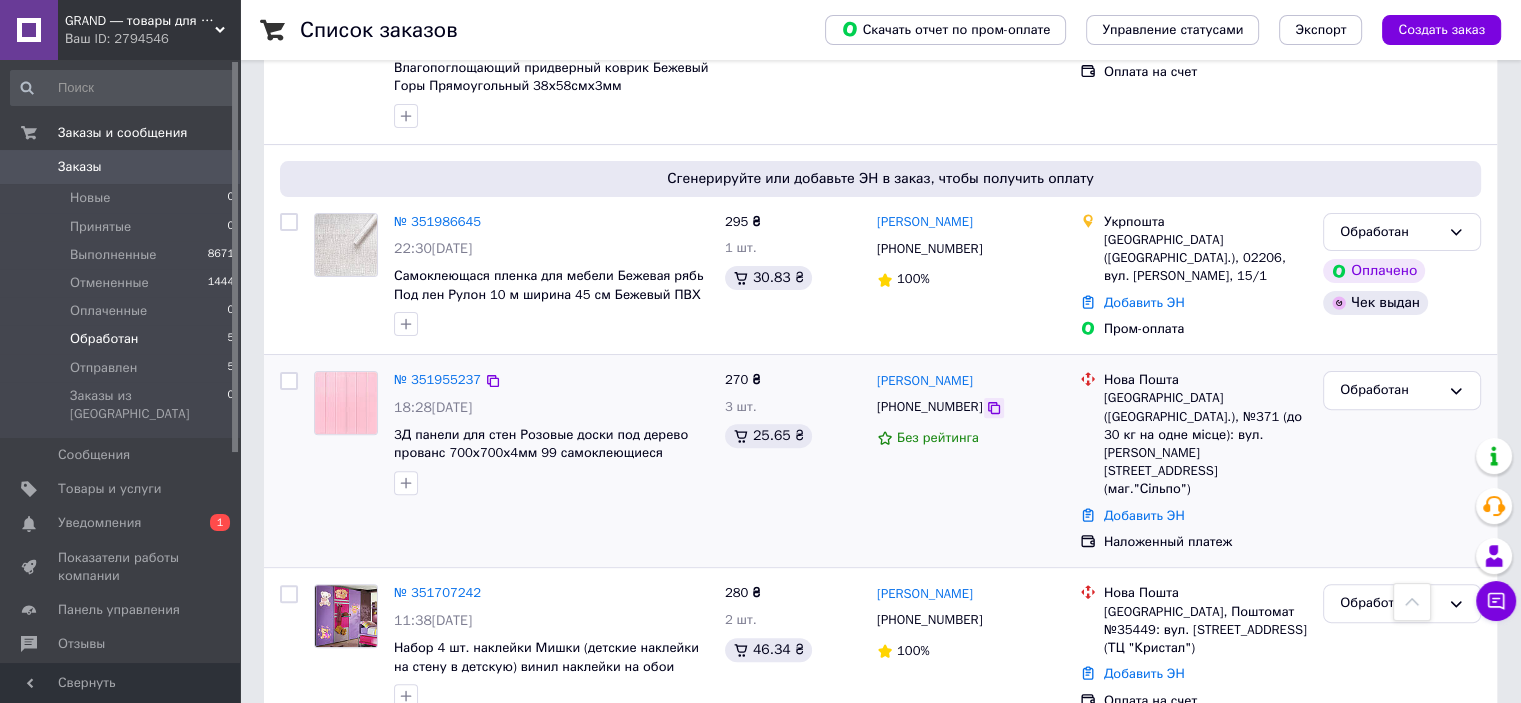 click 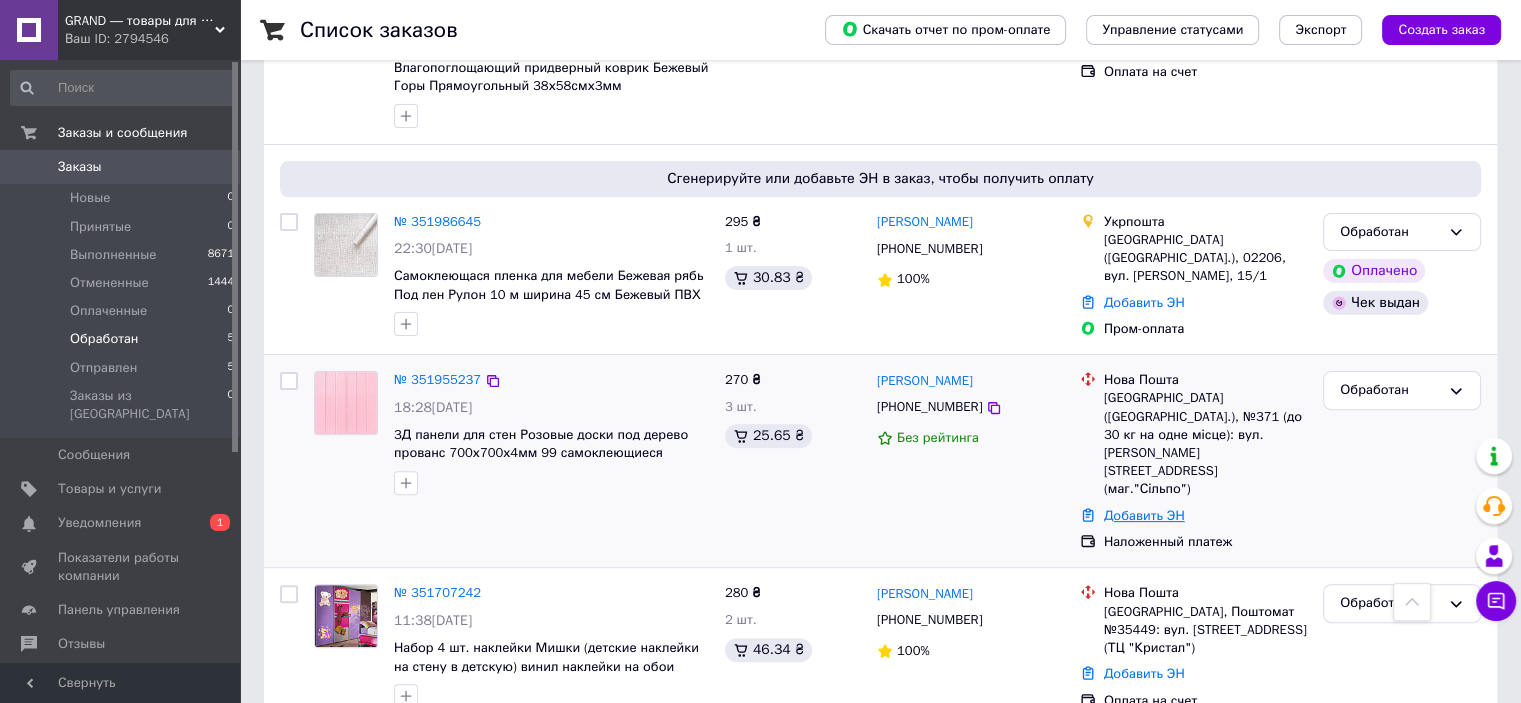 click on "Добавить ЭН" at bounding box center (1144, 515) 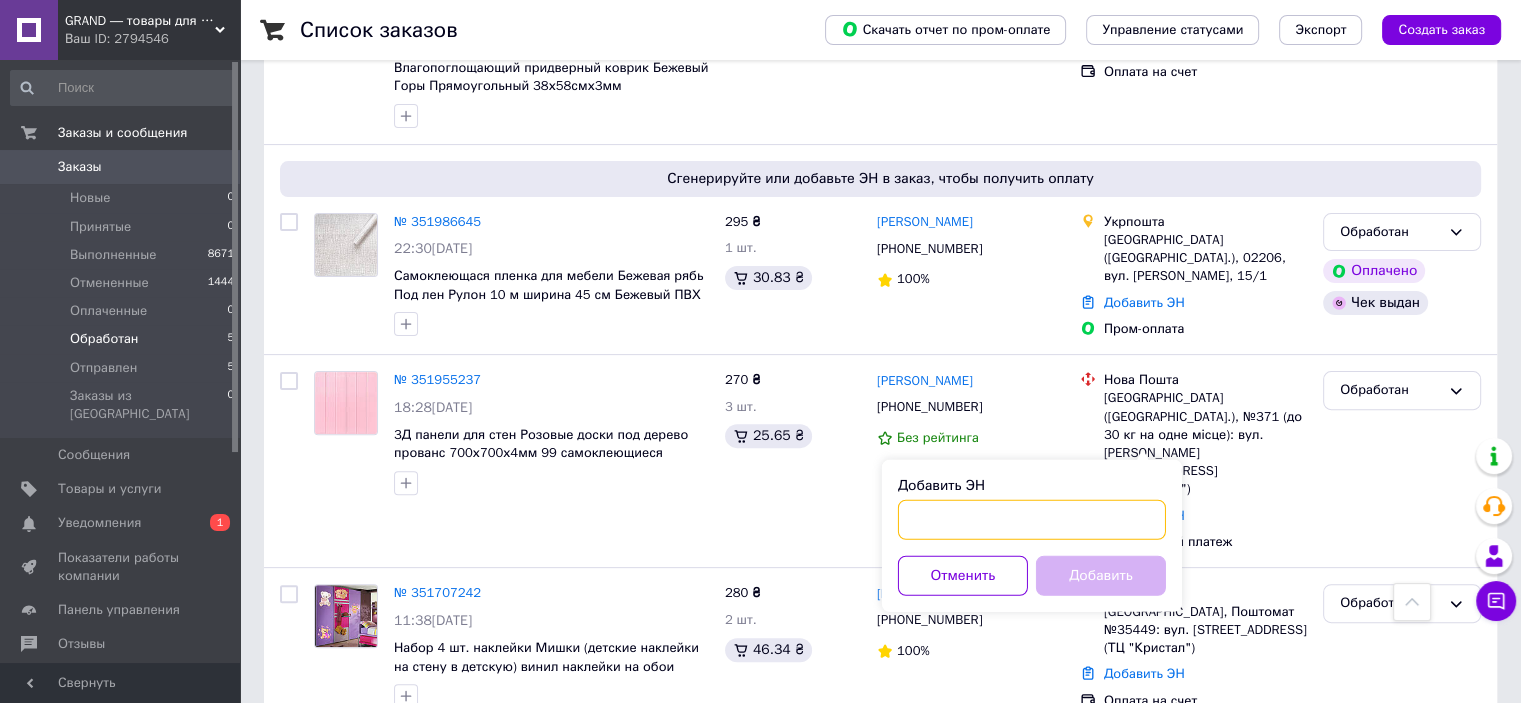 click on "Добавить ЭН" at bounding box center (1032, 520) 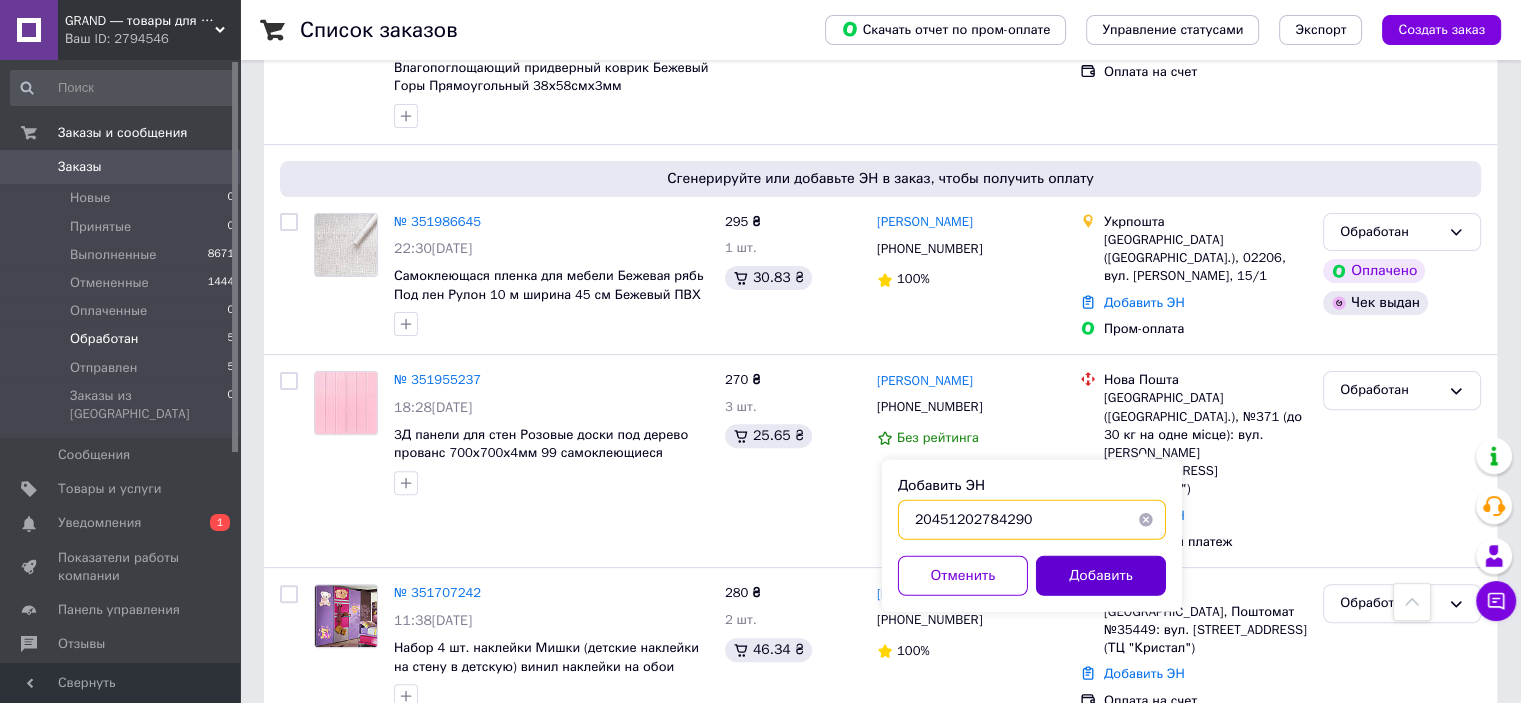 type on "20451202784290" 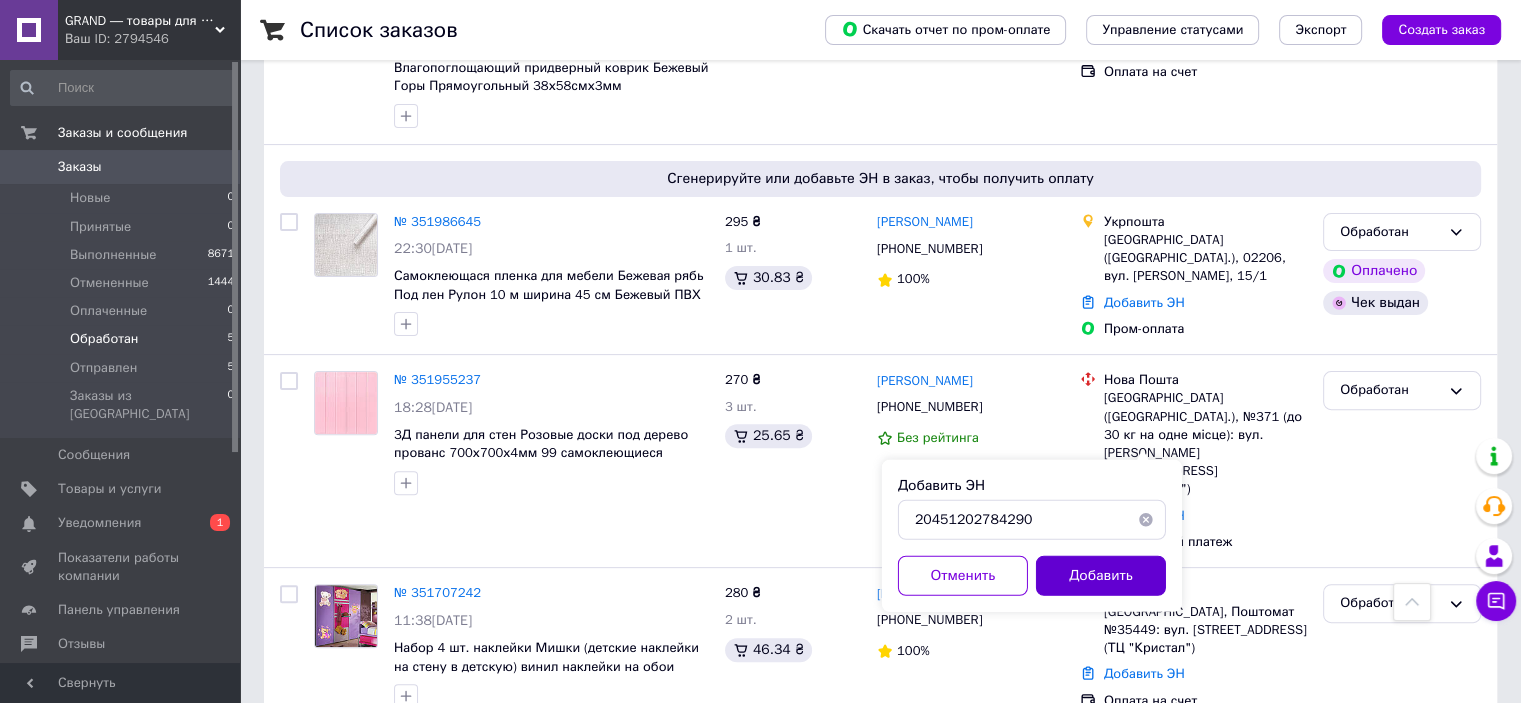 click on "Добавить" at bounding box center (1101, 576) 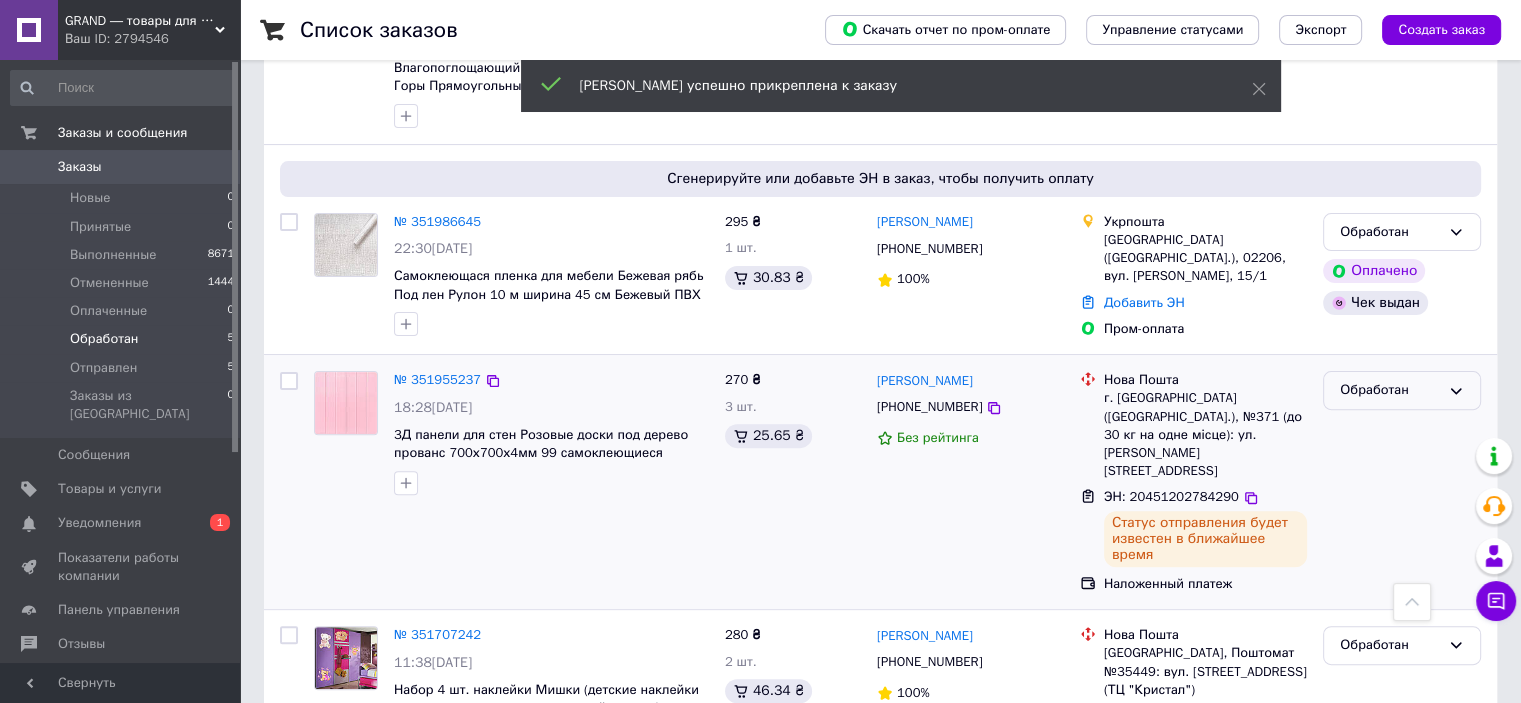 click on "Обработан" at bounding box center (1390, 390) 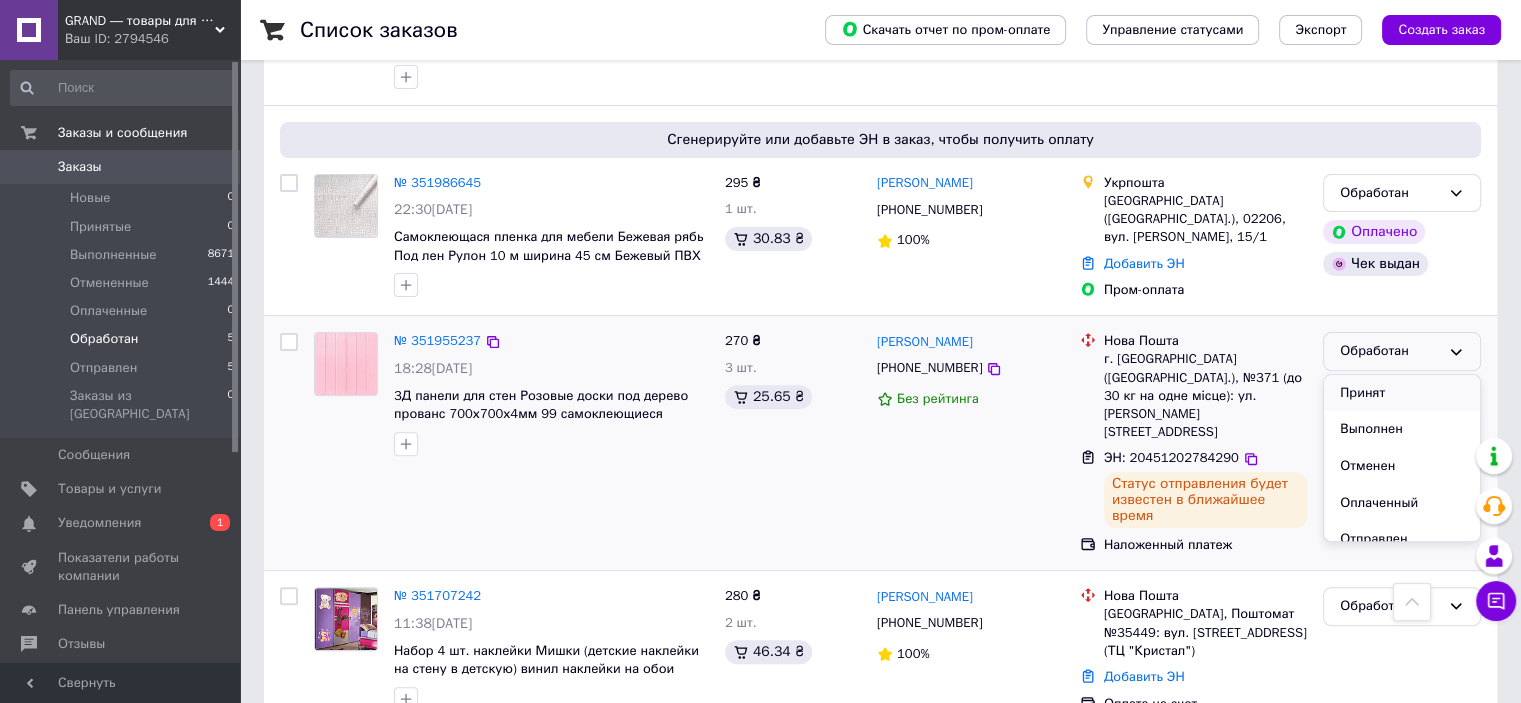scroll, scrollTop: 602, scrollLeft: 0, axis: vertical 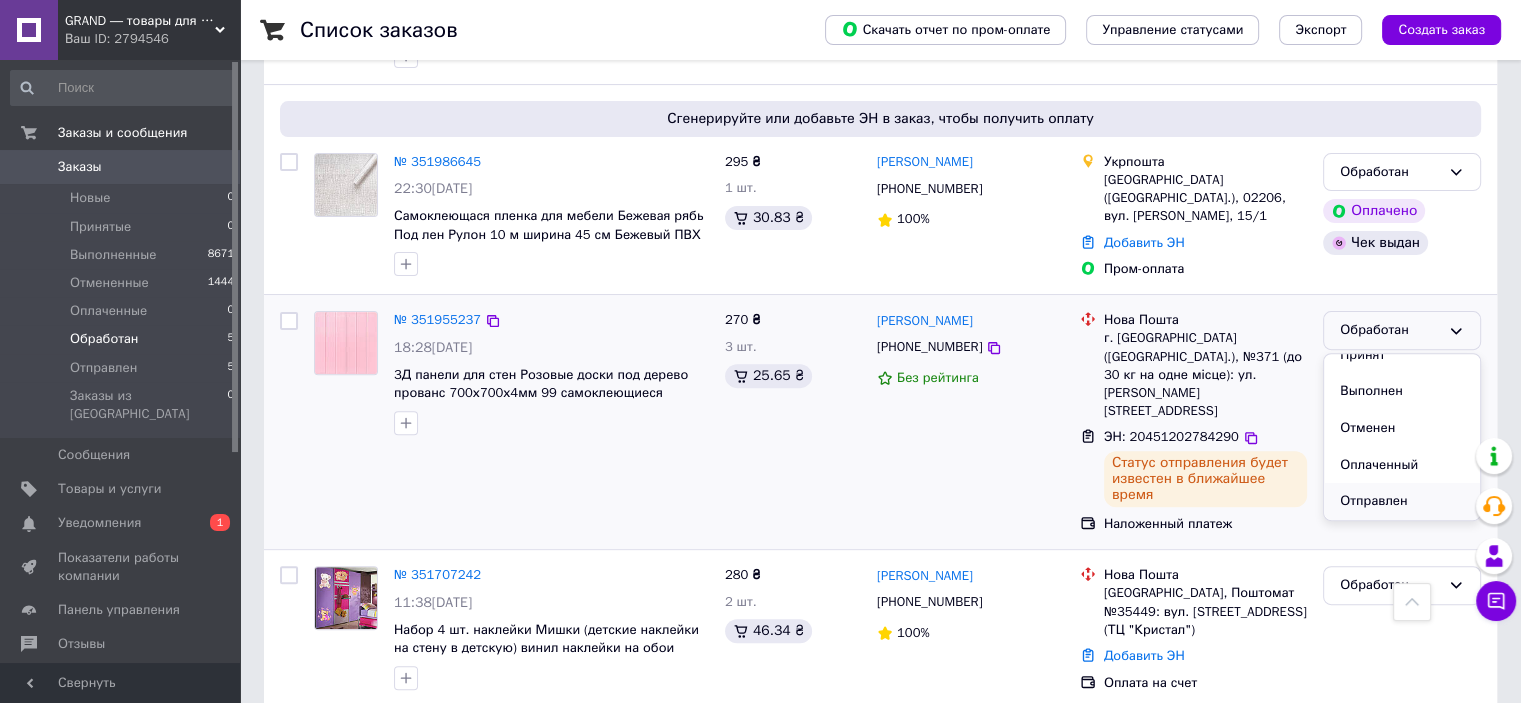 click on "Отправлен" at bounding box center [1402, 501] 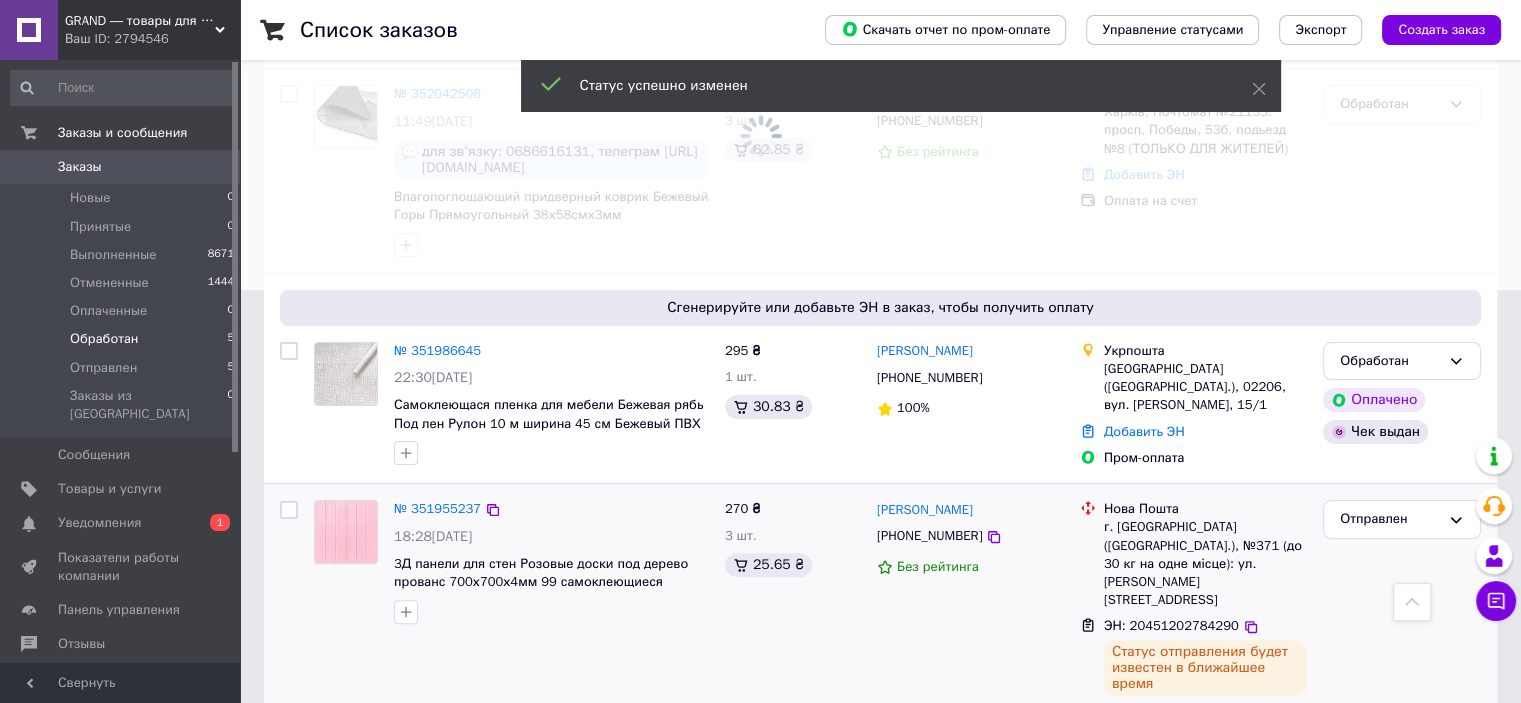 scroll, scrollTop: 402, scrollLeft: 0, axis: vertical 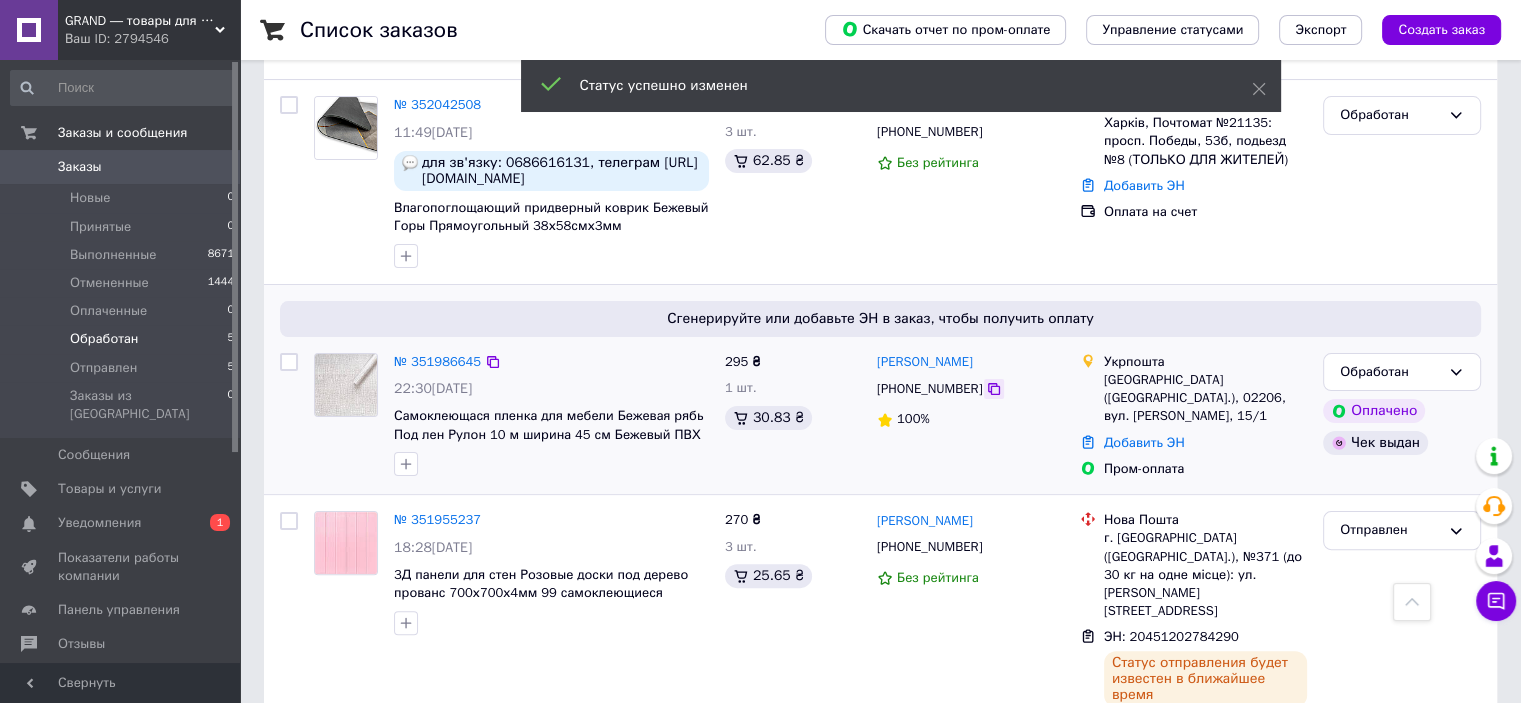 click 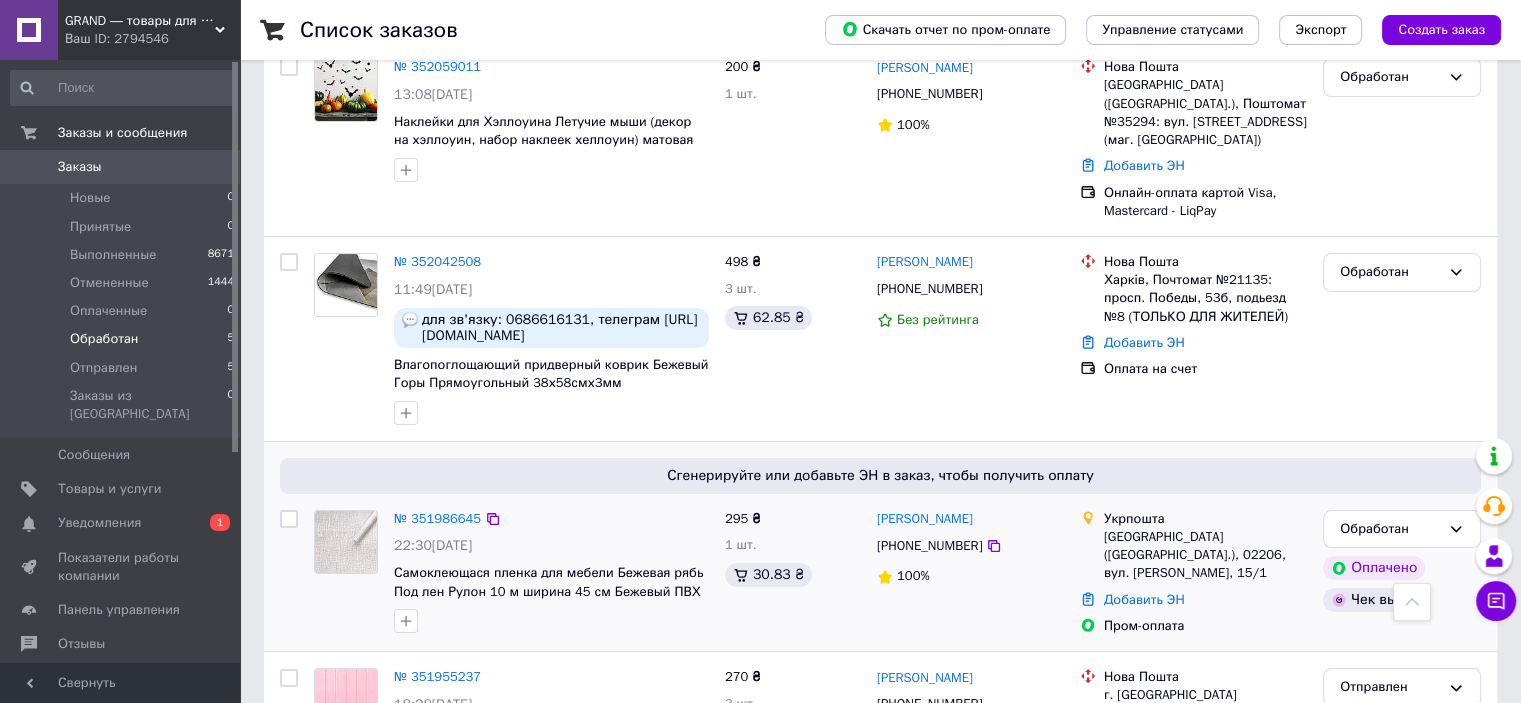 scroll, scrollTop: 202, scrollLeft: 0, axis: vertical 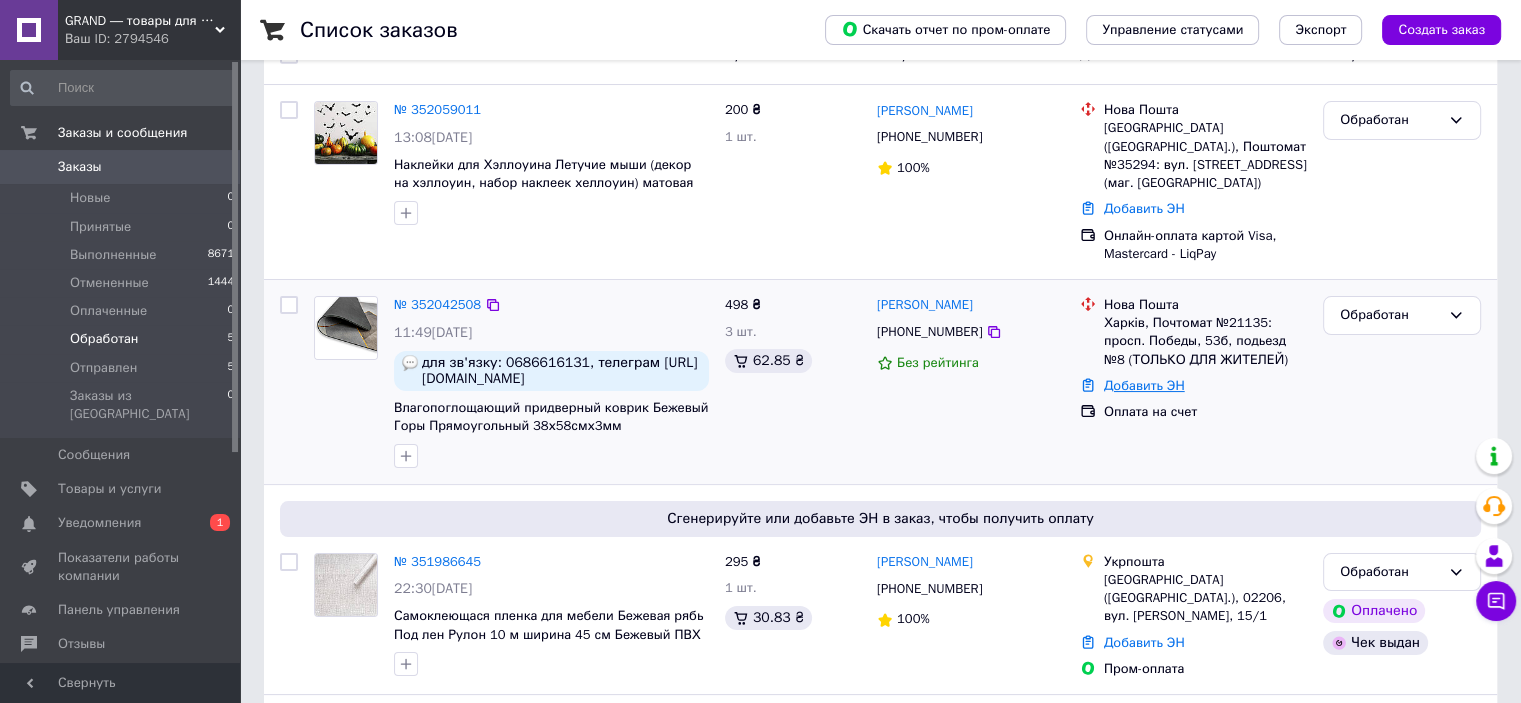 click on "Добавить ЭН" at bounding box center (1144, 385) 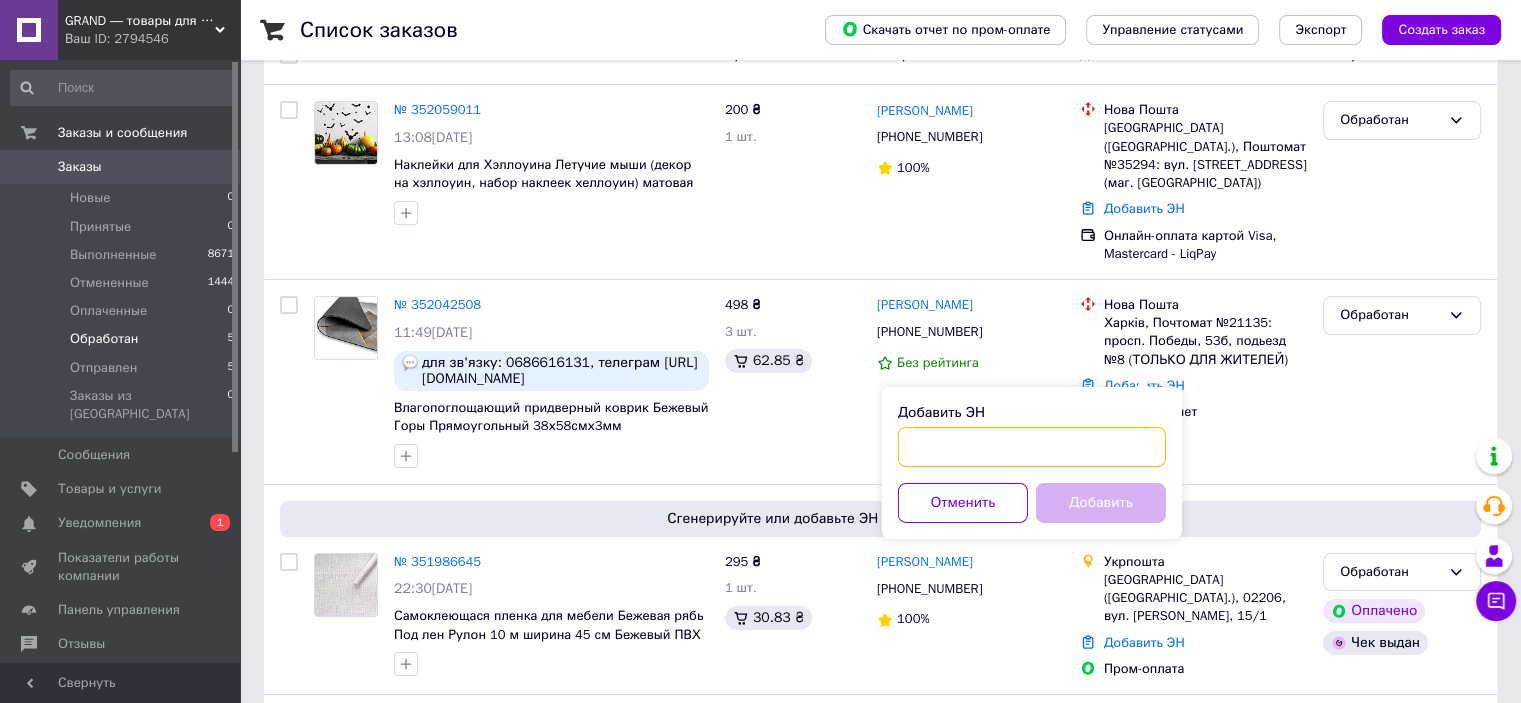 click on "Добавить ЭН" at bounding box center [1032, 447] 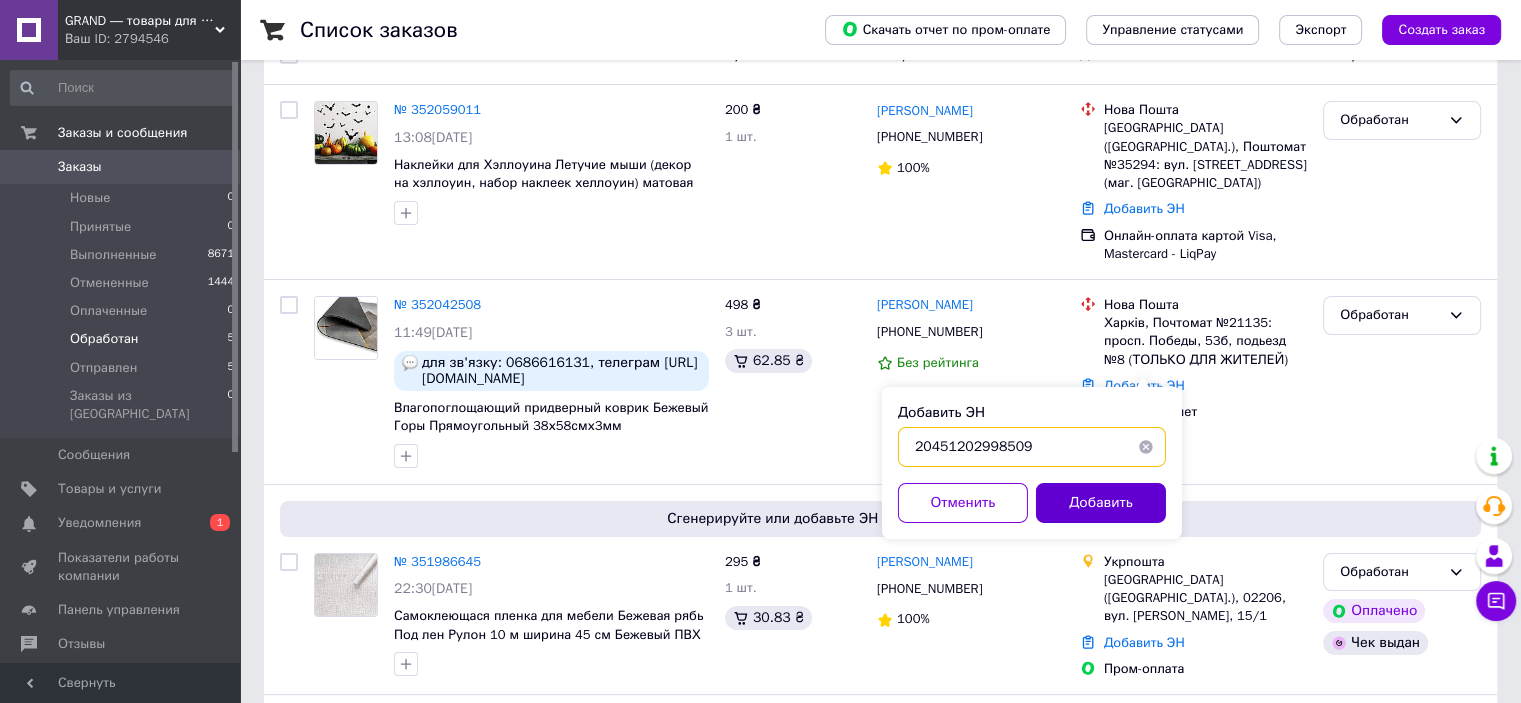 type on "20451202998509" 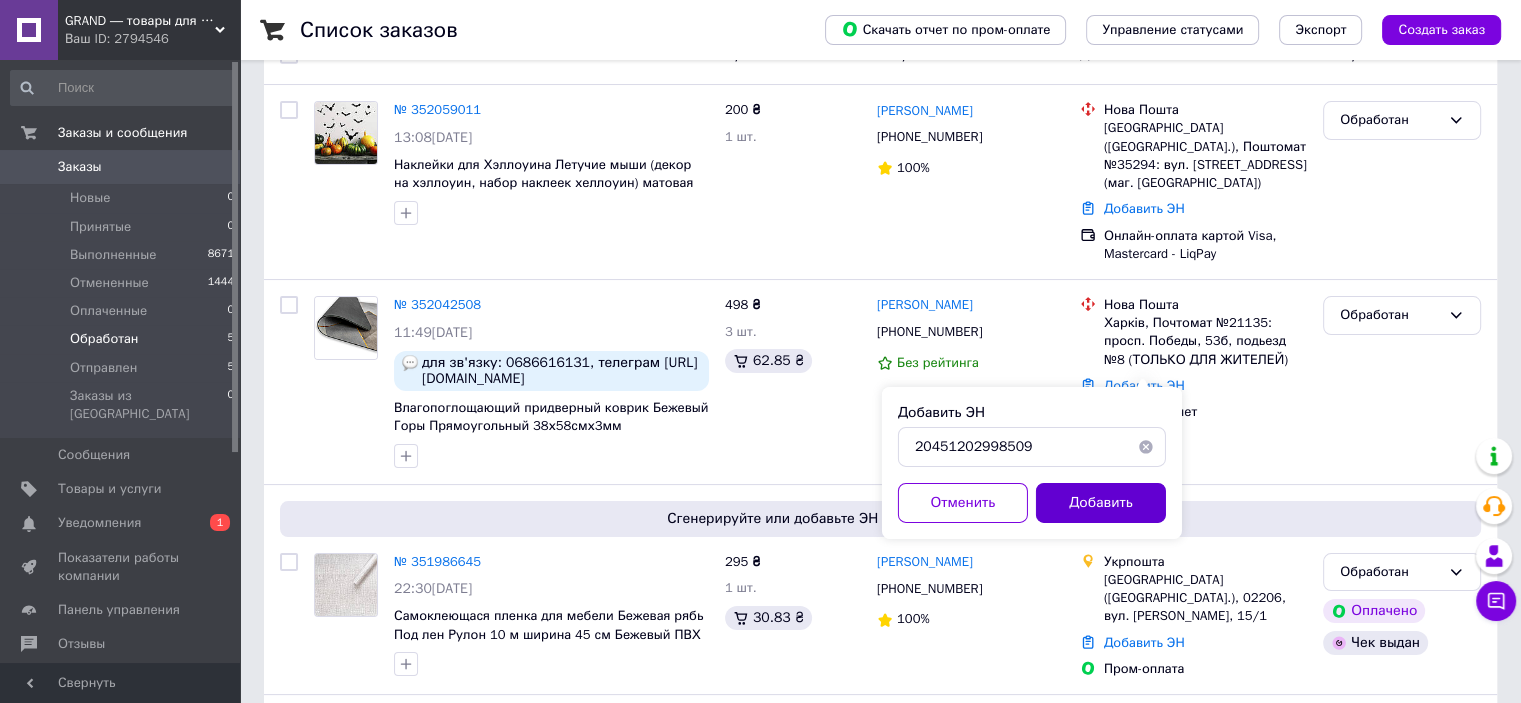 click on "Добавить" at bounding box center [1101, 503] 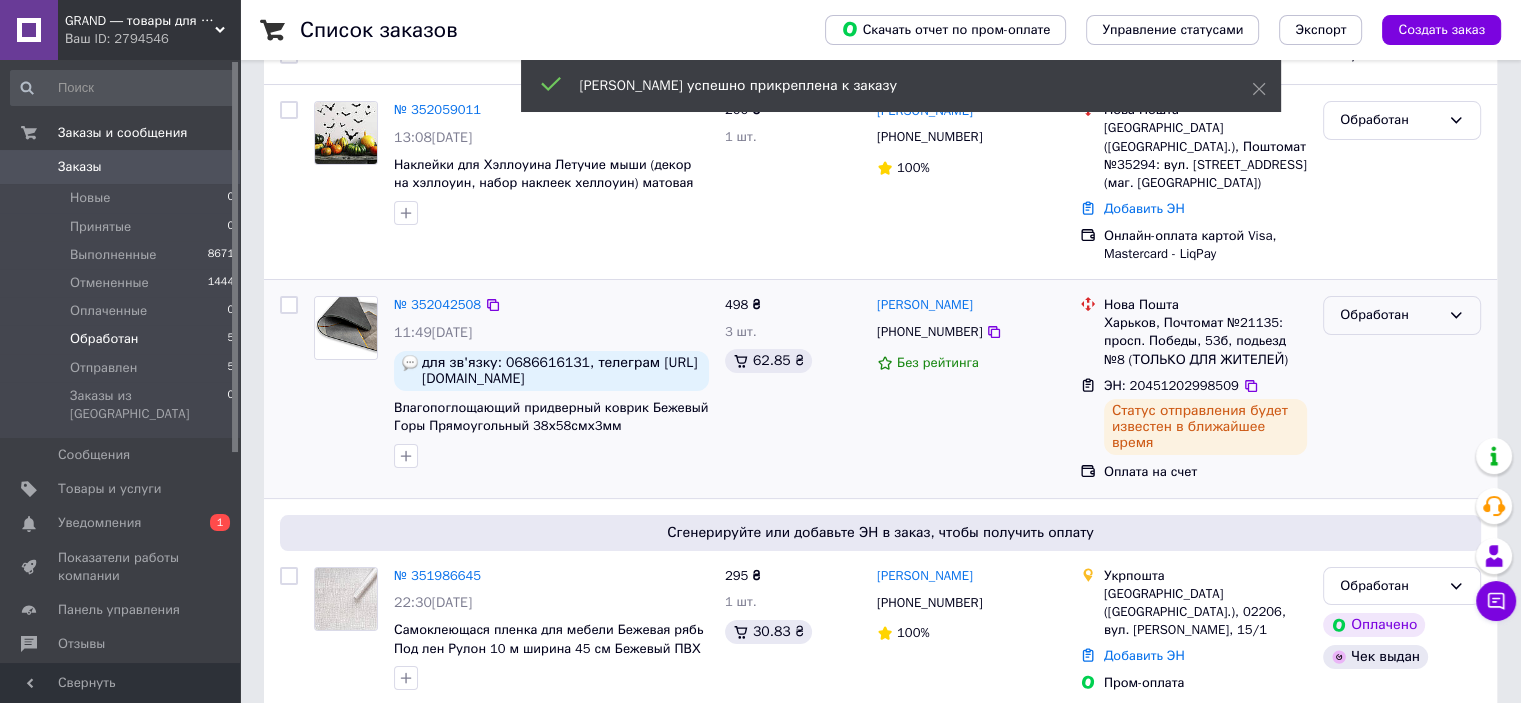 click on "Обработан" at bounding box center (1390, 315) 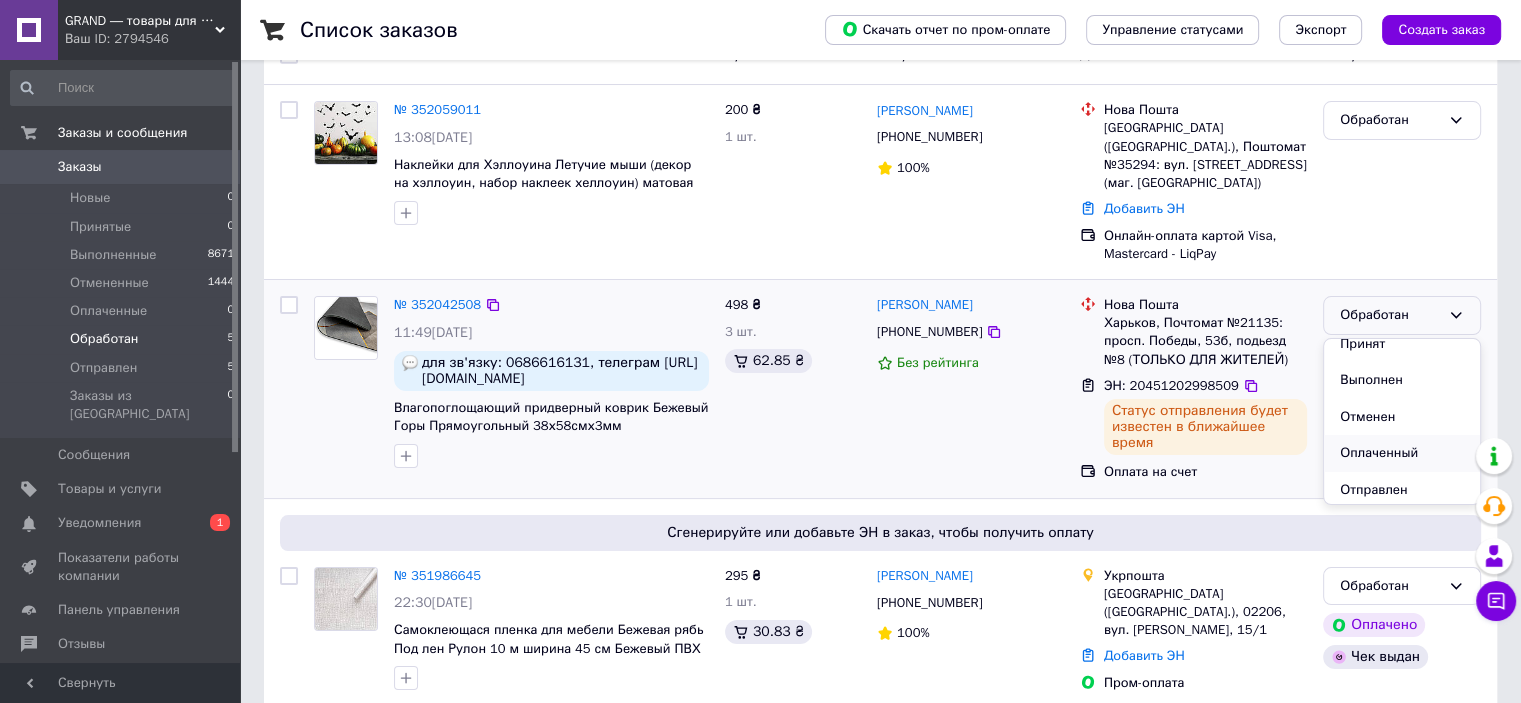 scroll, scrollTop: 16, scrollLeft: 0, axis: vertical 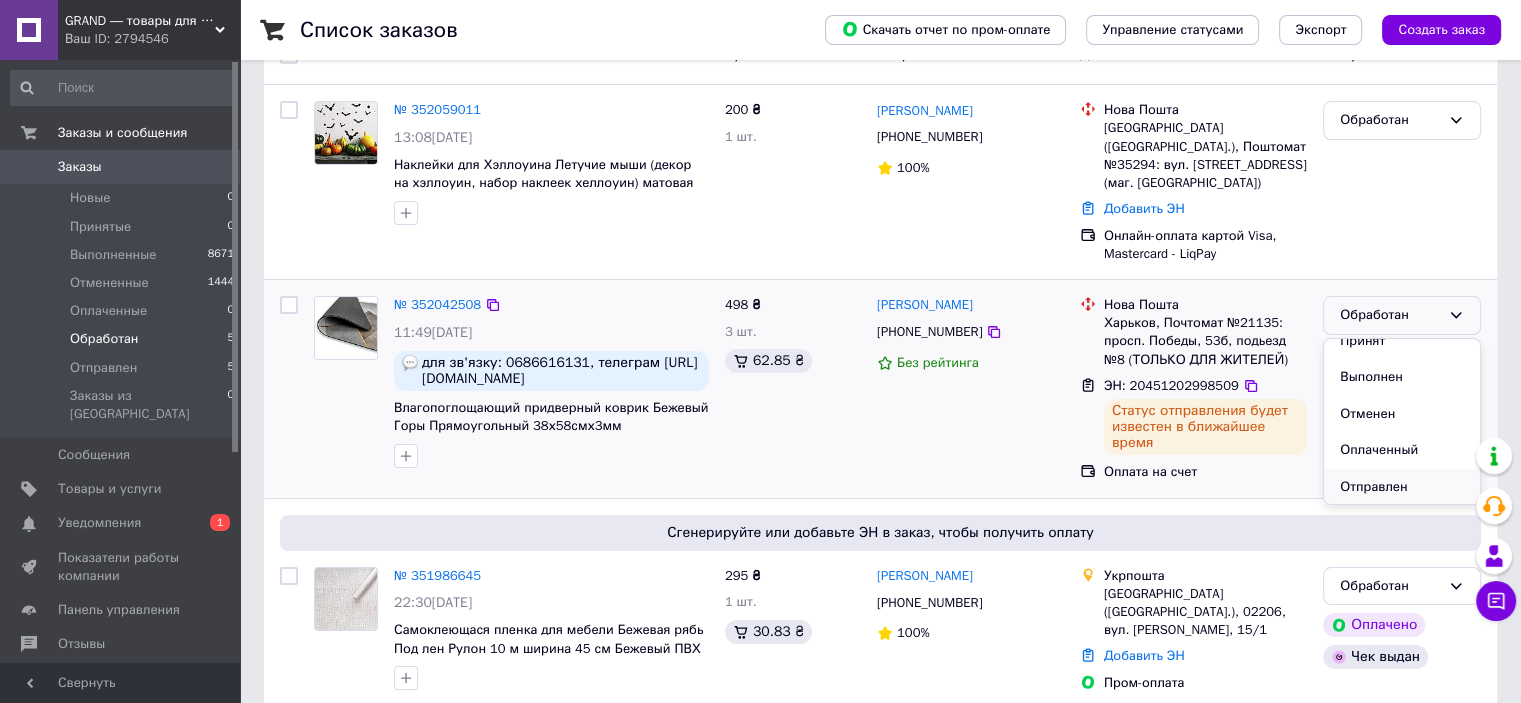 click on "Отправлен" at bounding box center (1402, 487) 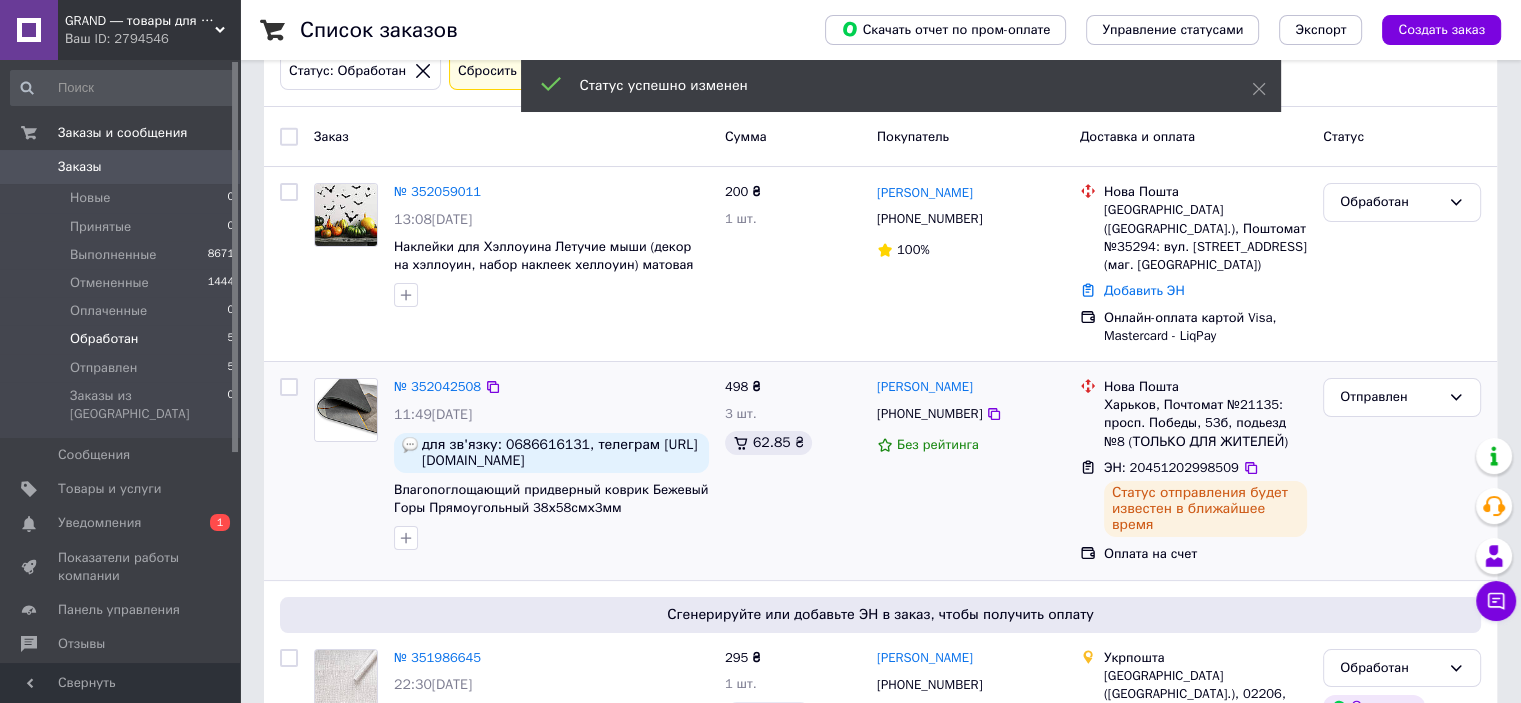 scroll, scrollTop: 2, scrollLeft: 0, axis: vertical 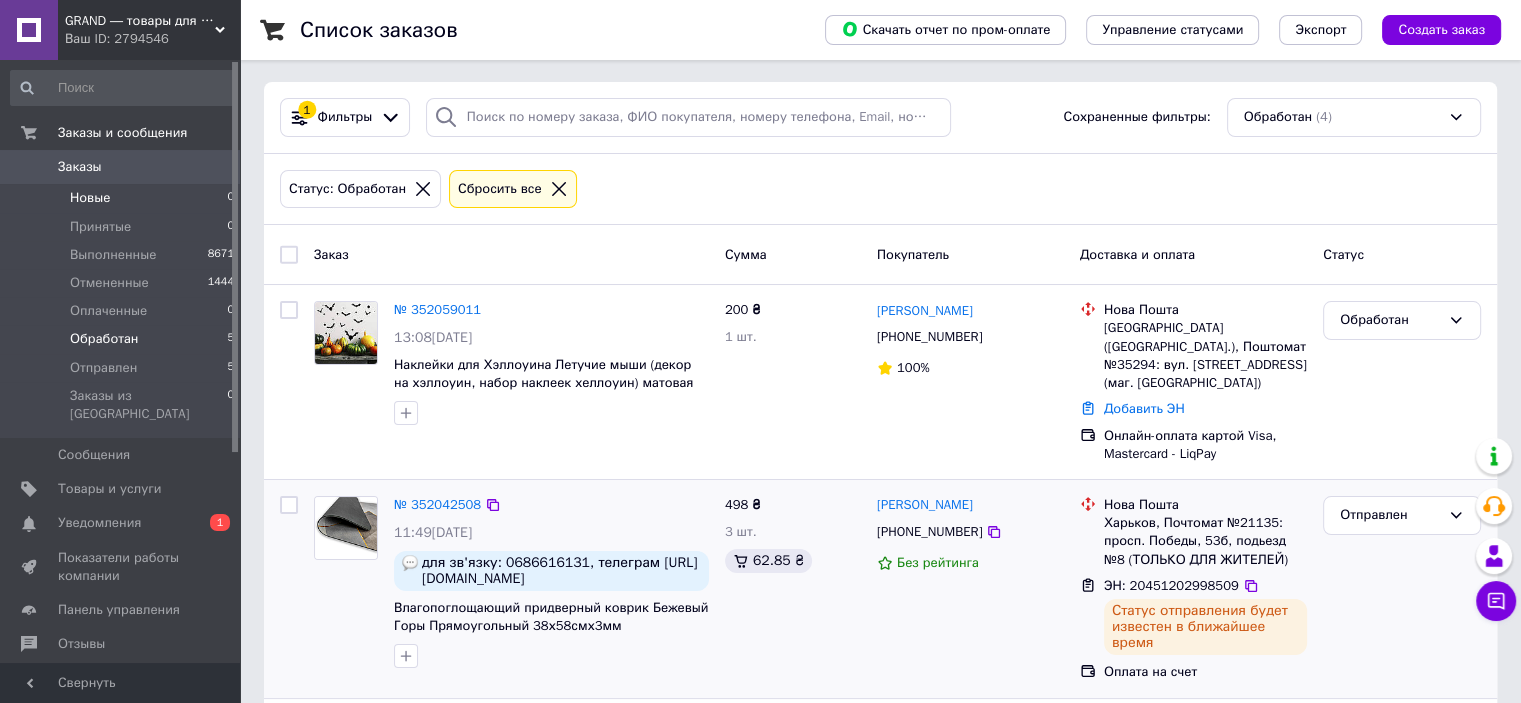 click on "Новые" at bounding box center (90, 198) 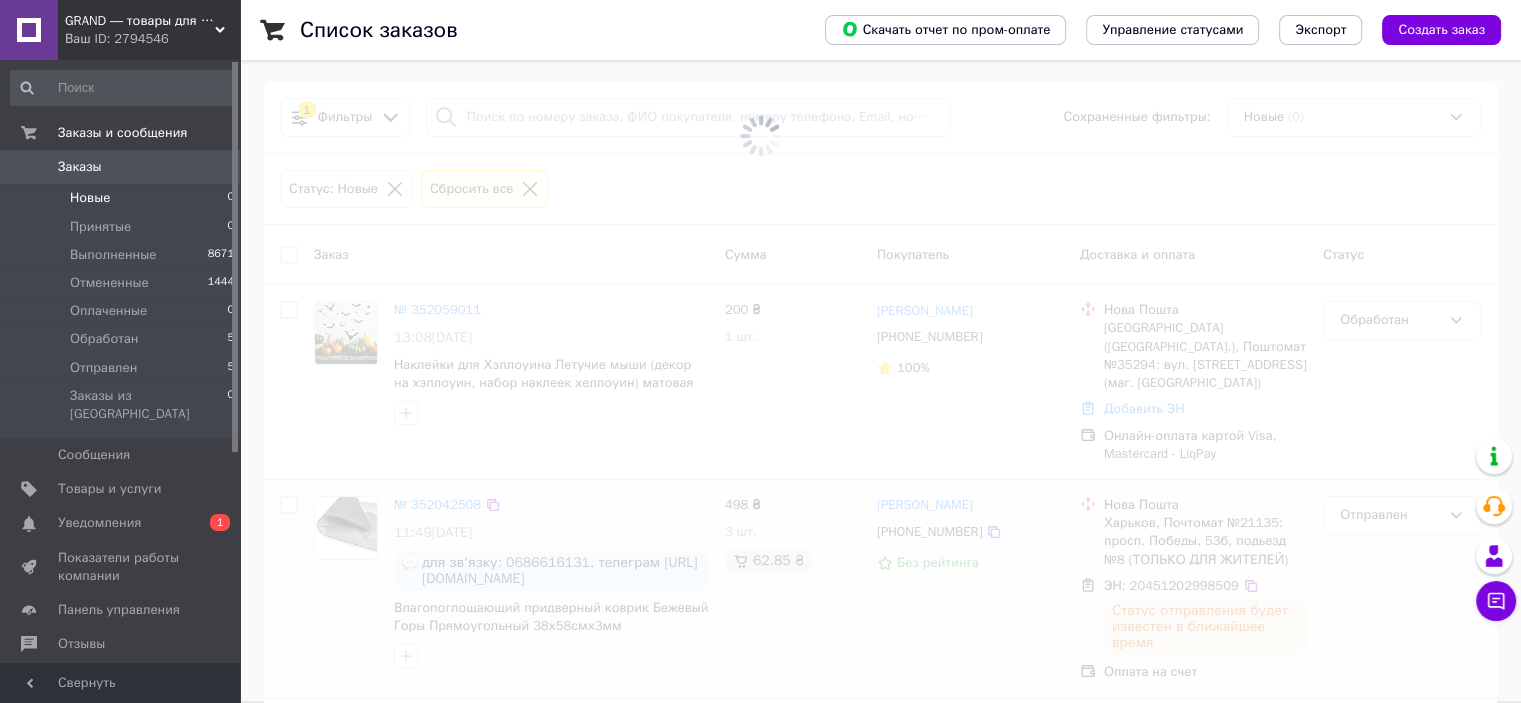 scroll, scrollTop: 0, scrollLeft: 0, axis: both 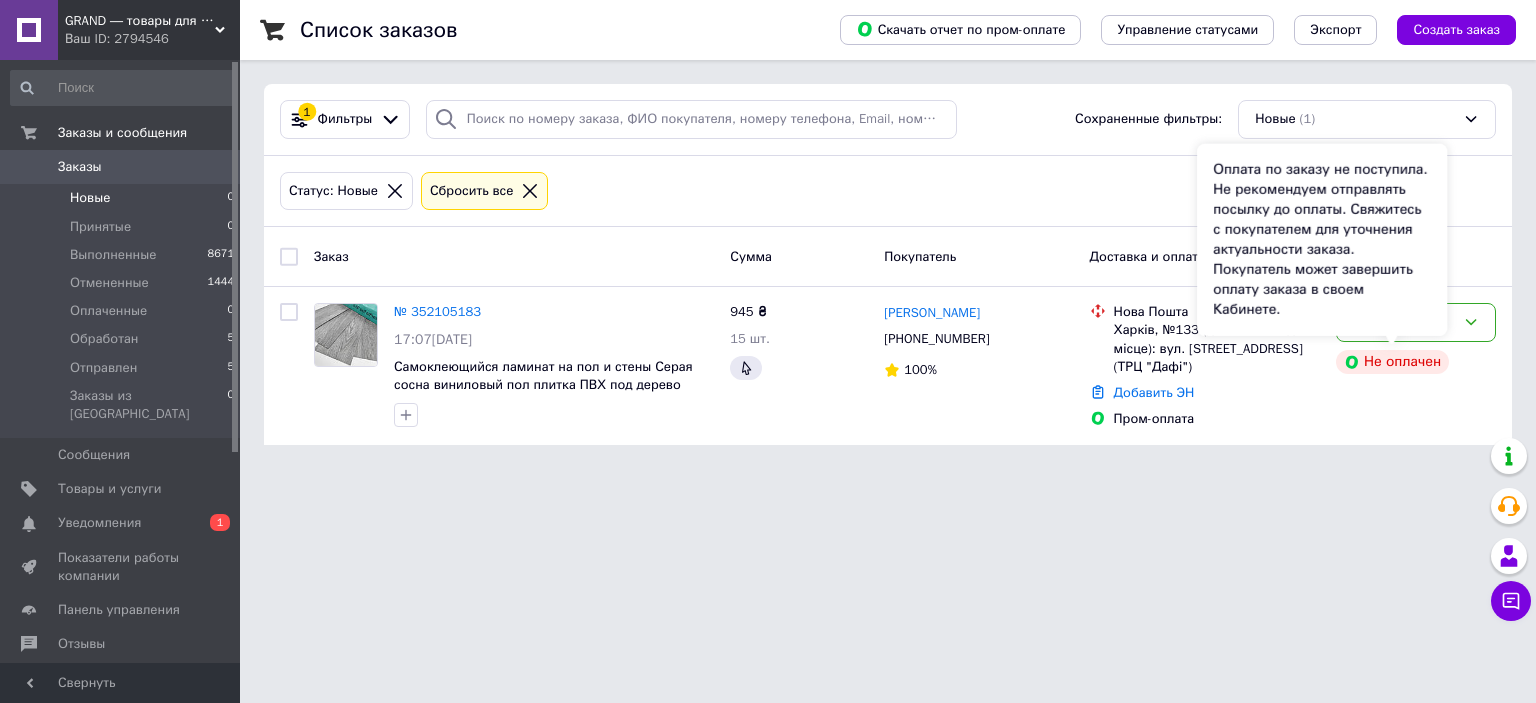 click on "Оплата по заказу не поступила.
Не рекомендуем отправлять посылку до оплаты.
Свяжитесь с покупателем для уточнения
актуальности заказа. Покупатель может
завершить оплату заказа в своем Кабинете." at bounding box center [1322, 240] 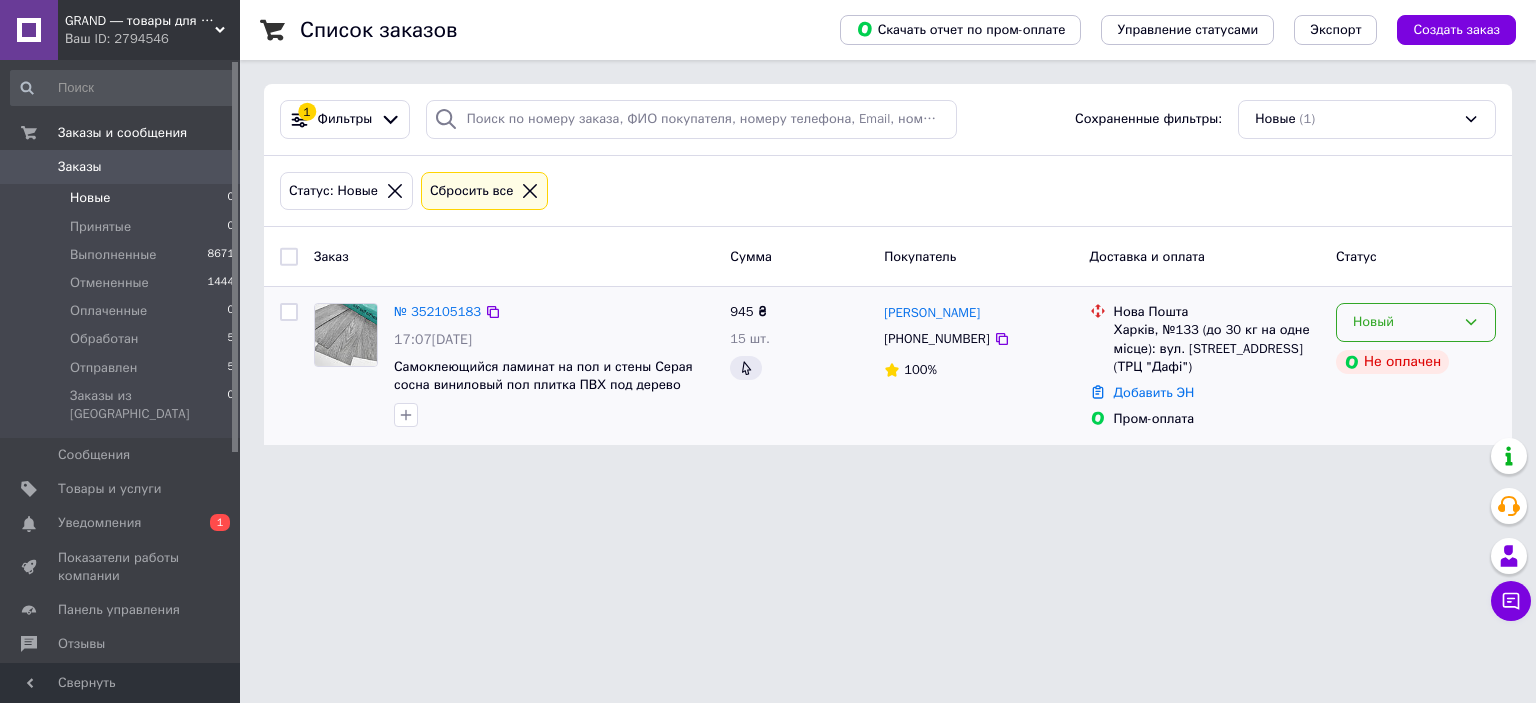 click 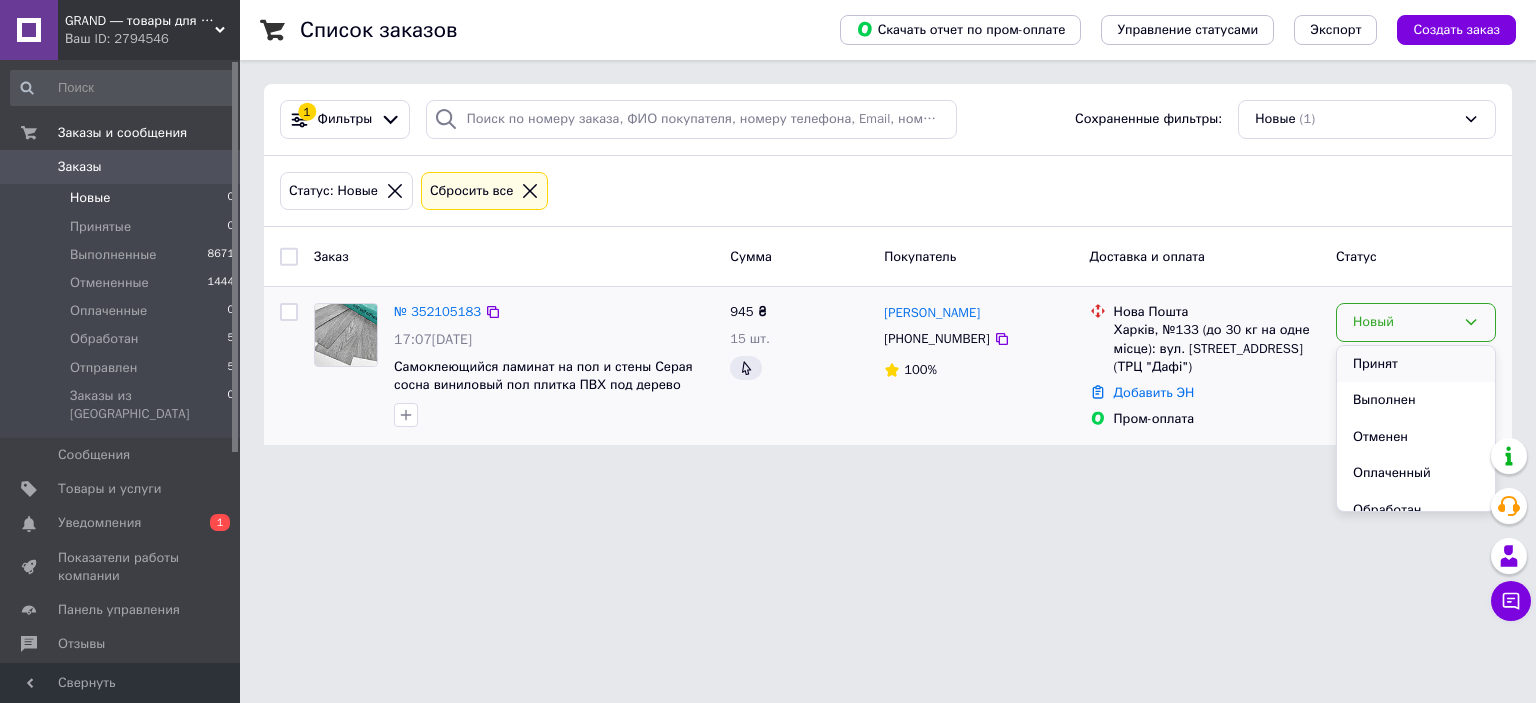 click on "Принят" at bounding box center [1416, 364] 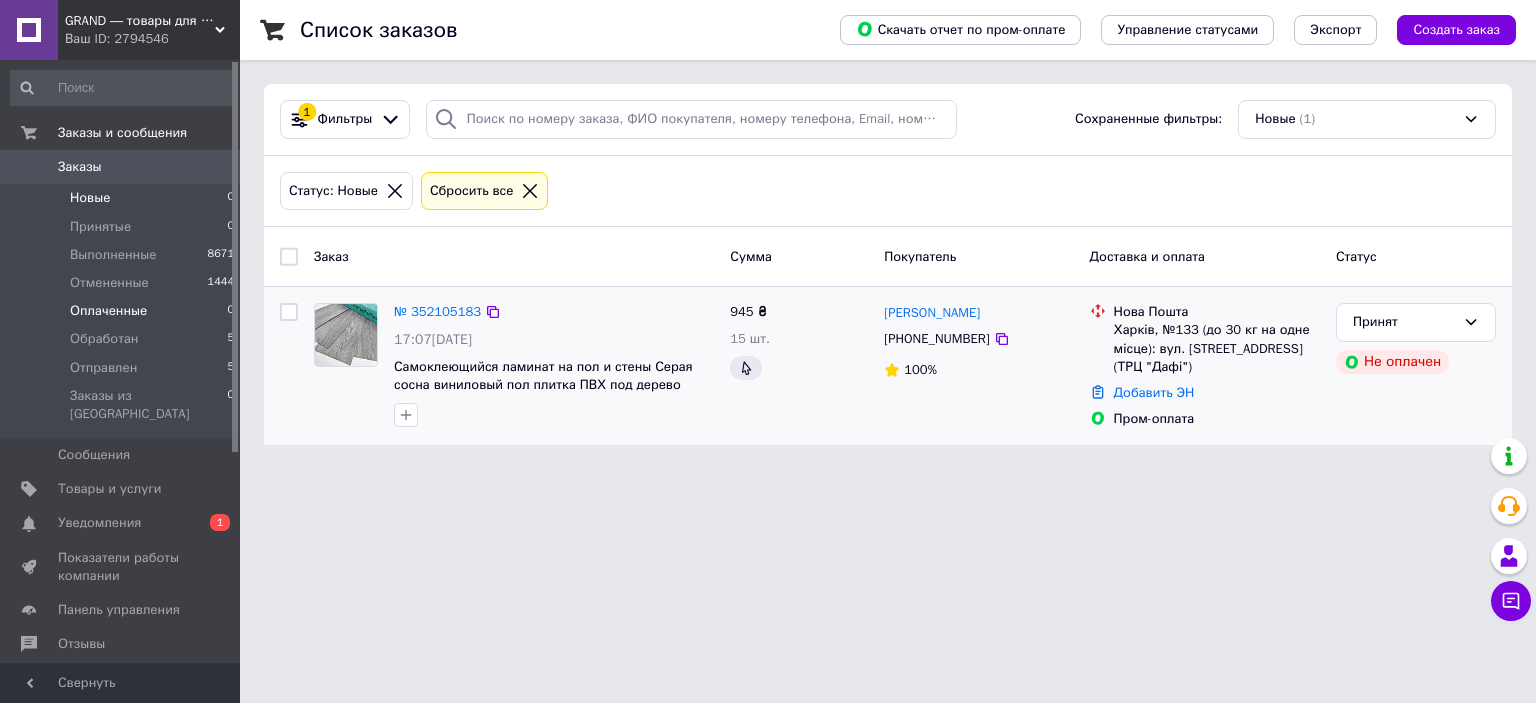 click on "Оплаченные" at bounding box center (108, 311) 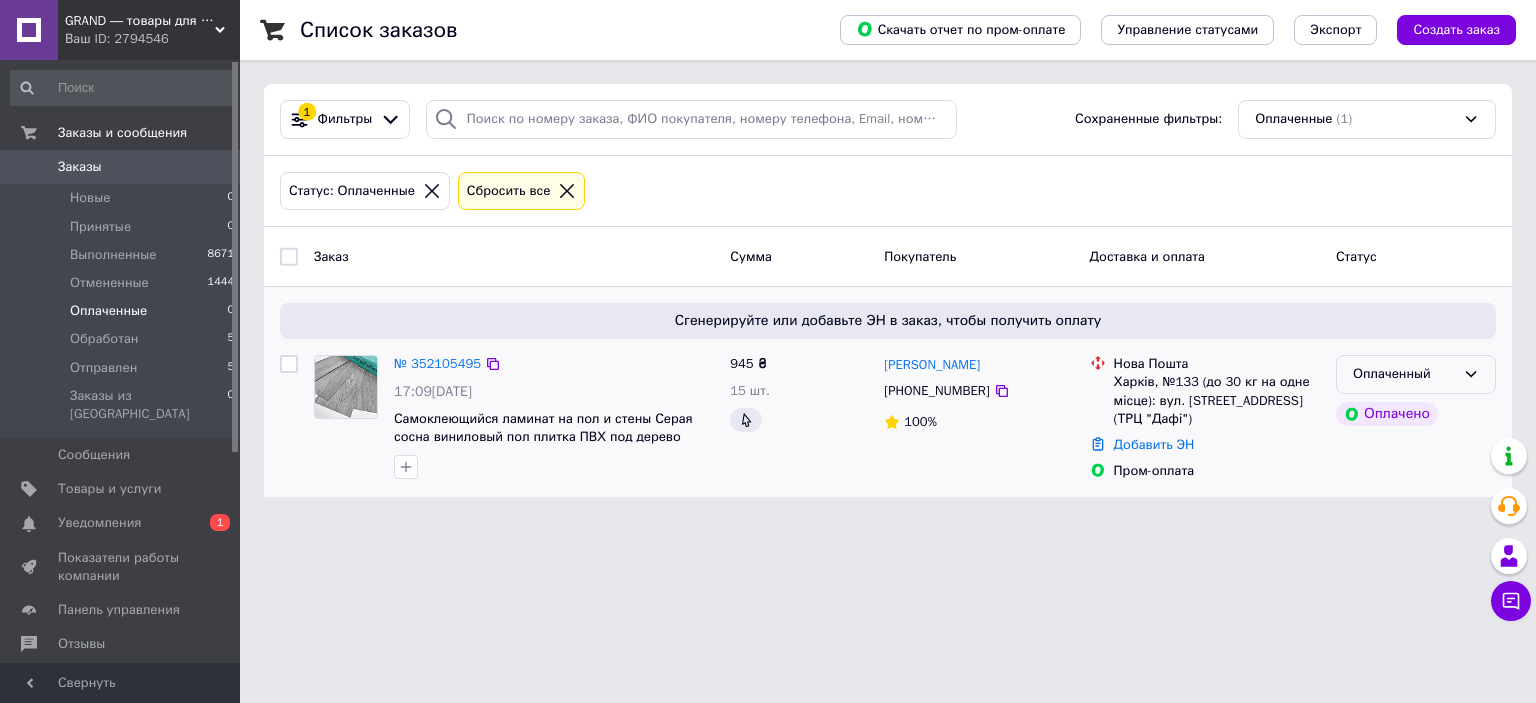 click on "Оплаченный" at bounding box center (1404, 374) 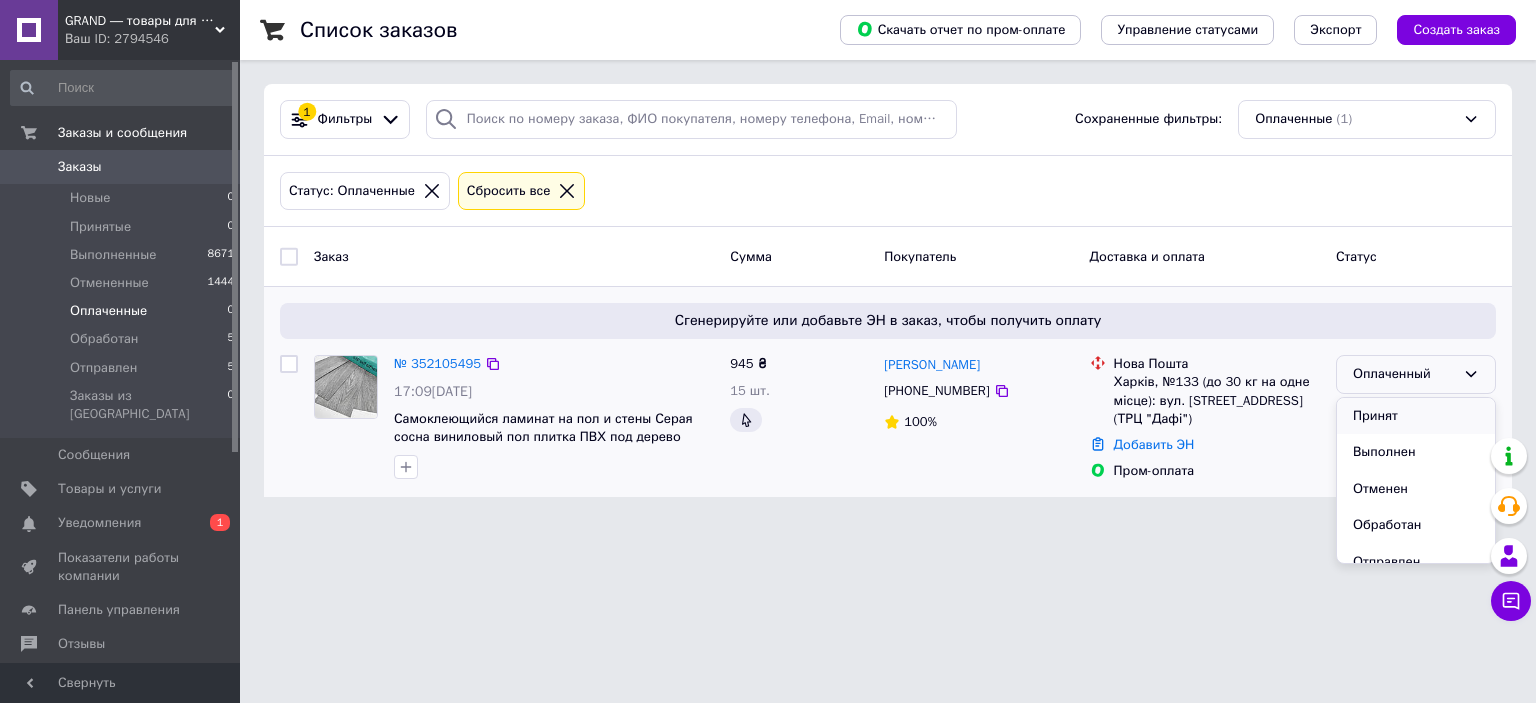 click on "Принят" at bounding box center [1416, 416] 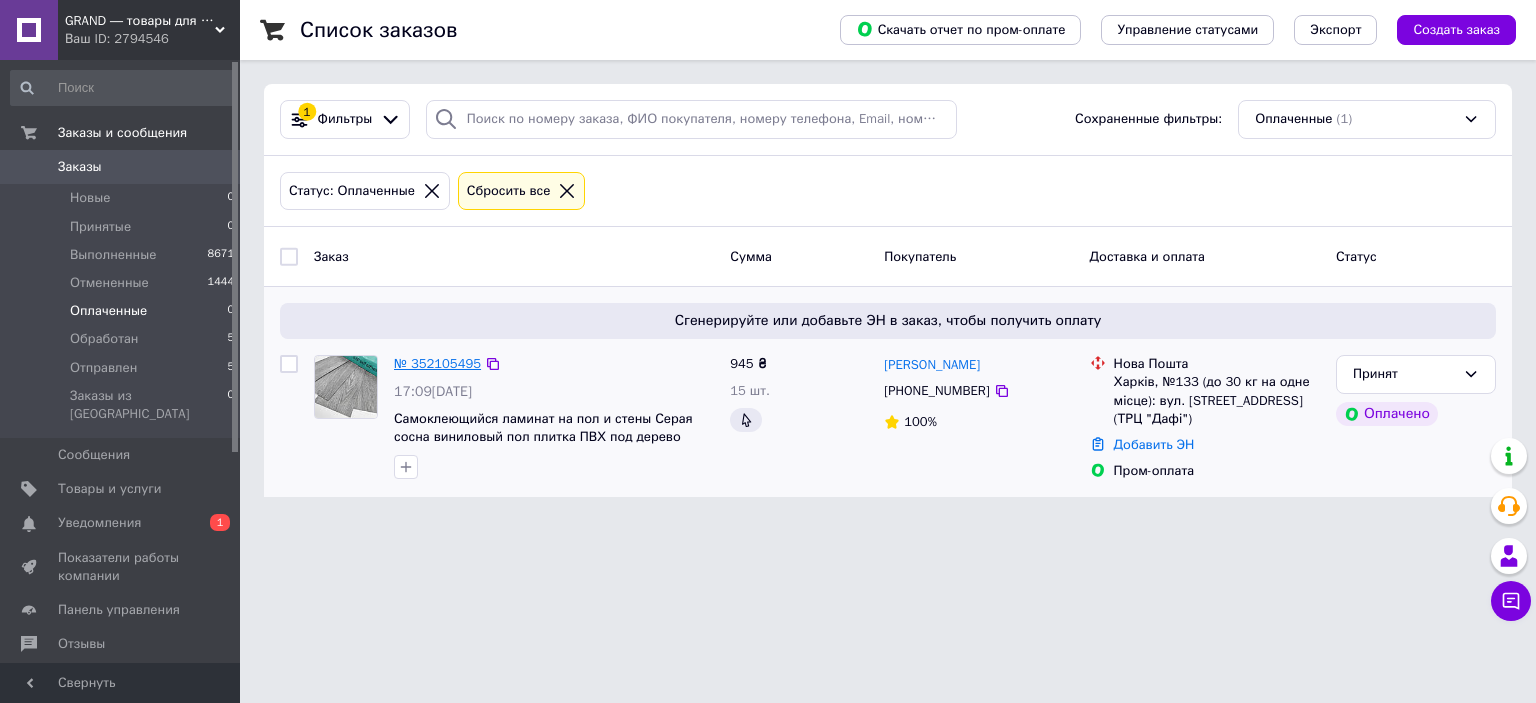click on "№ 352105495" at bounding box center [437, 363] 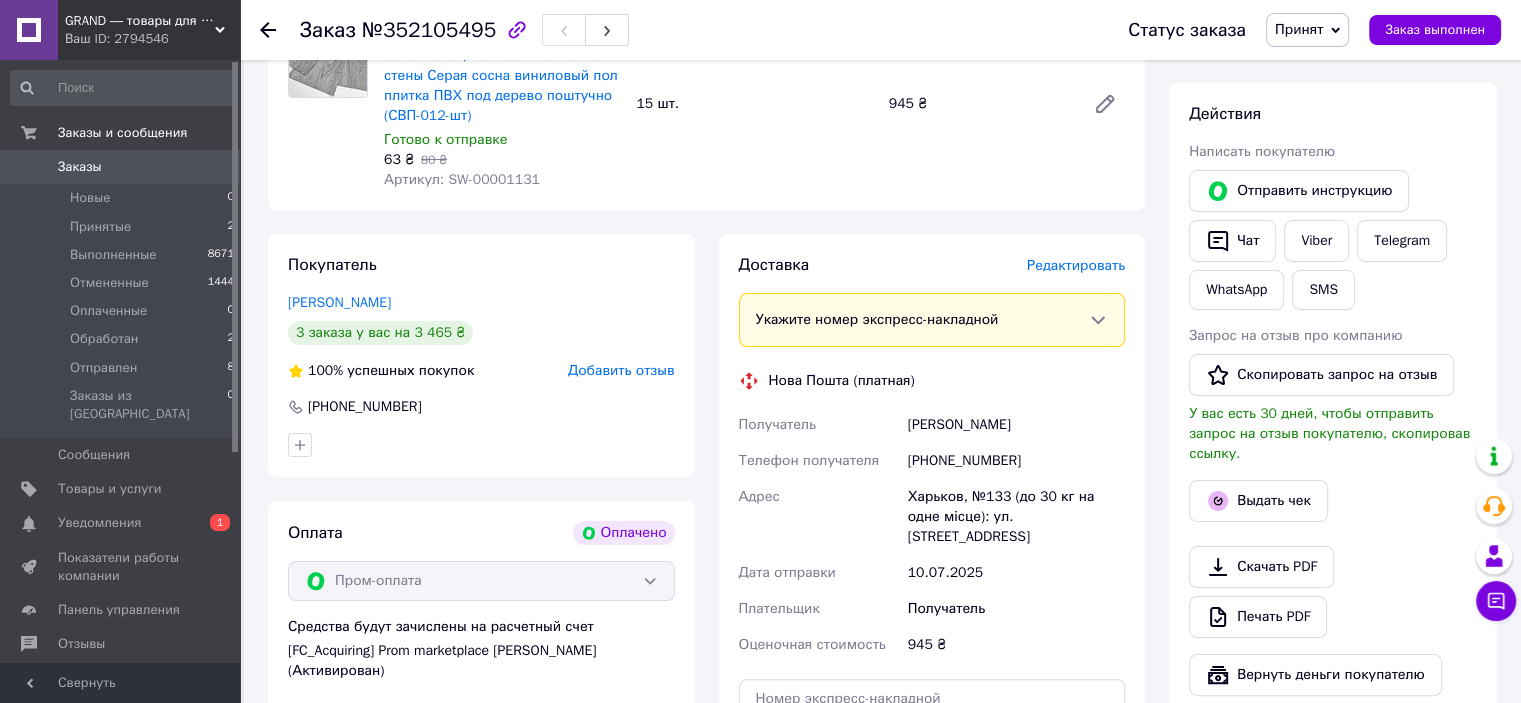 scroll, scrollTop: 400, scrollLeft: 0, axis: vertical 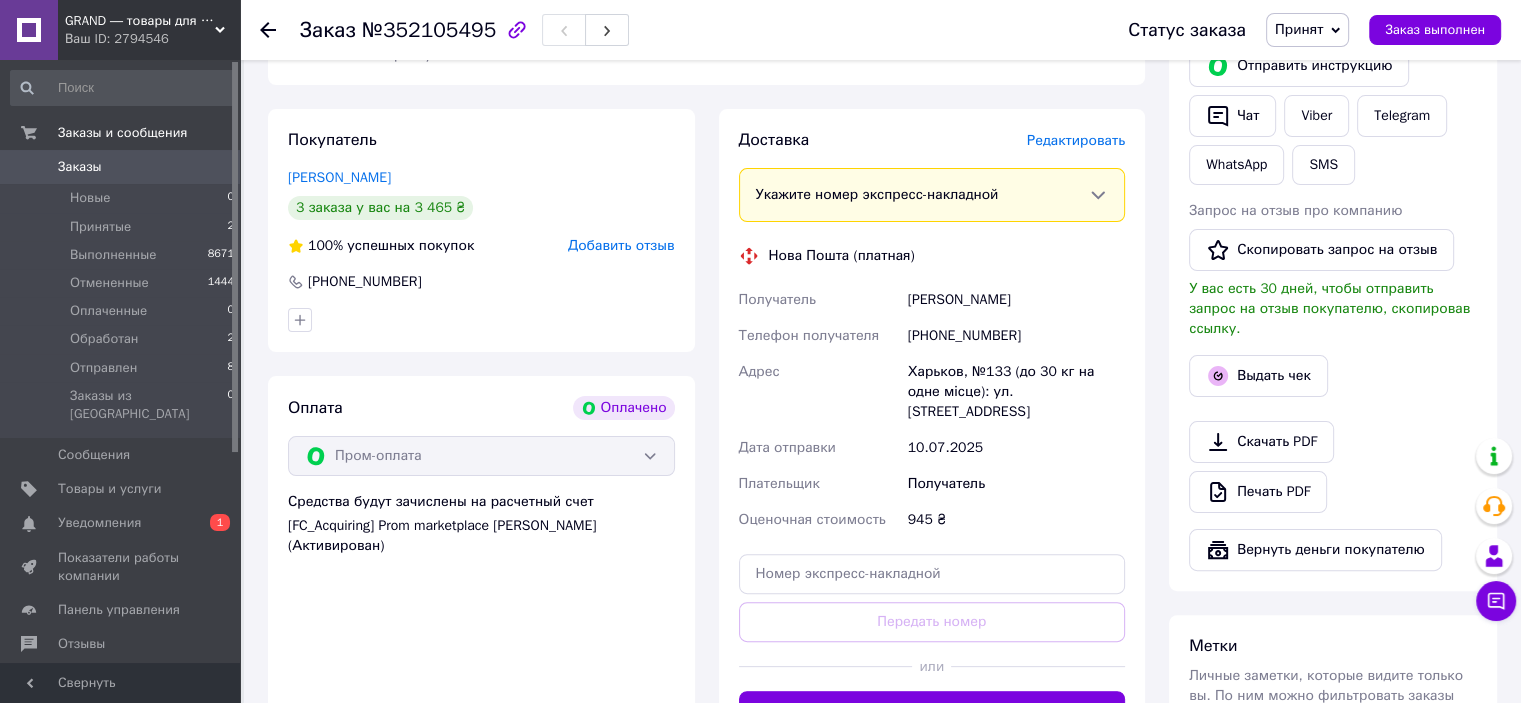 drag, startPoint x: 1032, startPoint y: 305, endPoint x: 900, endPoint y: 311, distance: 132.13629 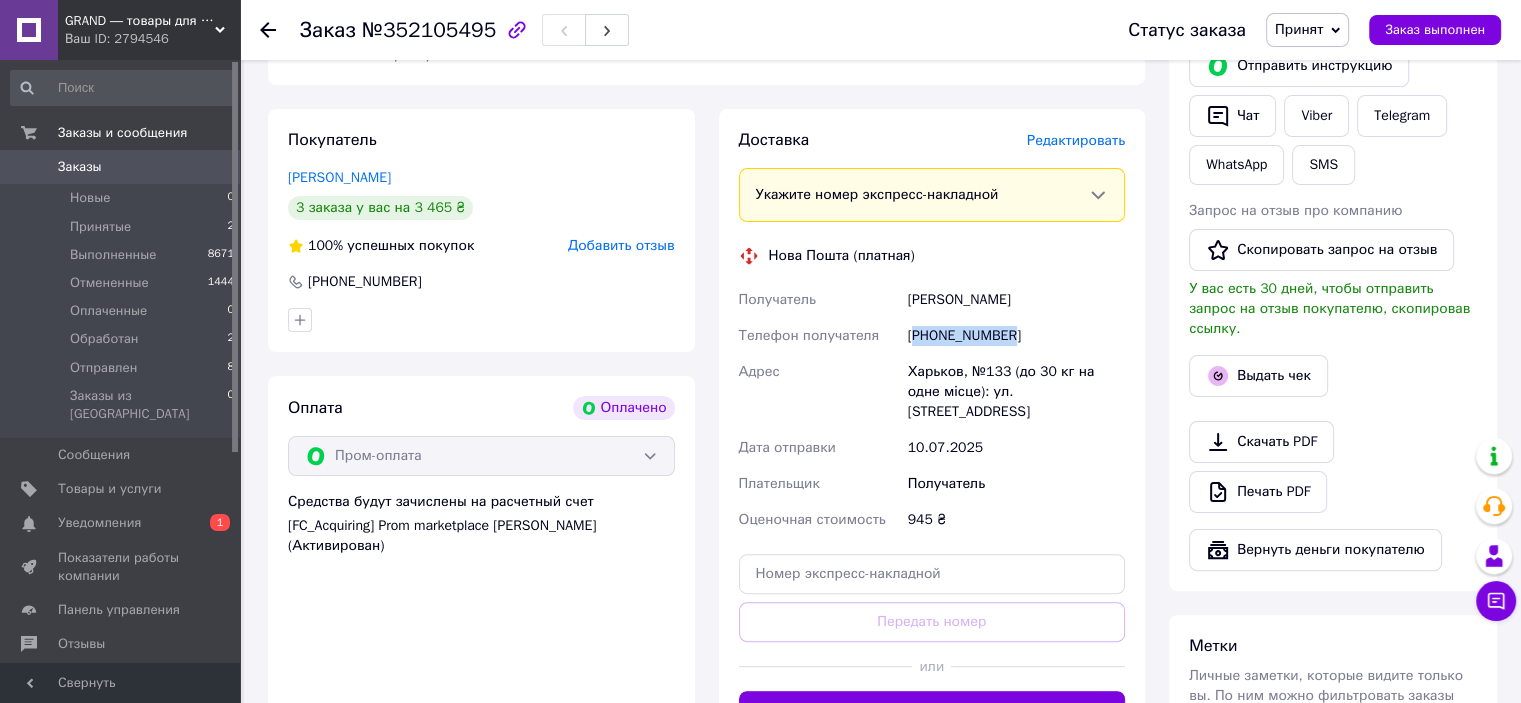copy on "380971619895" 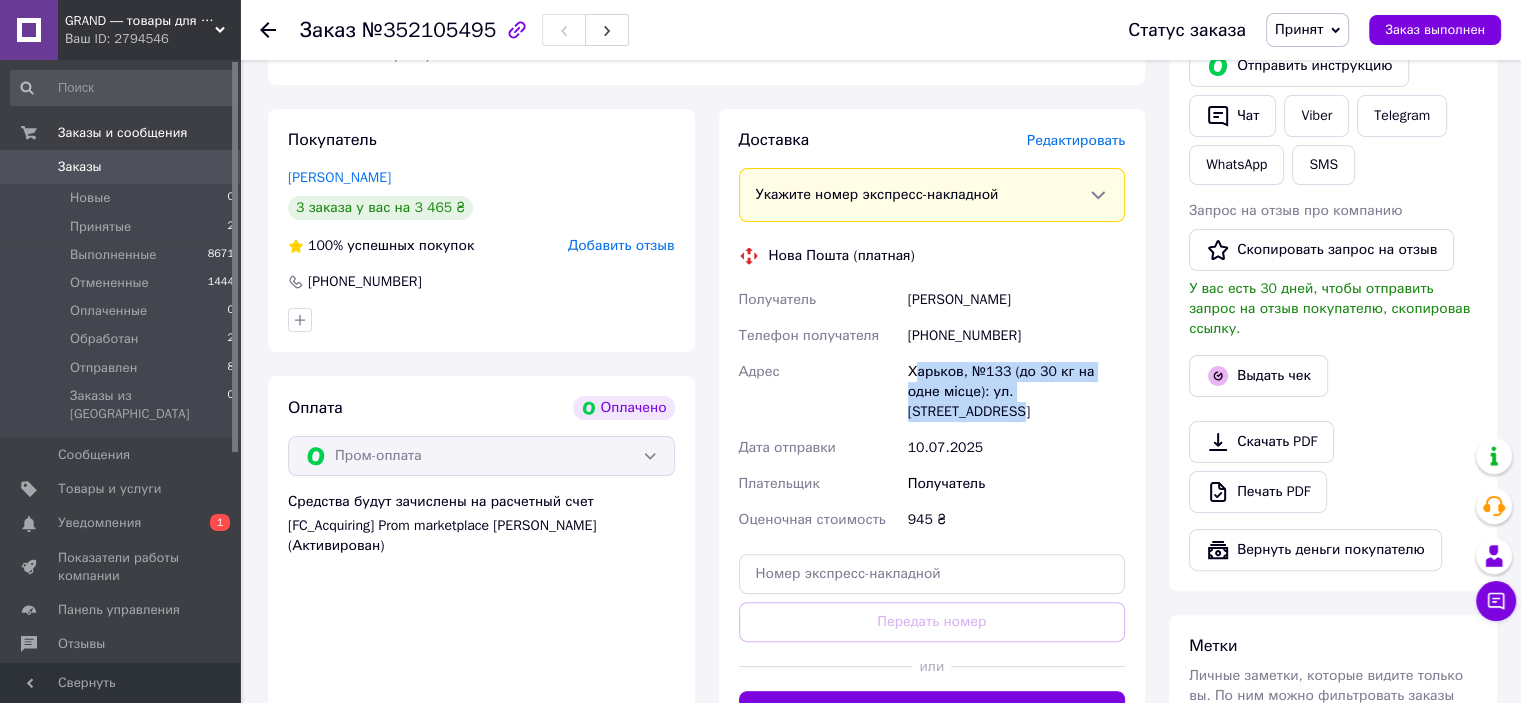 drag, startPoint x: 913, startPoint y: 372, endPoint x: 1081, endPoint y: 399, distance: 170.1558 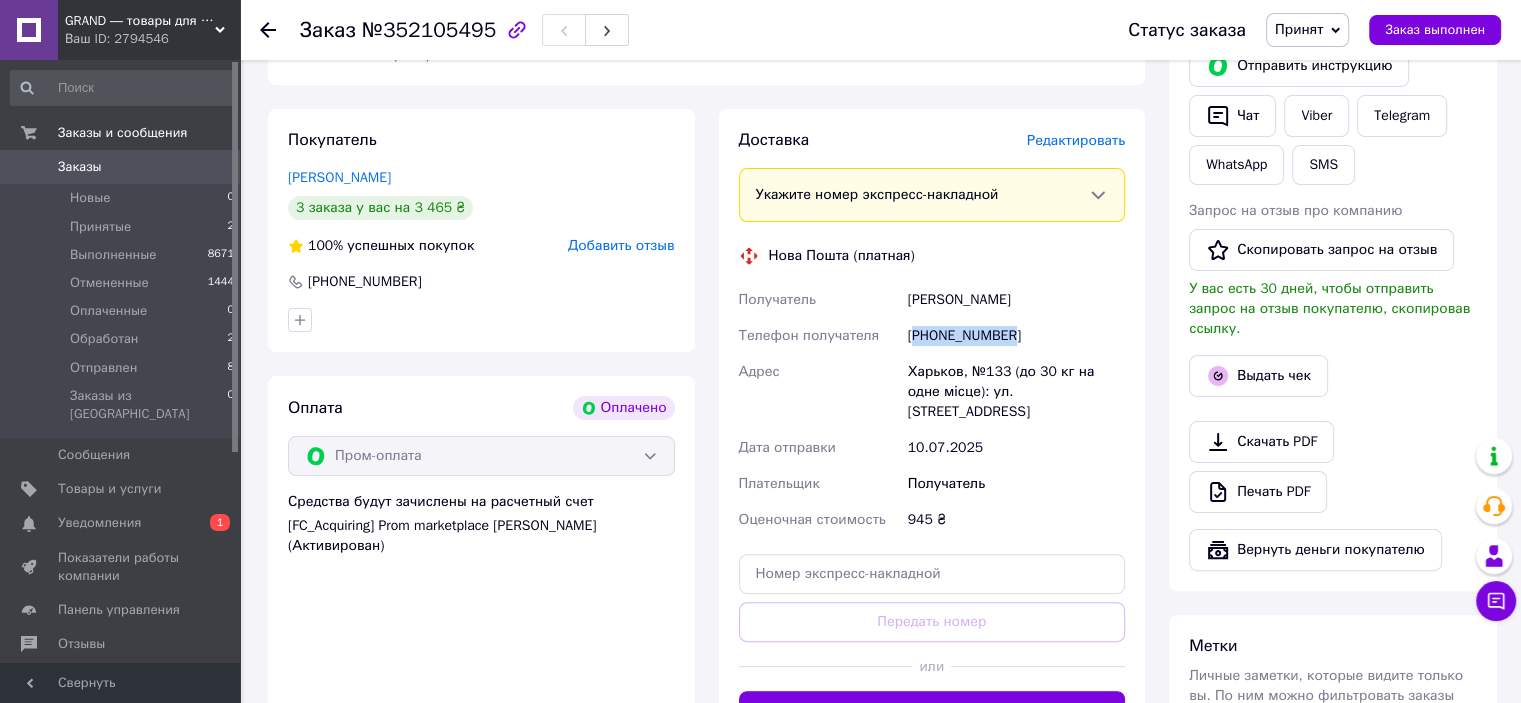 copy on "380971619895" 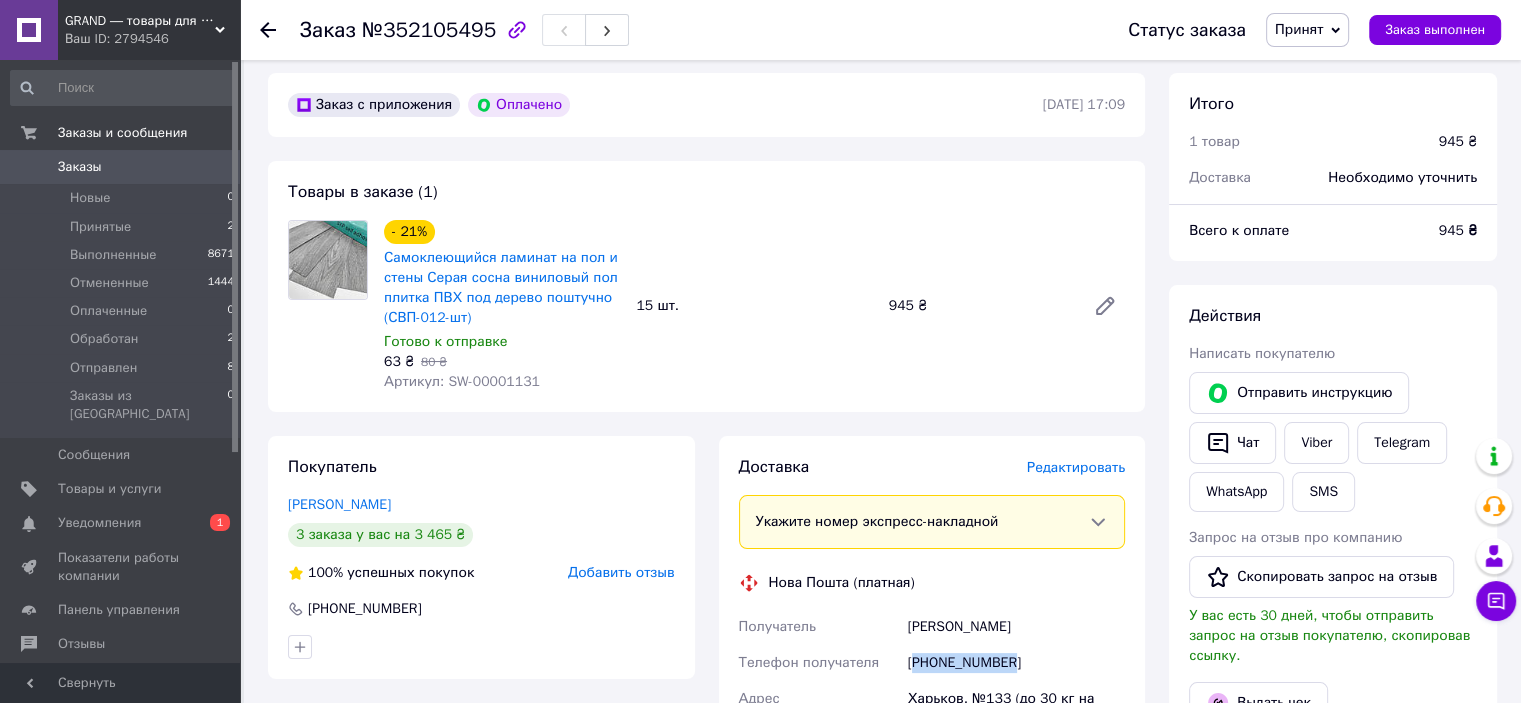 scroll, scrollTop: 0, scrollLeft: 0, axis: both 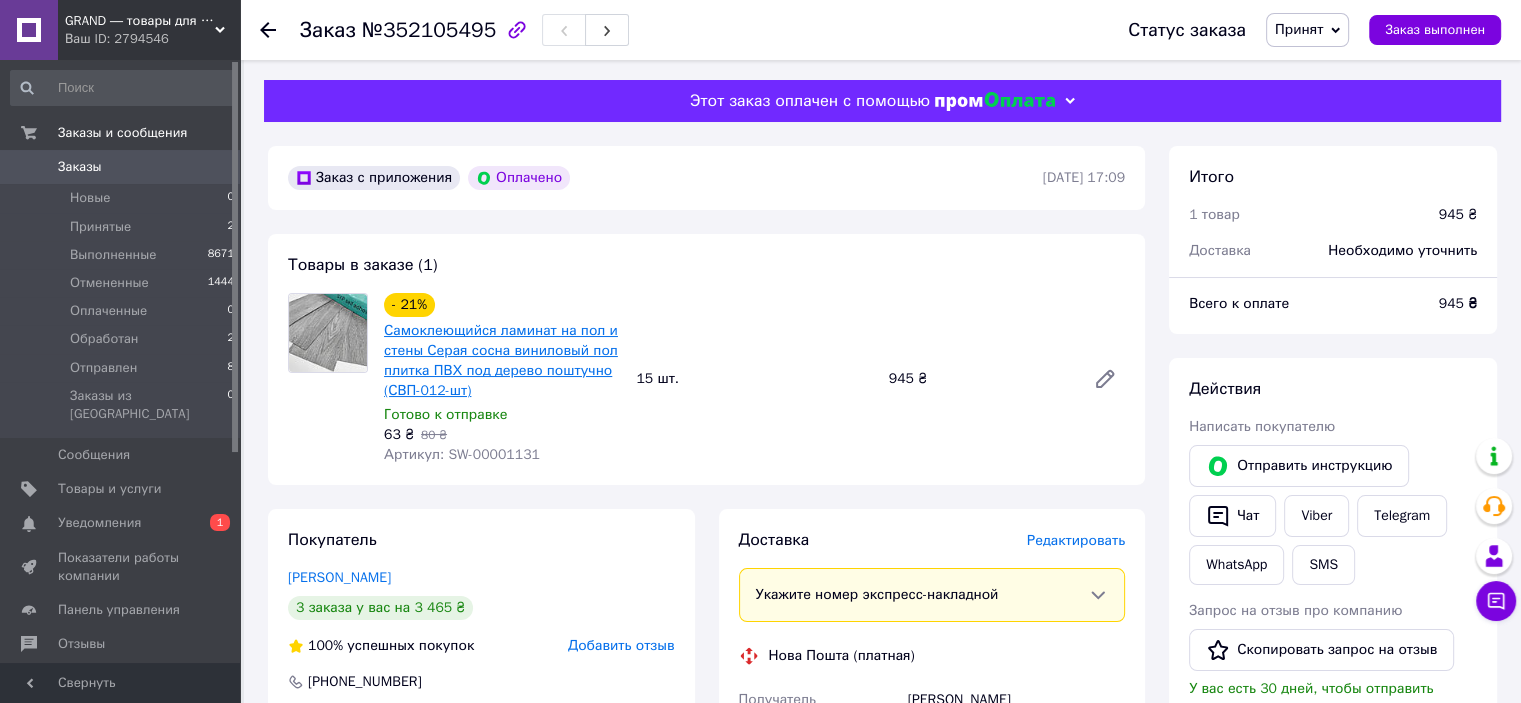 click on "Самоклеющийся ламинат на пол и стены Серая сосна виниловый пол плитка ПВХ под дерево поштучно (СВП-012-шт)" at bounding box center [501, 360] 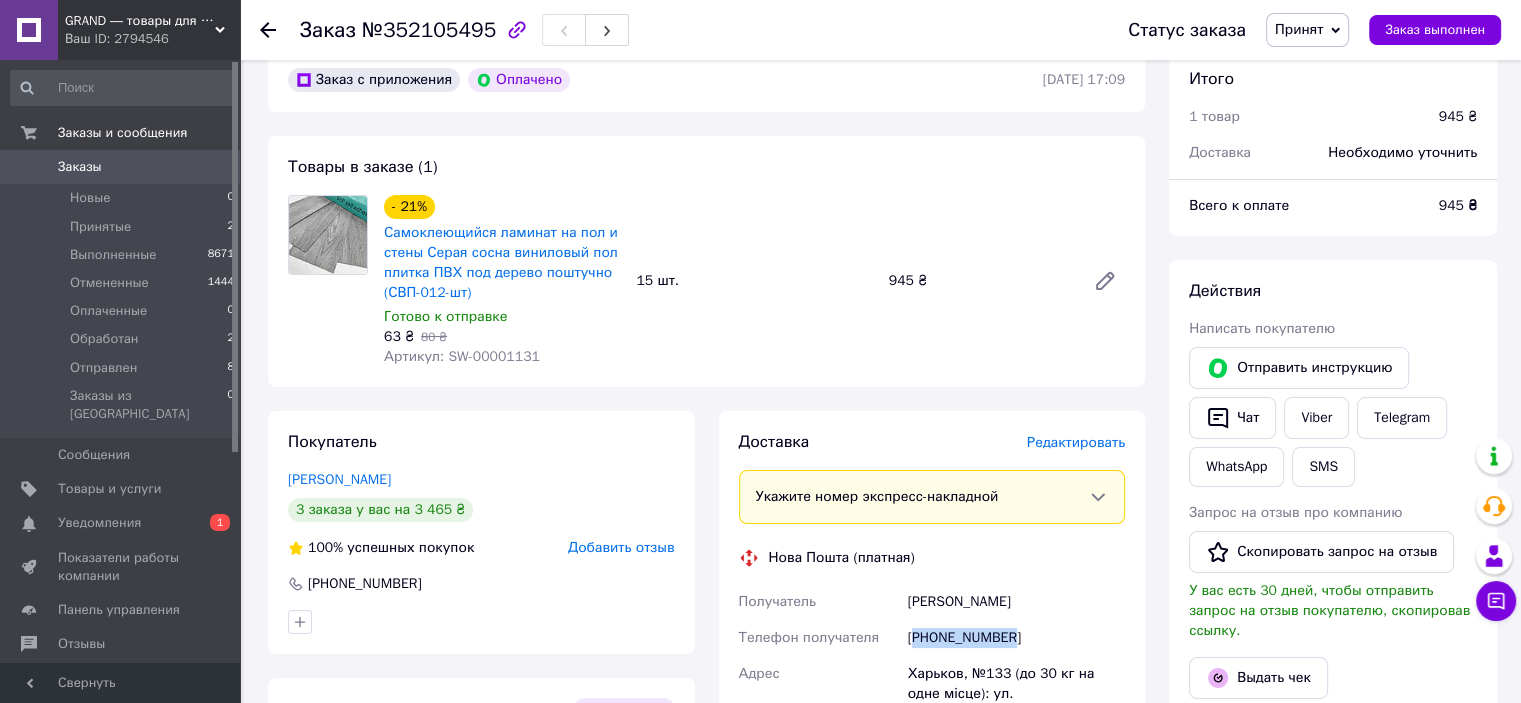 scroll, scrollTop: 0, scrollLeft: 0, axis: both 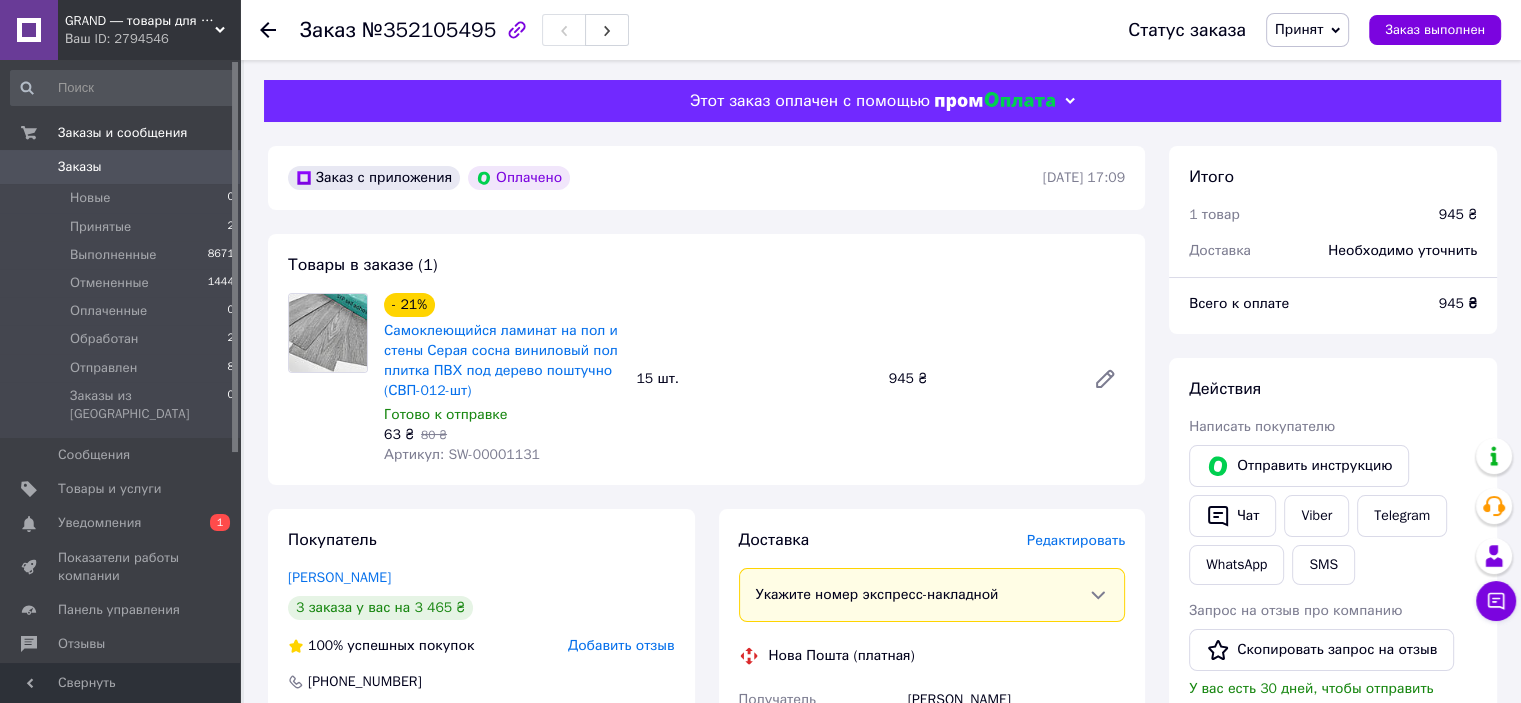 click on "Принят" at bounding box center (1299, 29) 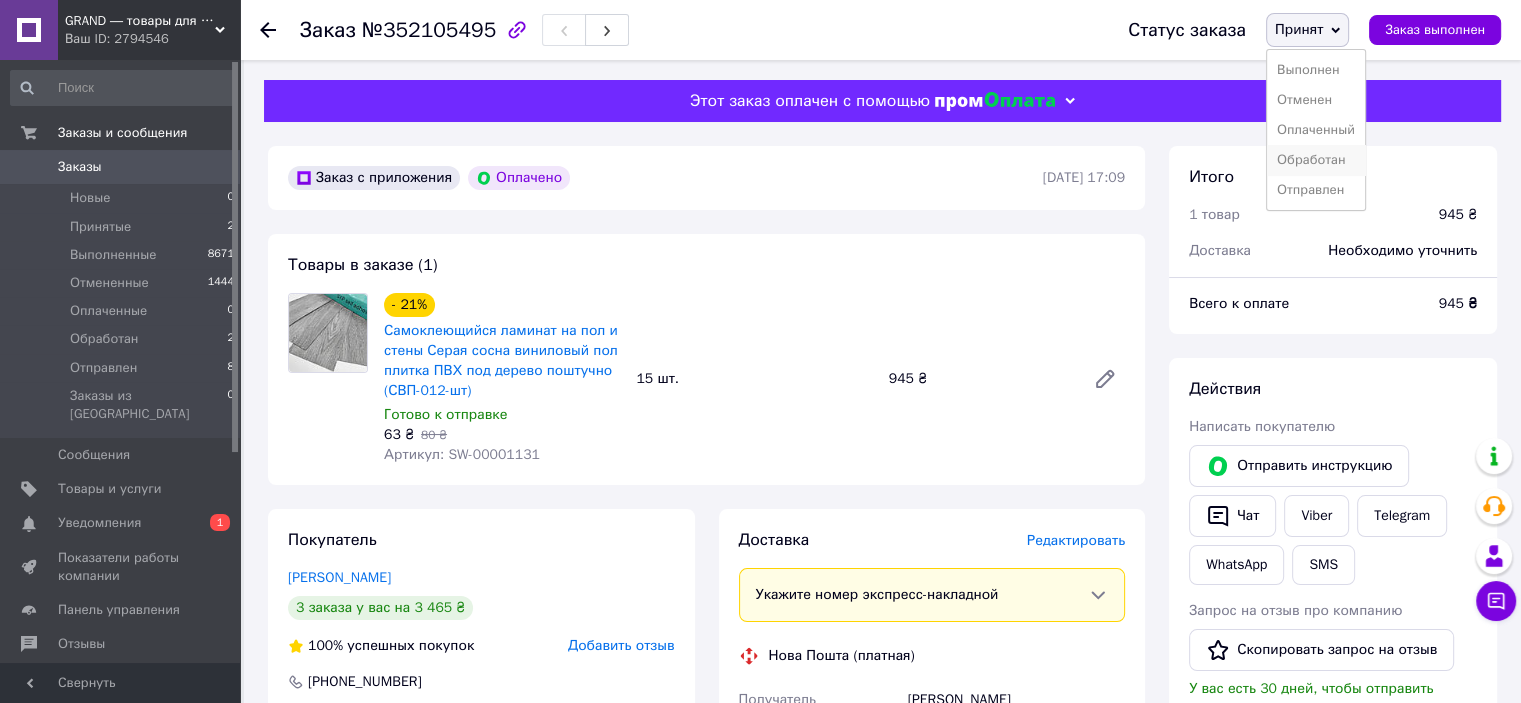 click on "Обработан" at bounding box center (1316, 160) 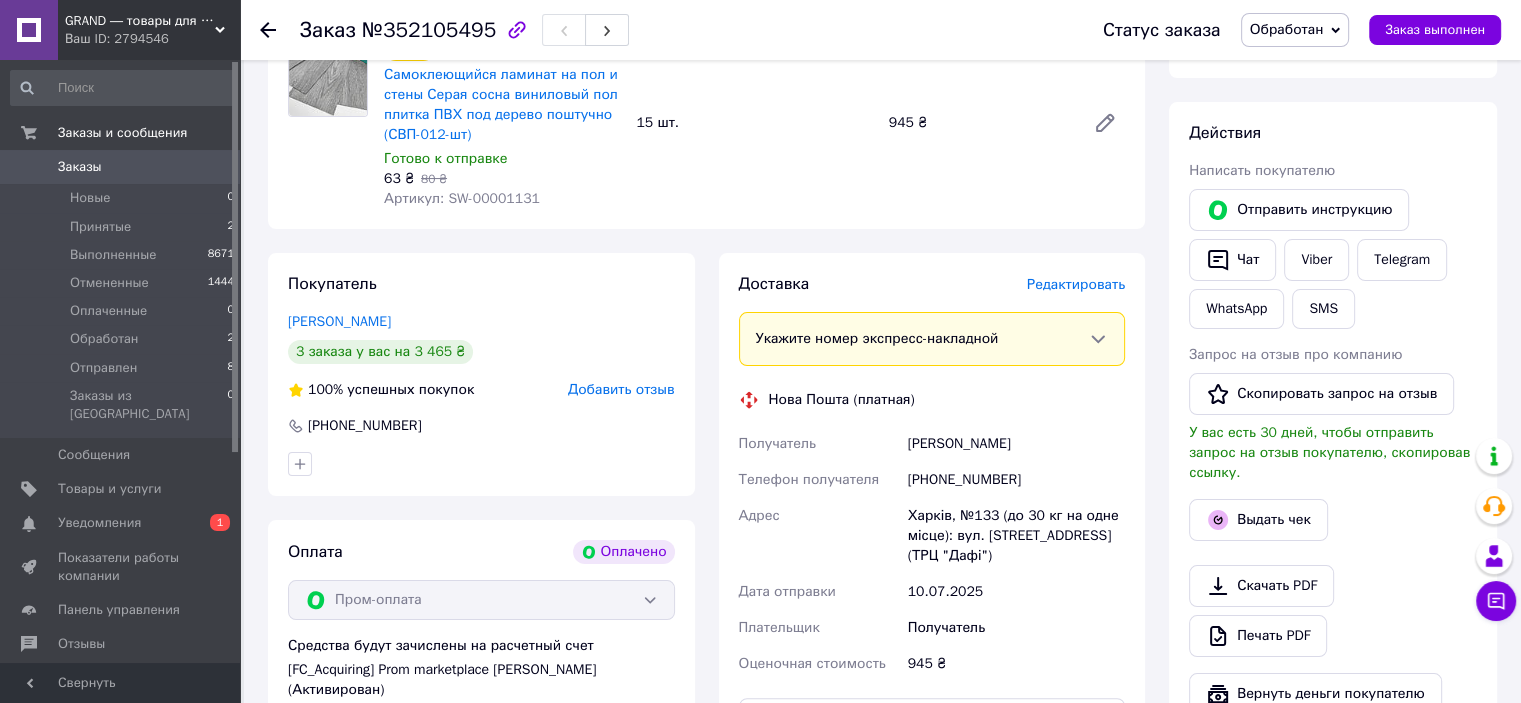 scroll, scrollTop: 300, scrollLeft: 0, axis: vertical 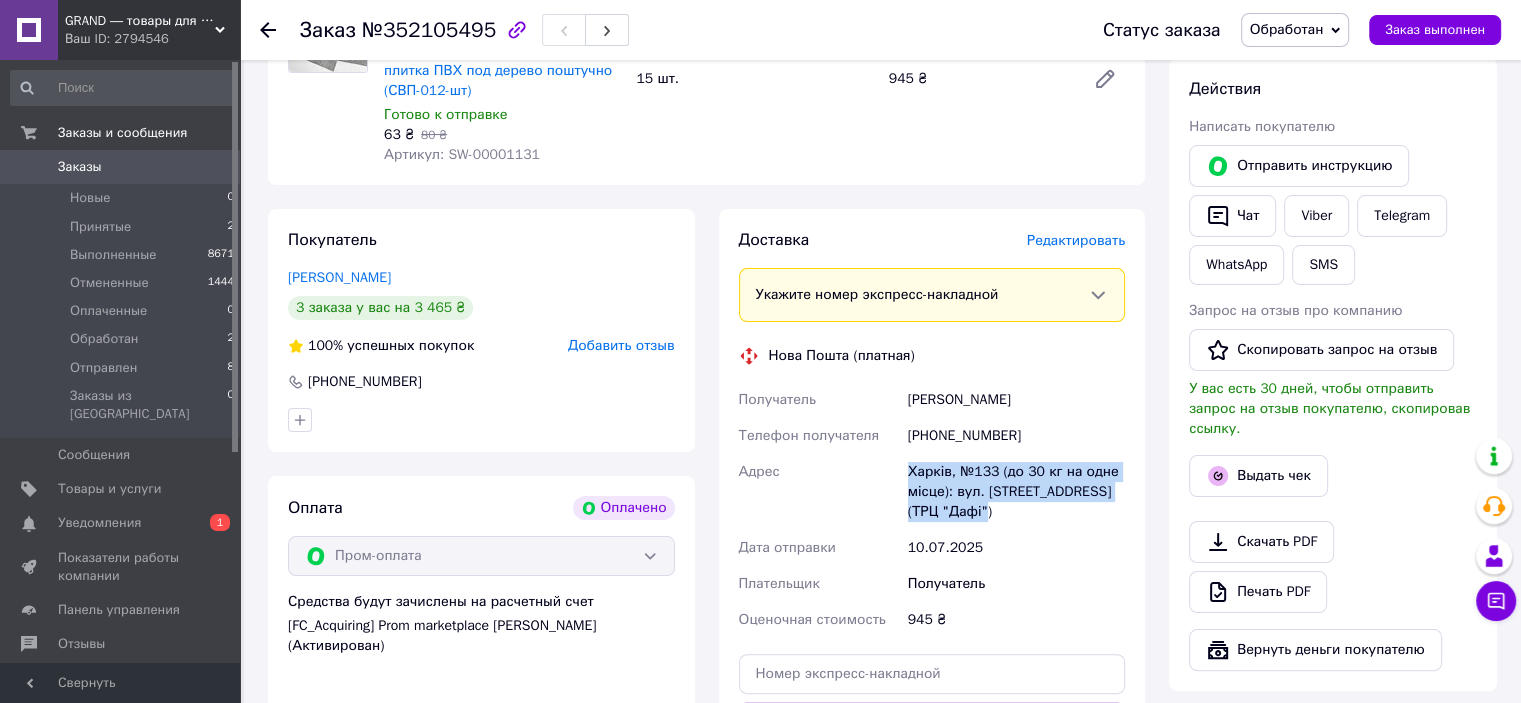 drag, startPoint x: 904, startPoint y: 471, endPoint x: 960, endPoint y: 519, distance: 73.756355 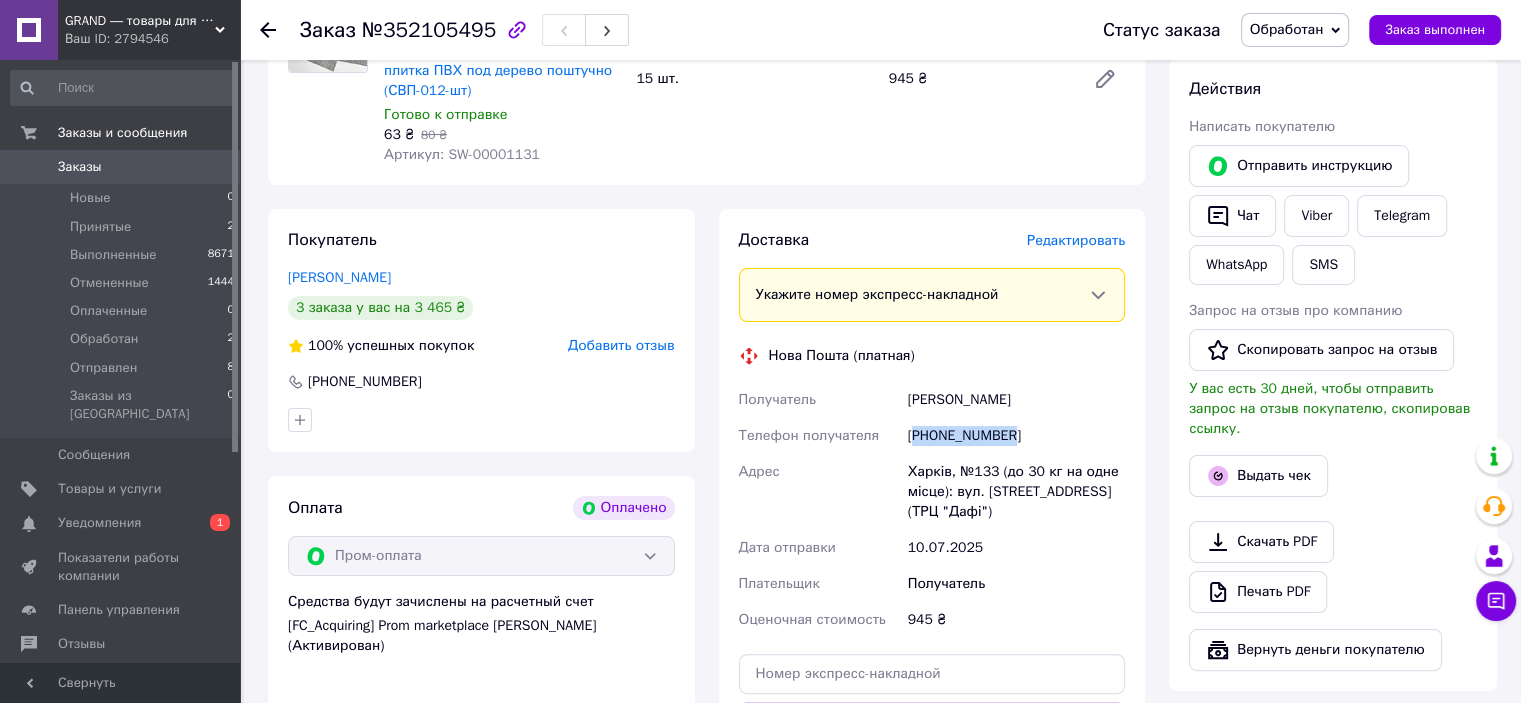 copy on "380971619895" 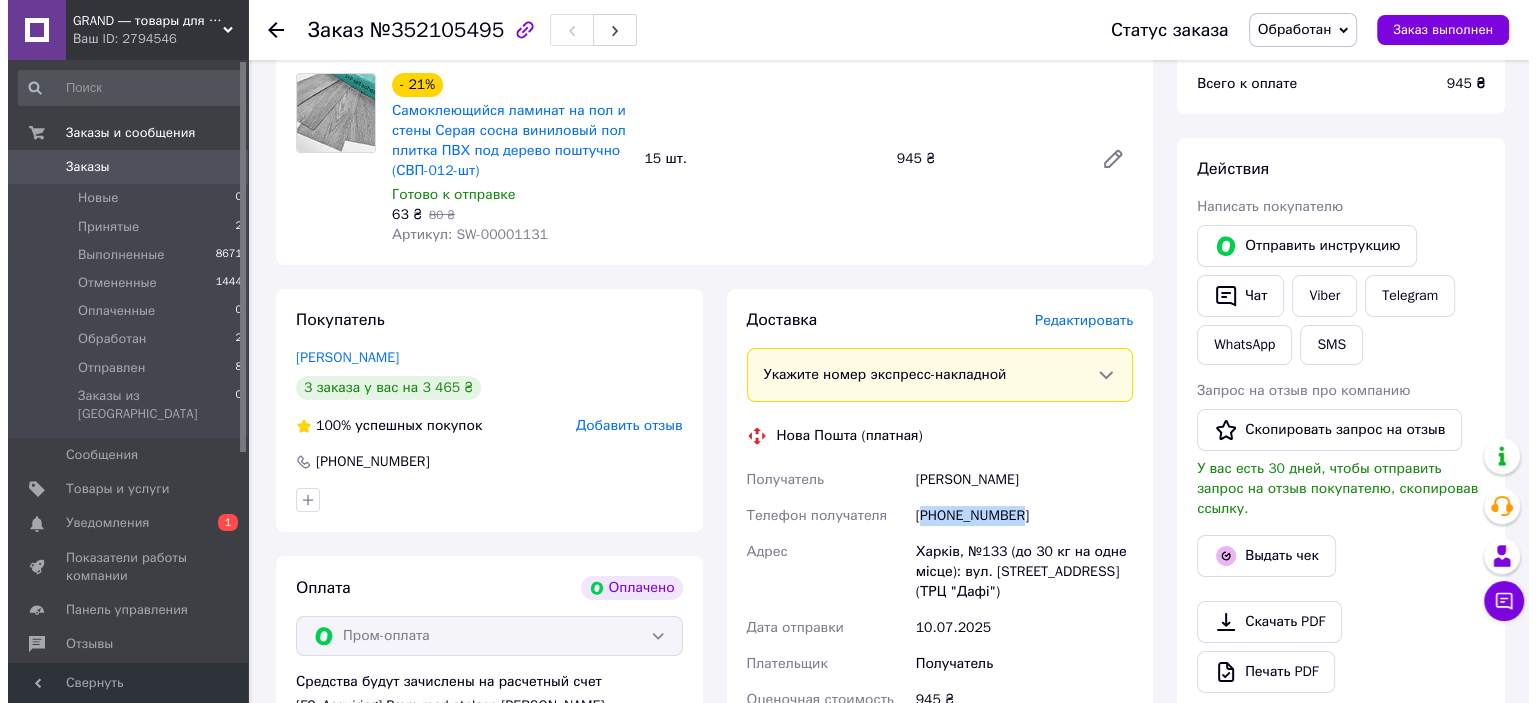 scroll, scrollTop: 0, scrollLeft: 0, axis: both 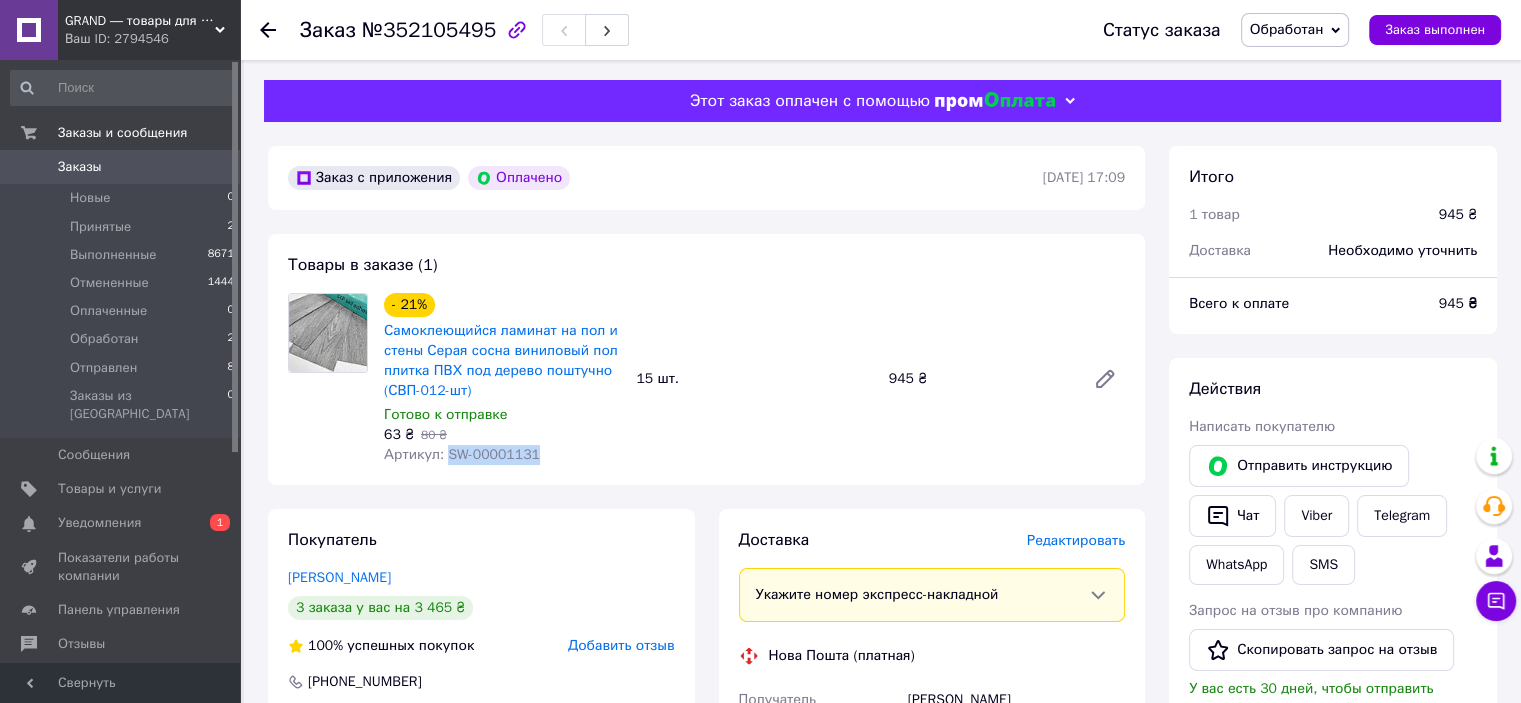 drag, startPoint x: 533, startPoint y: 463, endPoint x: 441, endPoint y: 453, distance: 92.541885 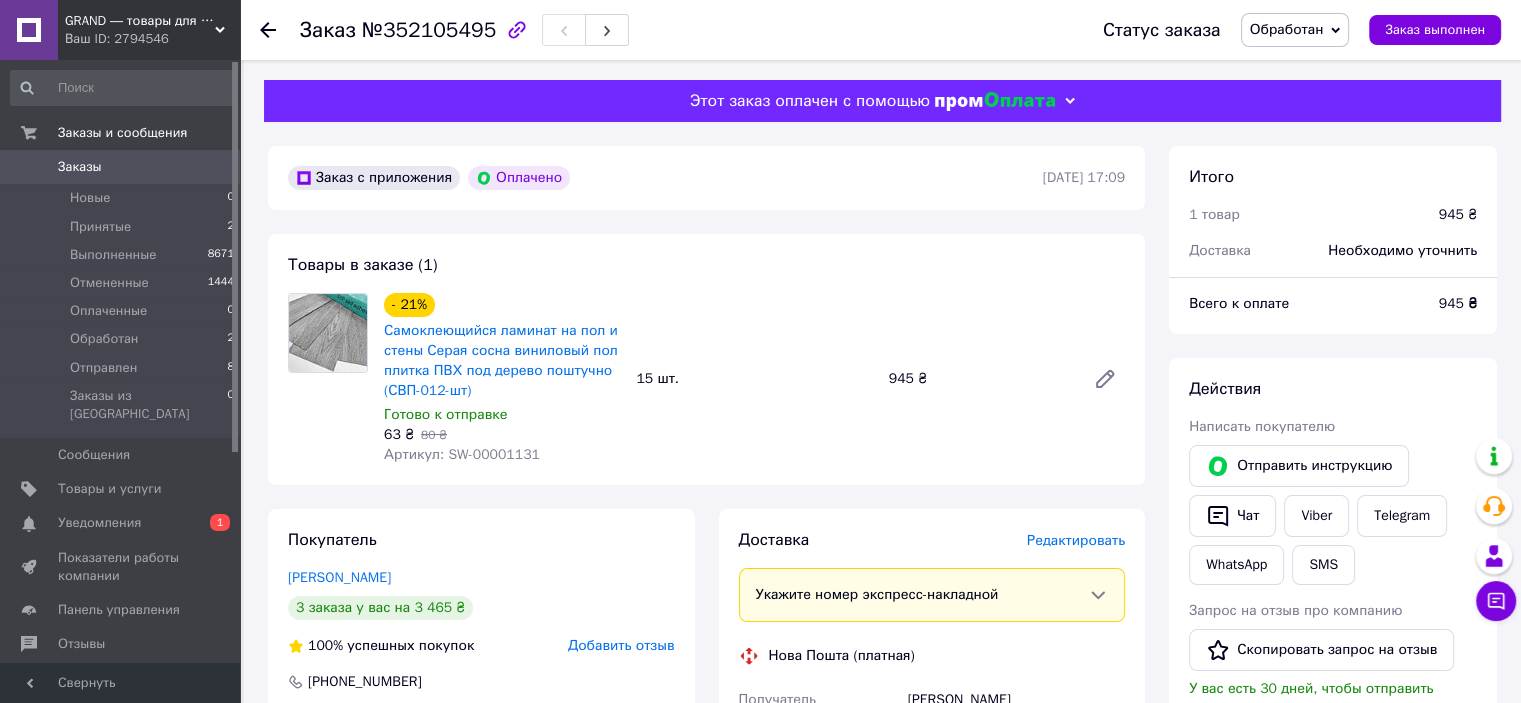 click 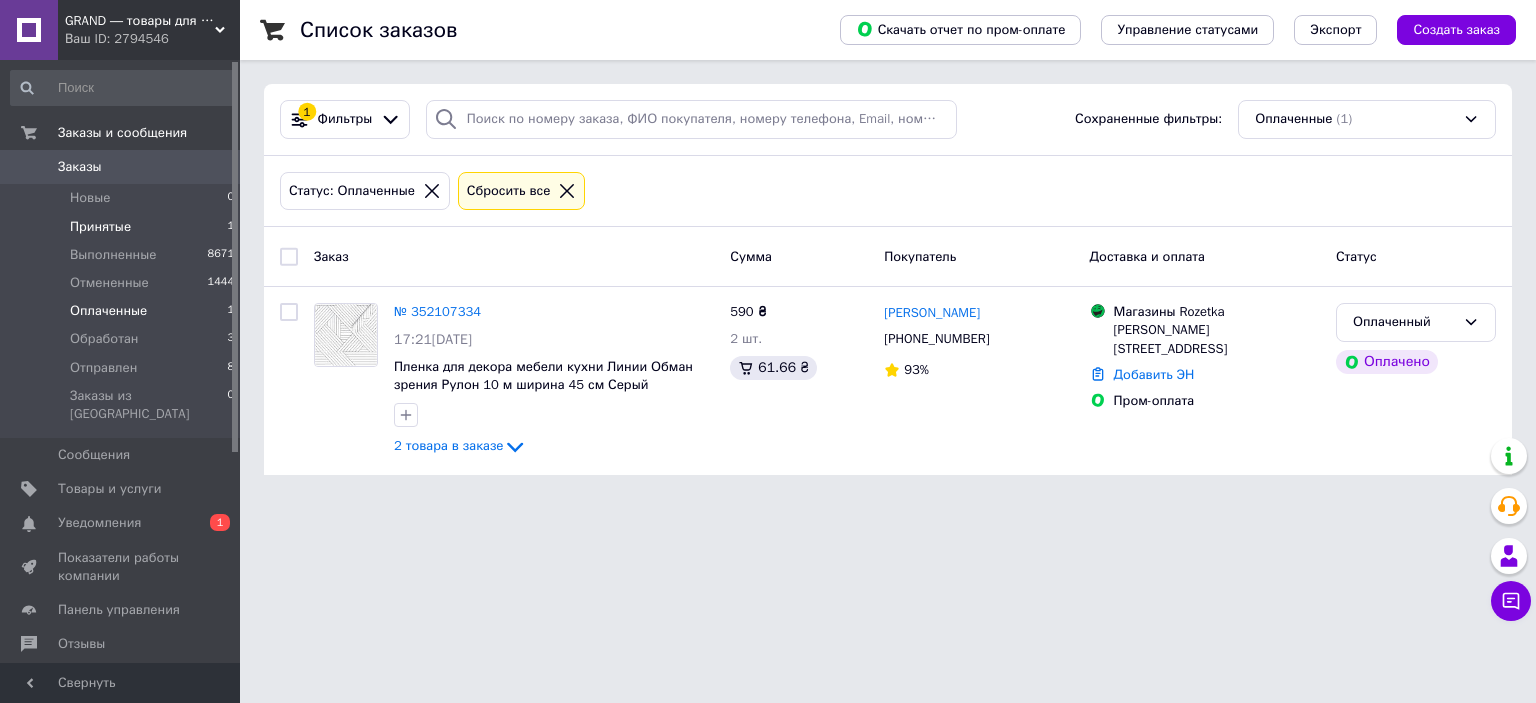 click on "Принятые" at bounding box center (100, 227) 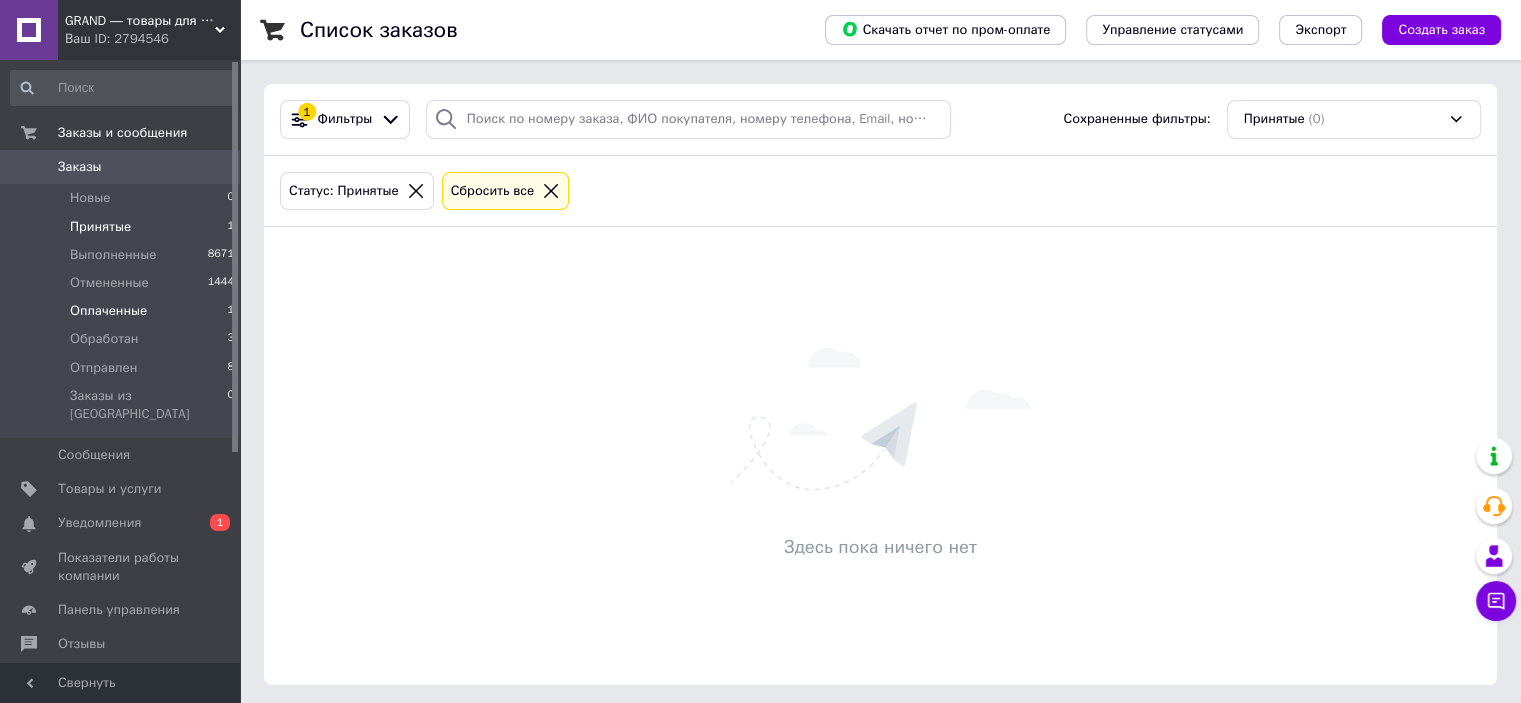 click on "Оплаченные" at bounding box center [108, 311] 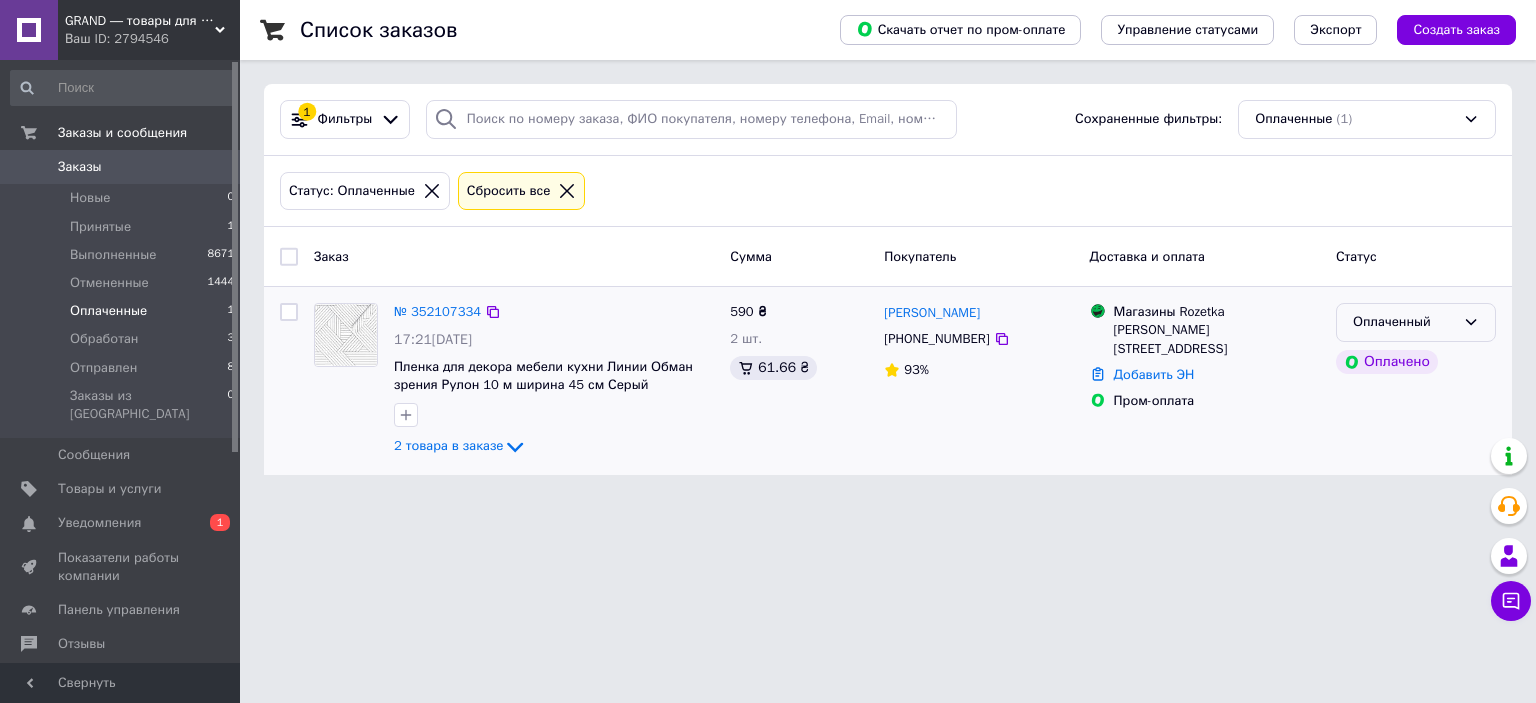click on "Оплаченный" at bounding box center (1404, 322) 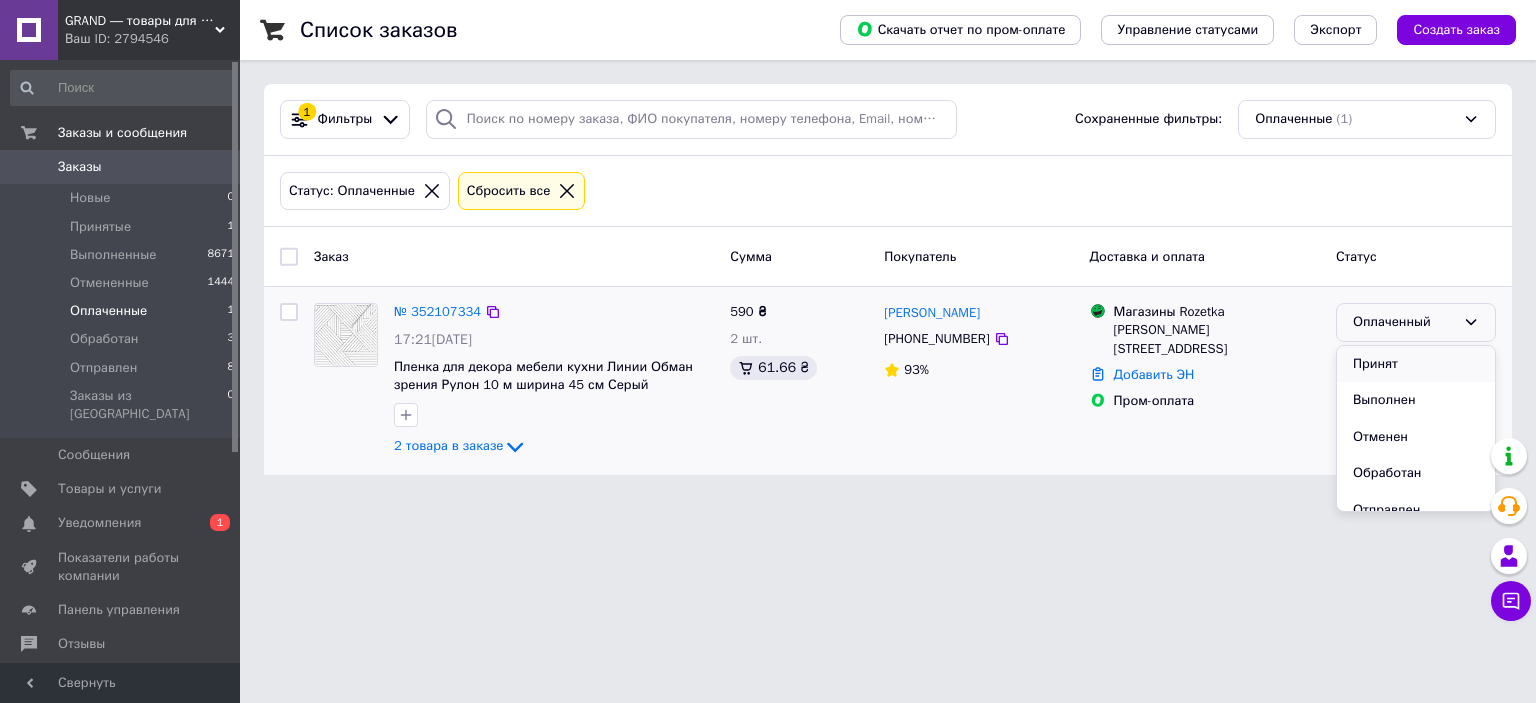 click on "Принят" at bounding box center (1416, 364) 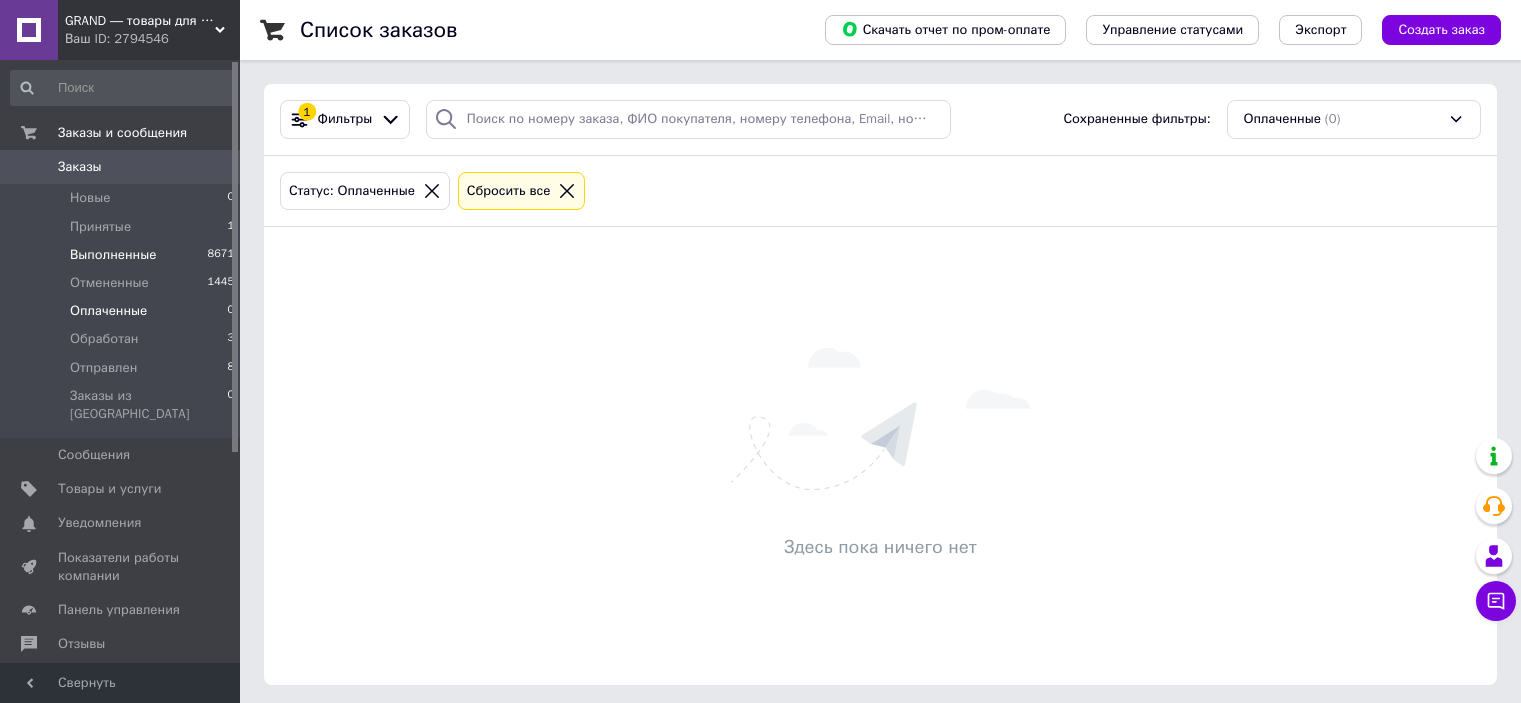 scroll, scrollTop: 0, scrollLeft: 0, axis: both 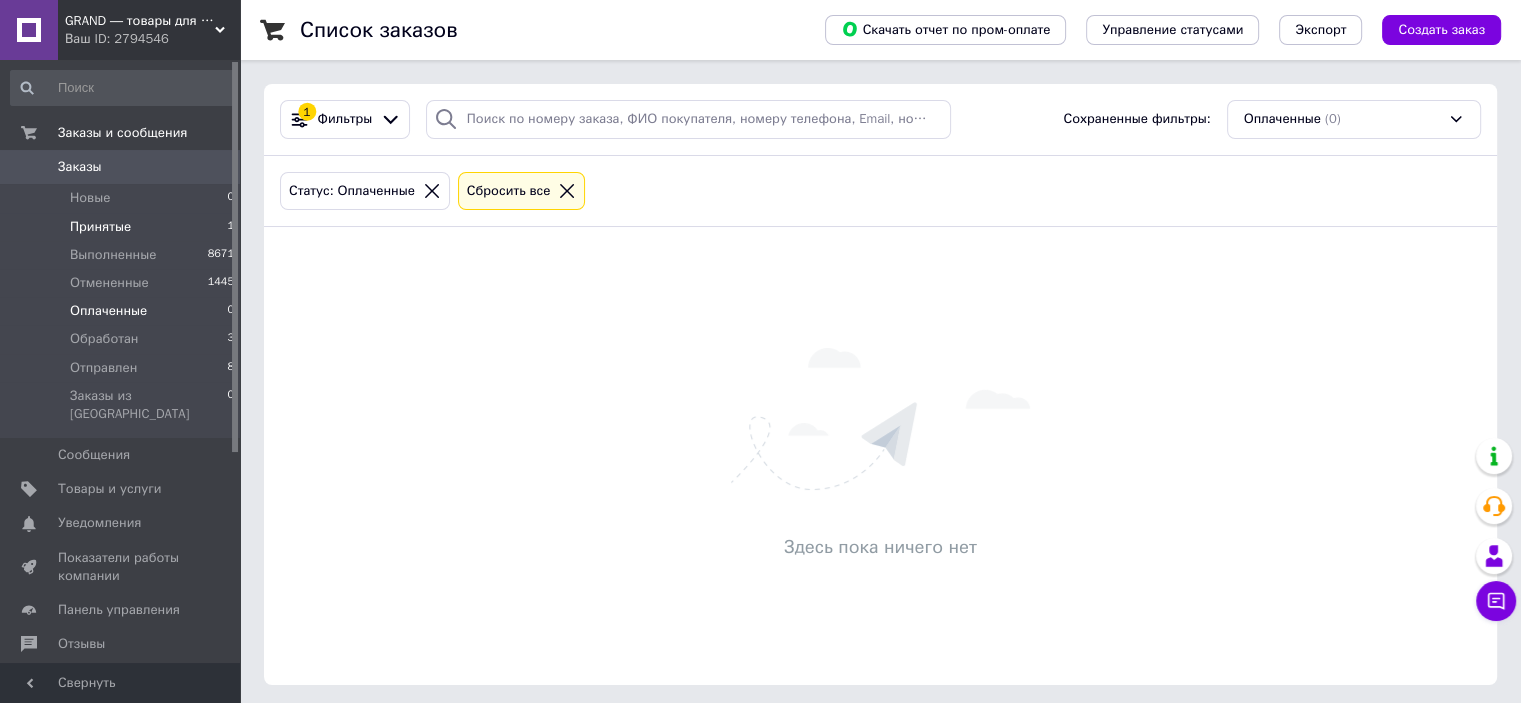 click on "Принятые" at bounding box center [100, 227] 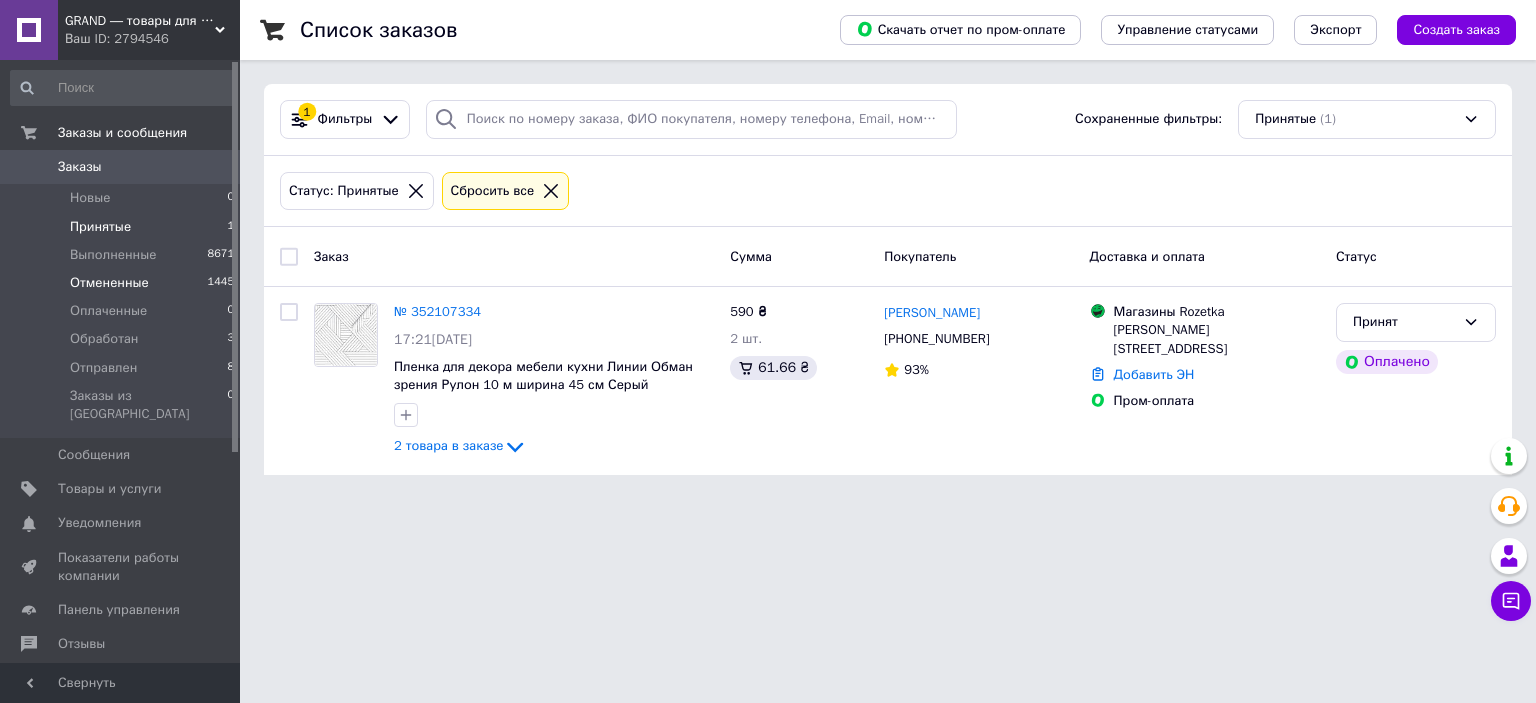 click on "Отмененные" at bounding box center [109, 283] 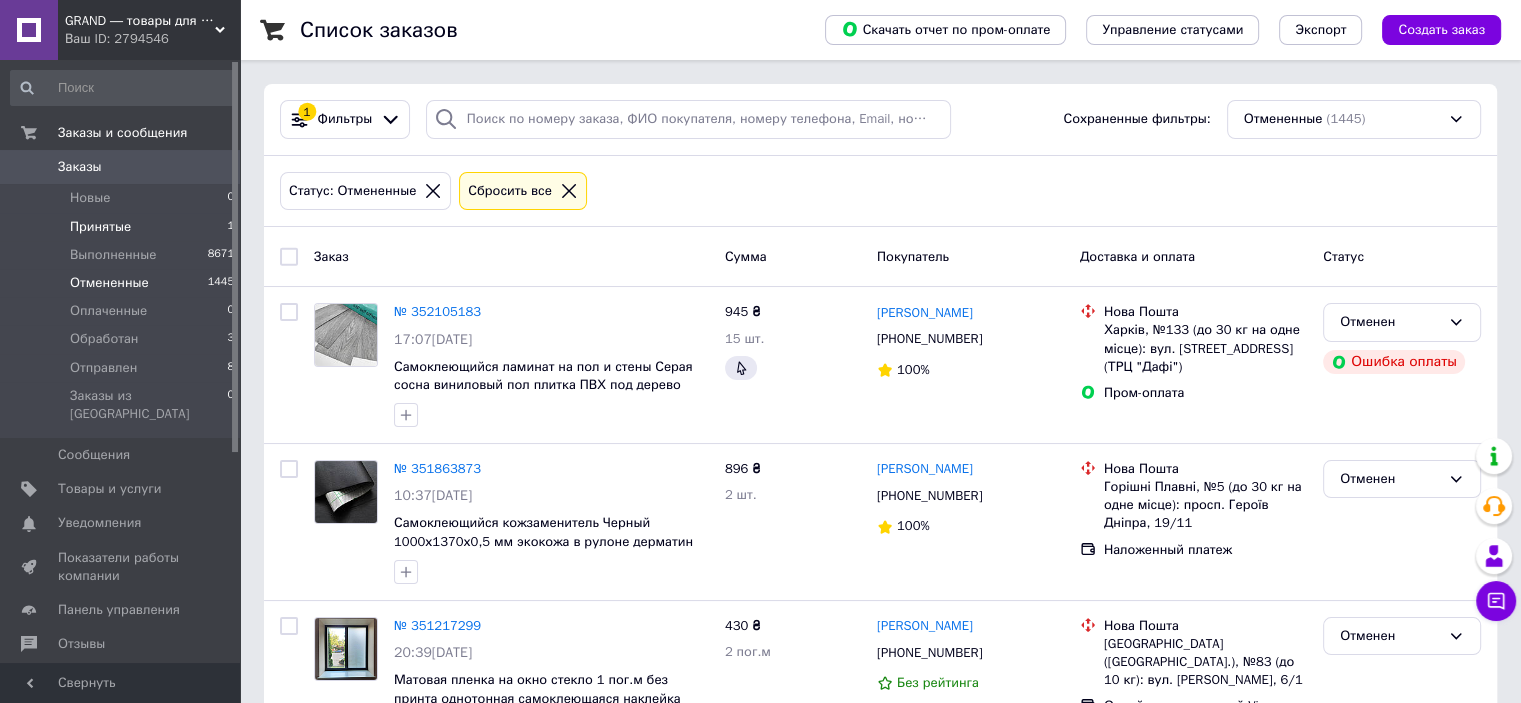 click on "Принятые" at bounding box center [100, 227] 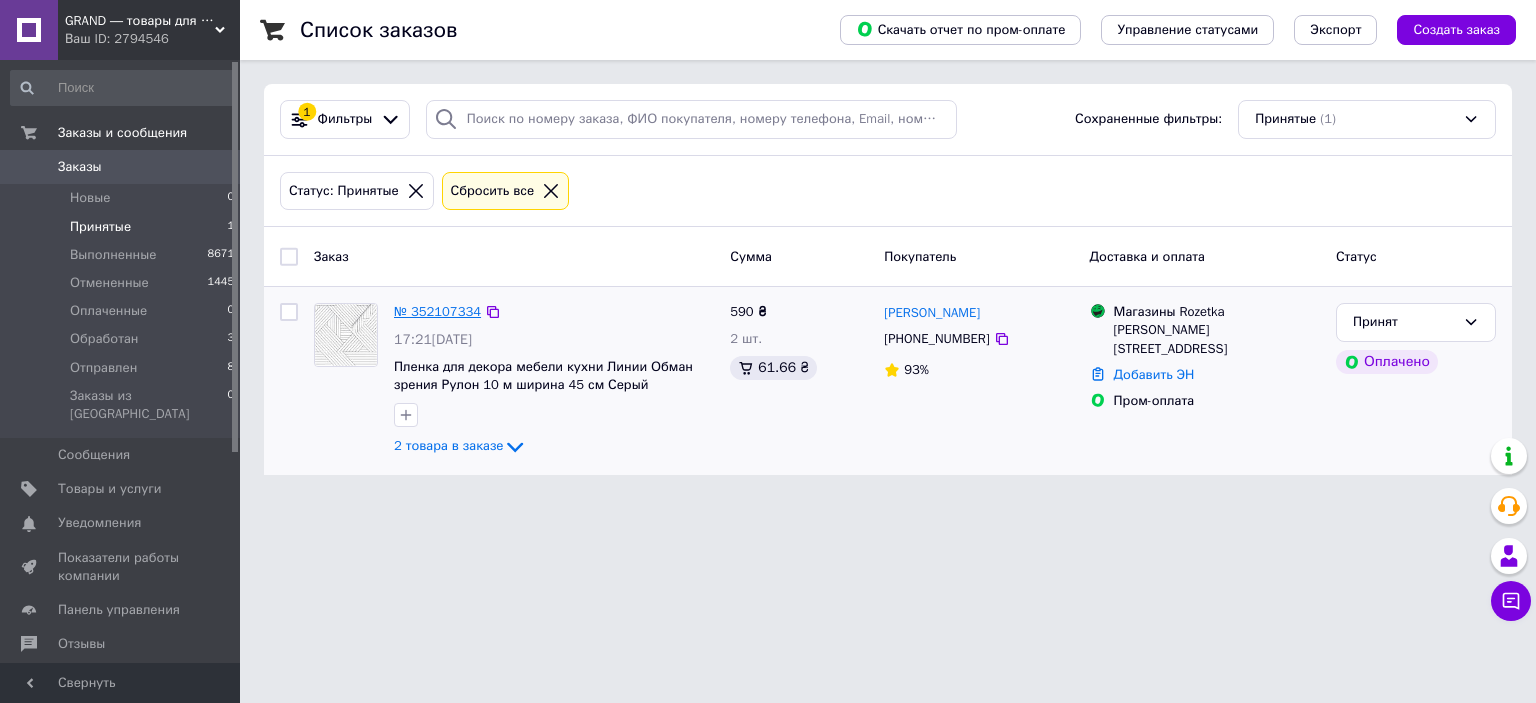 click on "№ 352107334" at bounding box center (437, 311) 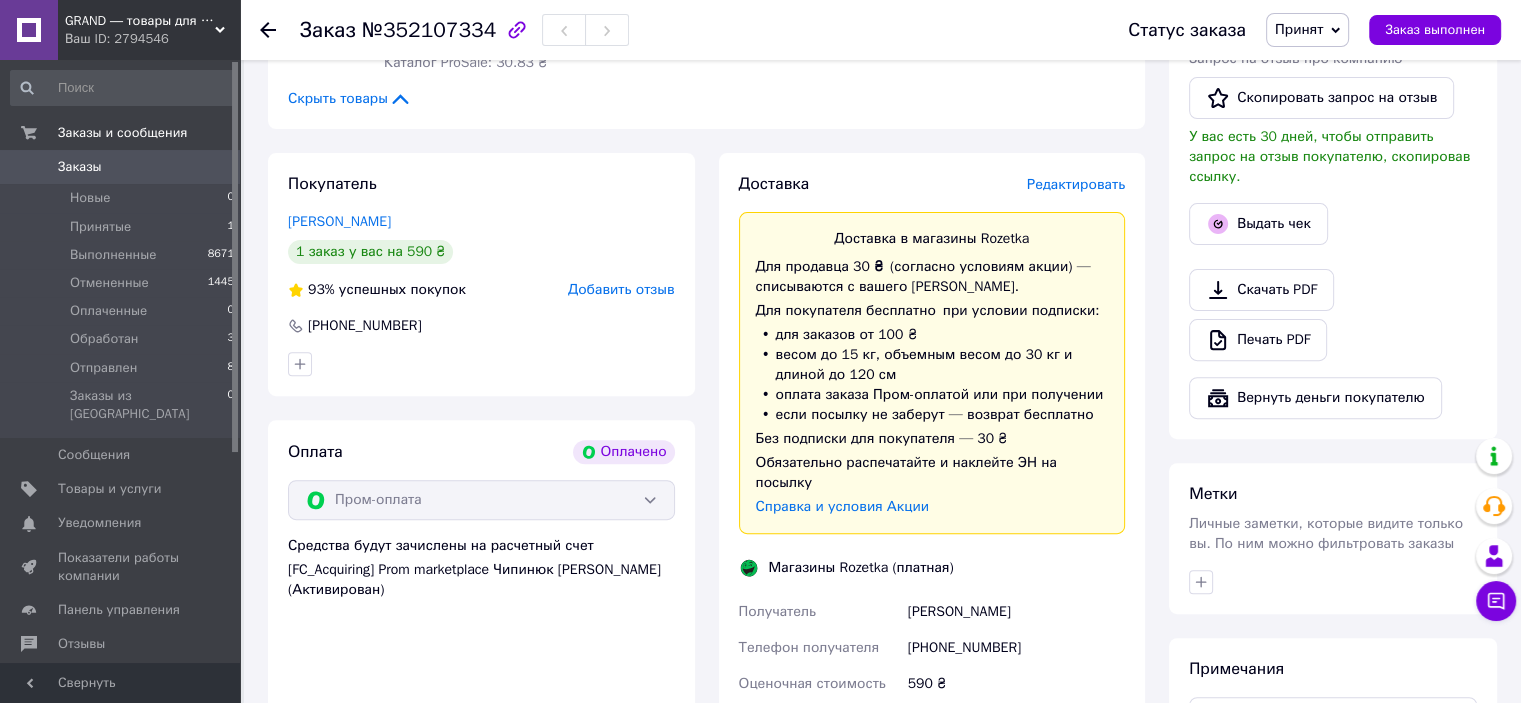 scroll, scrollTop: 800, scrollLeft: 0, axis: vertical 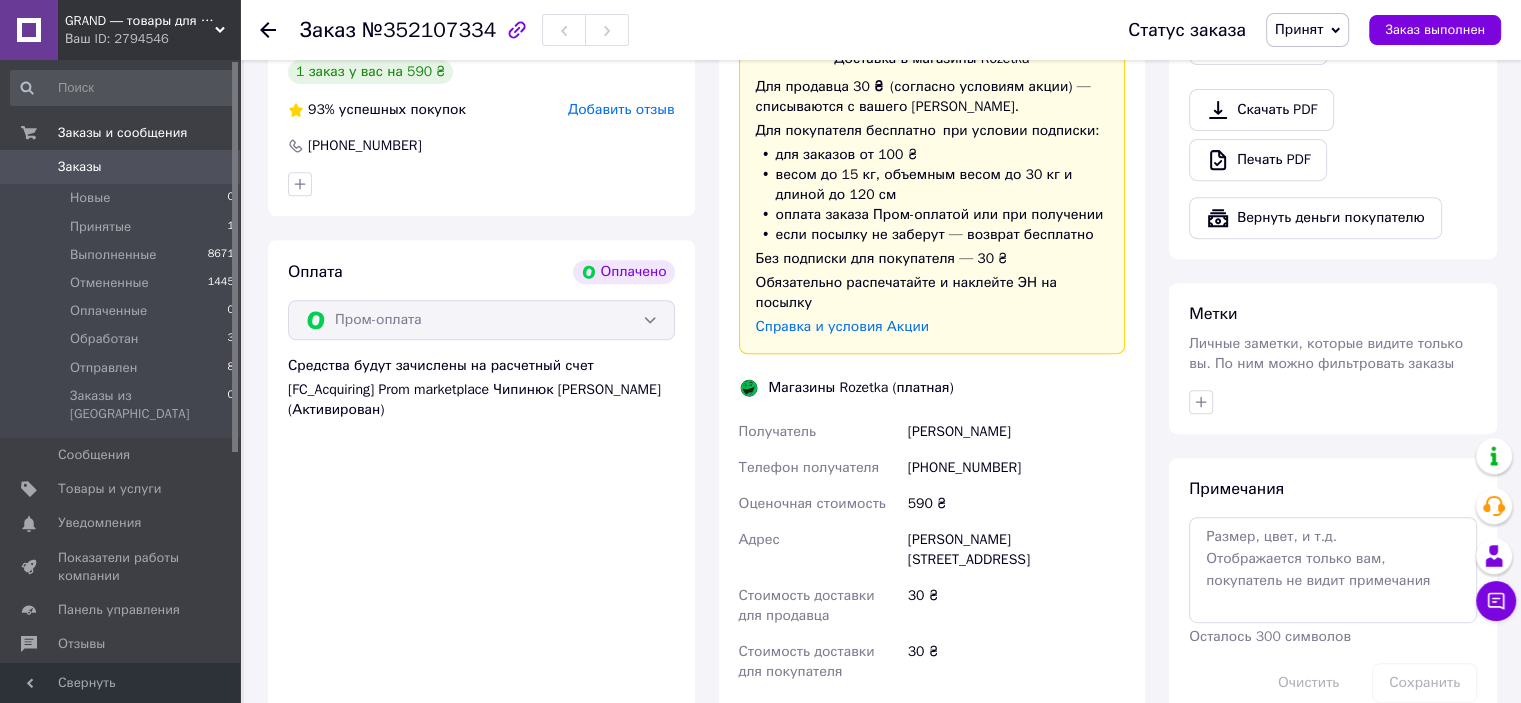 drag, startPoint x: 1036, startPoint y: 419, endPoint x: 900, endPoint y: 431, distance: 136.52838 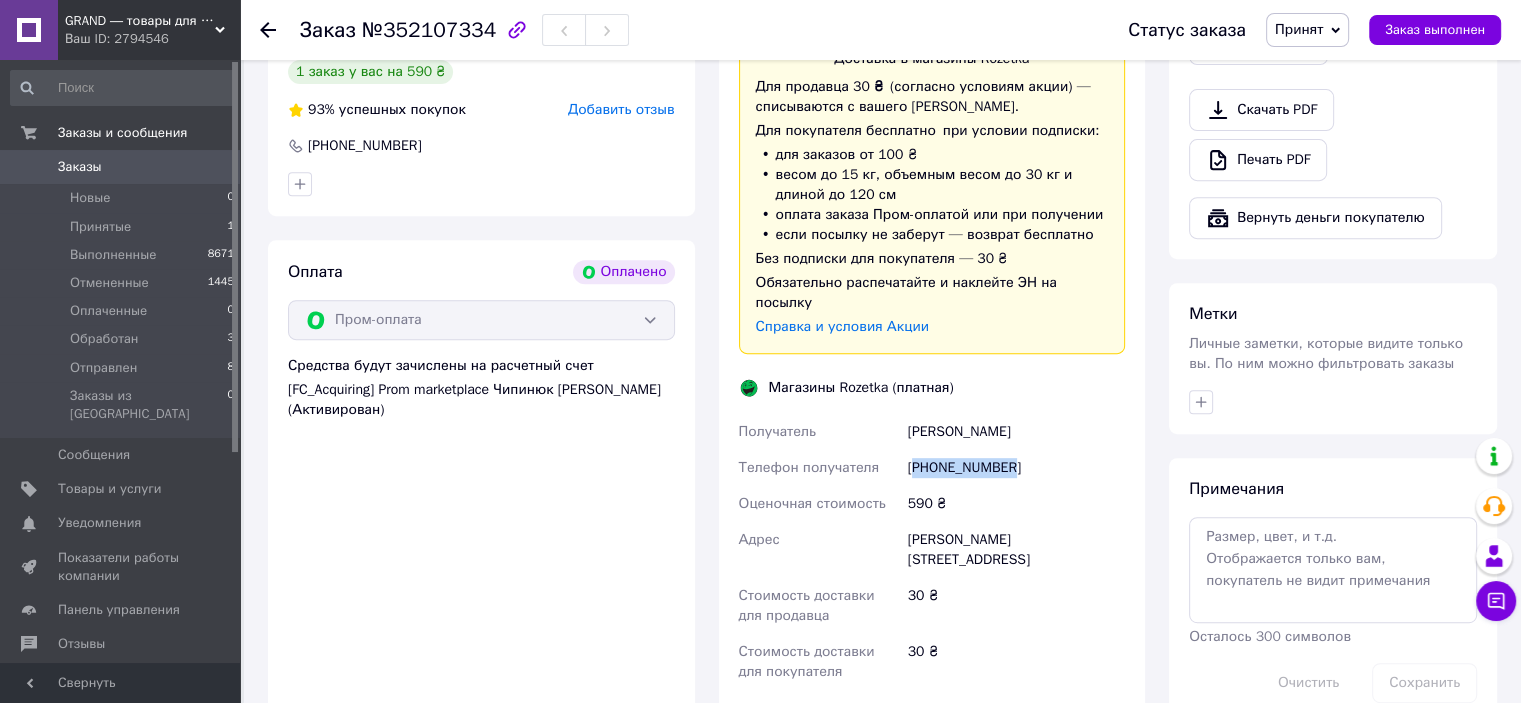 copy on "380509598689" 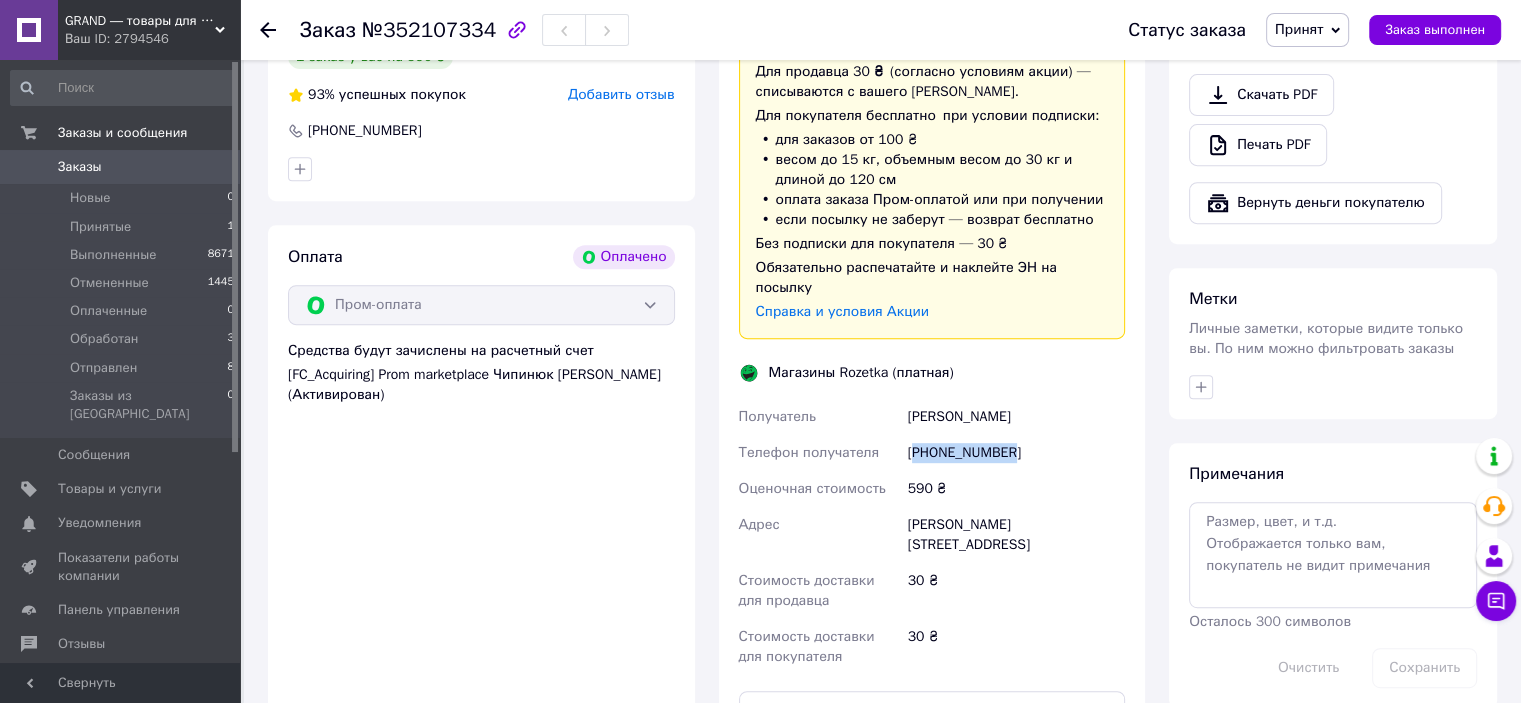 scroll, scrollTop: 900, scrollLeft: 0, axis: vertical 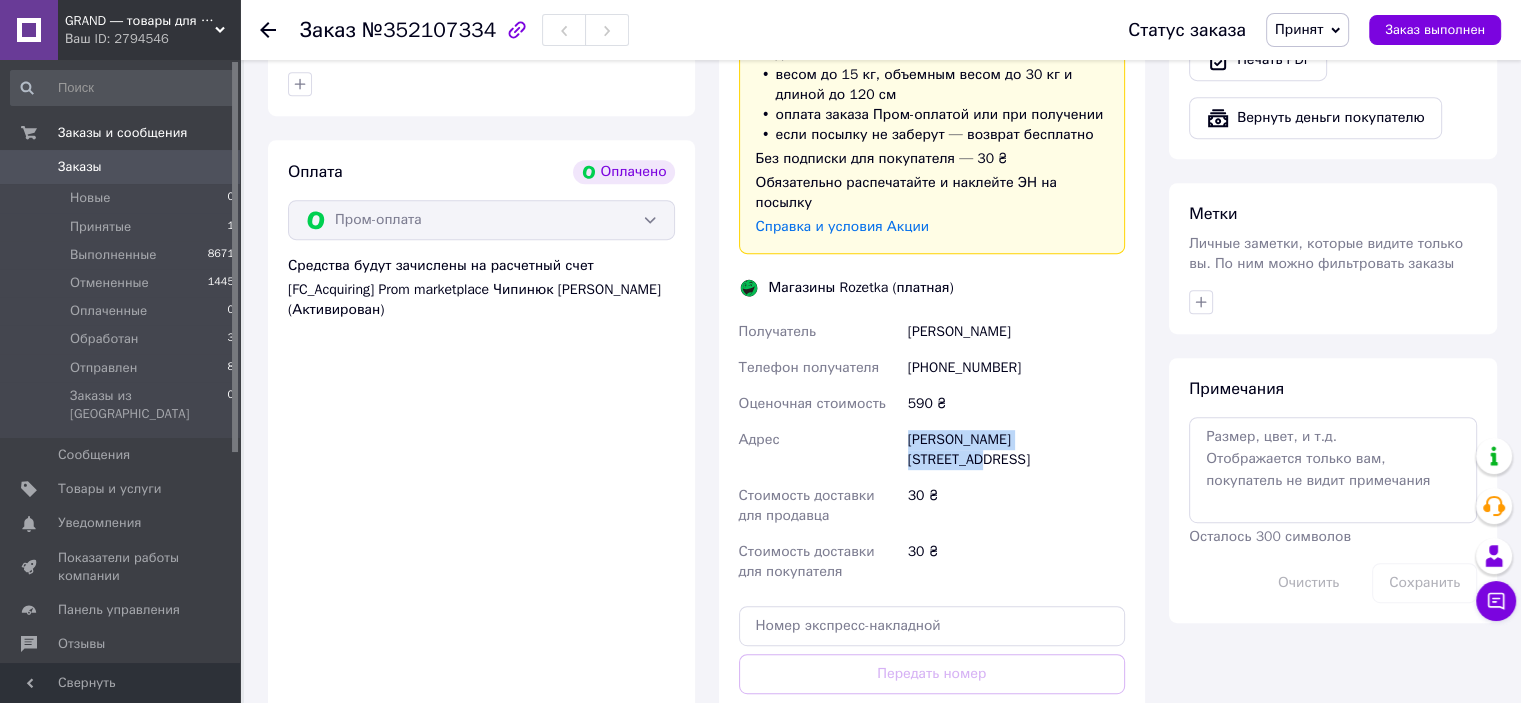 drag, startPoint x: 976, startPoint y: 433, endPoint x: 1054, endPoint y: 438, distance: 78.160095 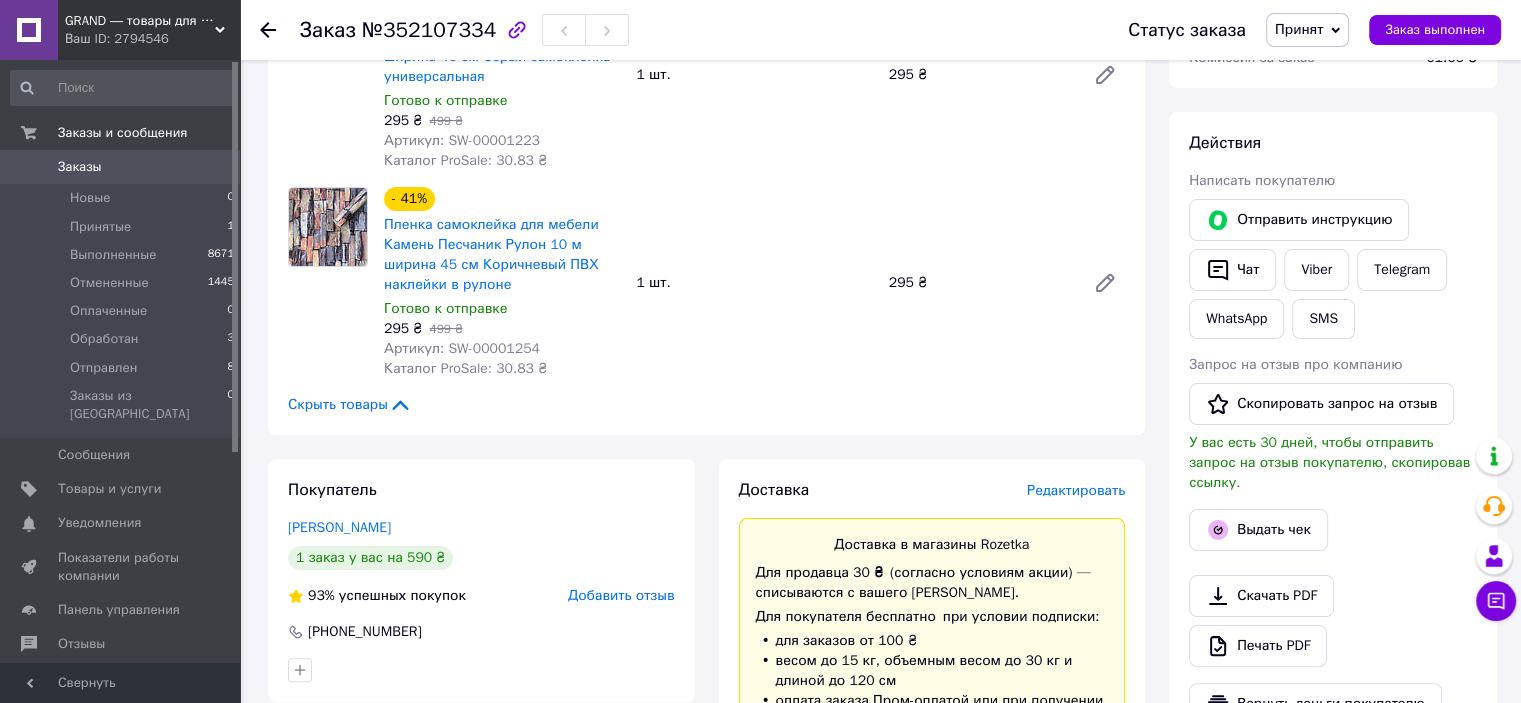 scroll, scrollTop: 200, scrollLeft: 0, axis: vertical 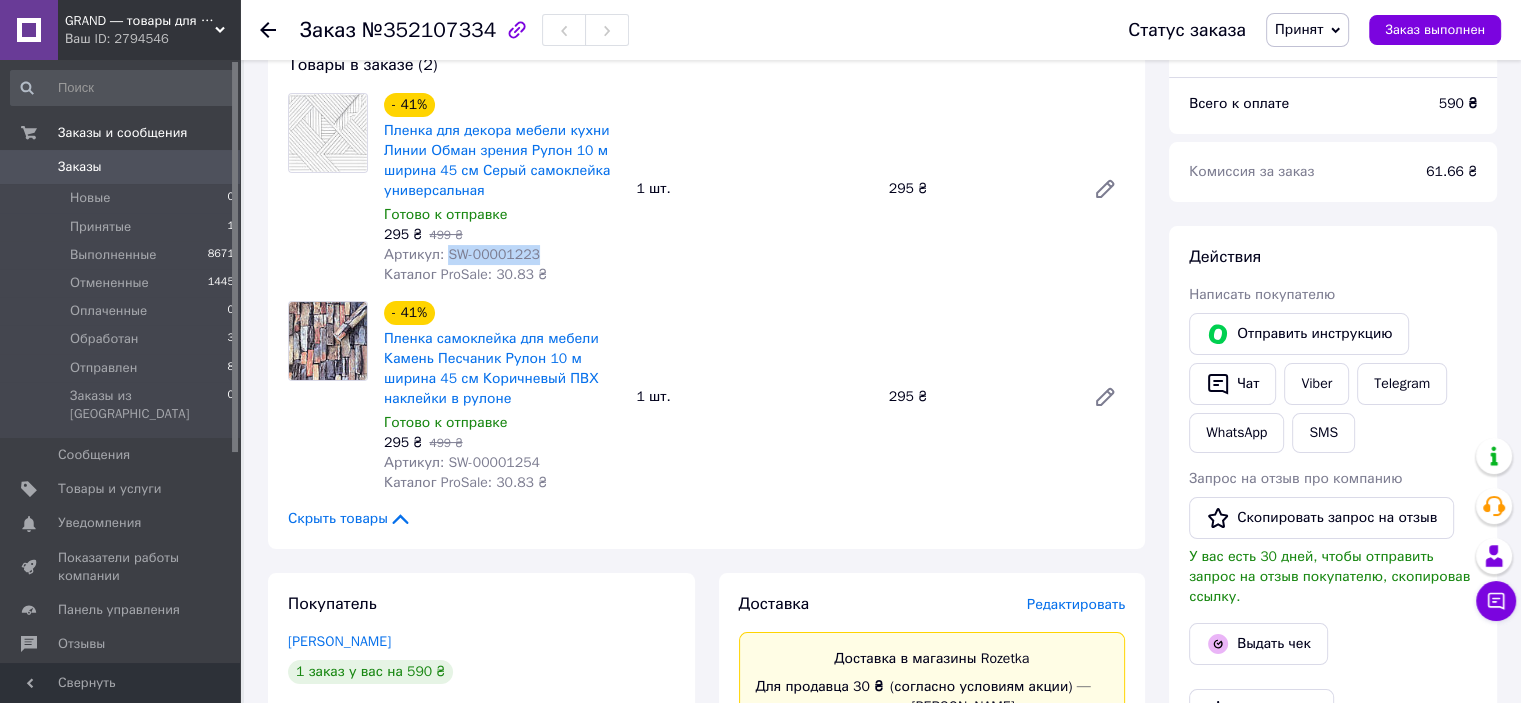 copy on "SW-00001223" 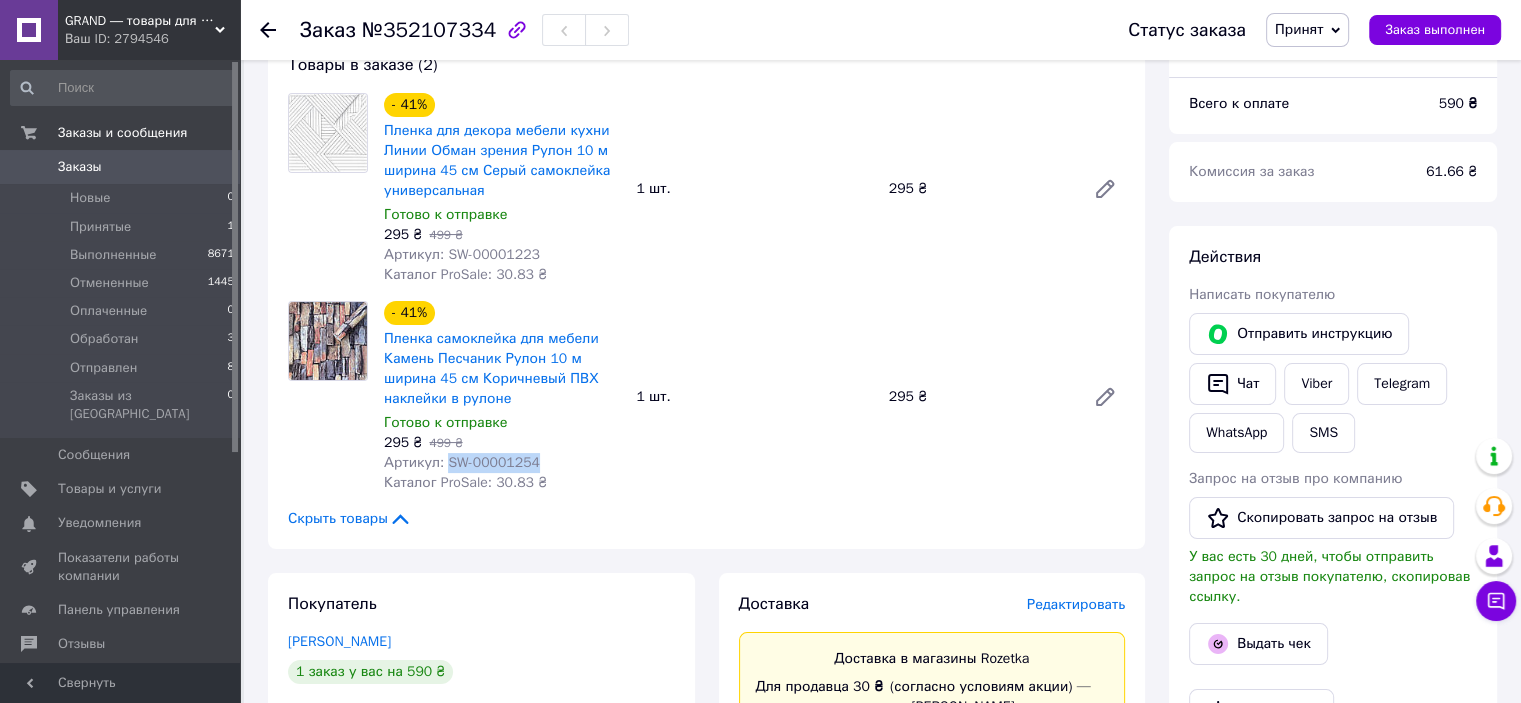 copy on "SW-00001254" 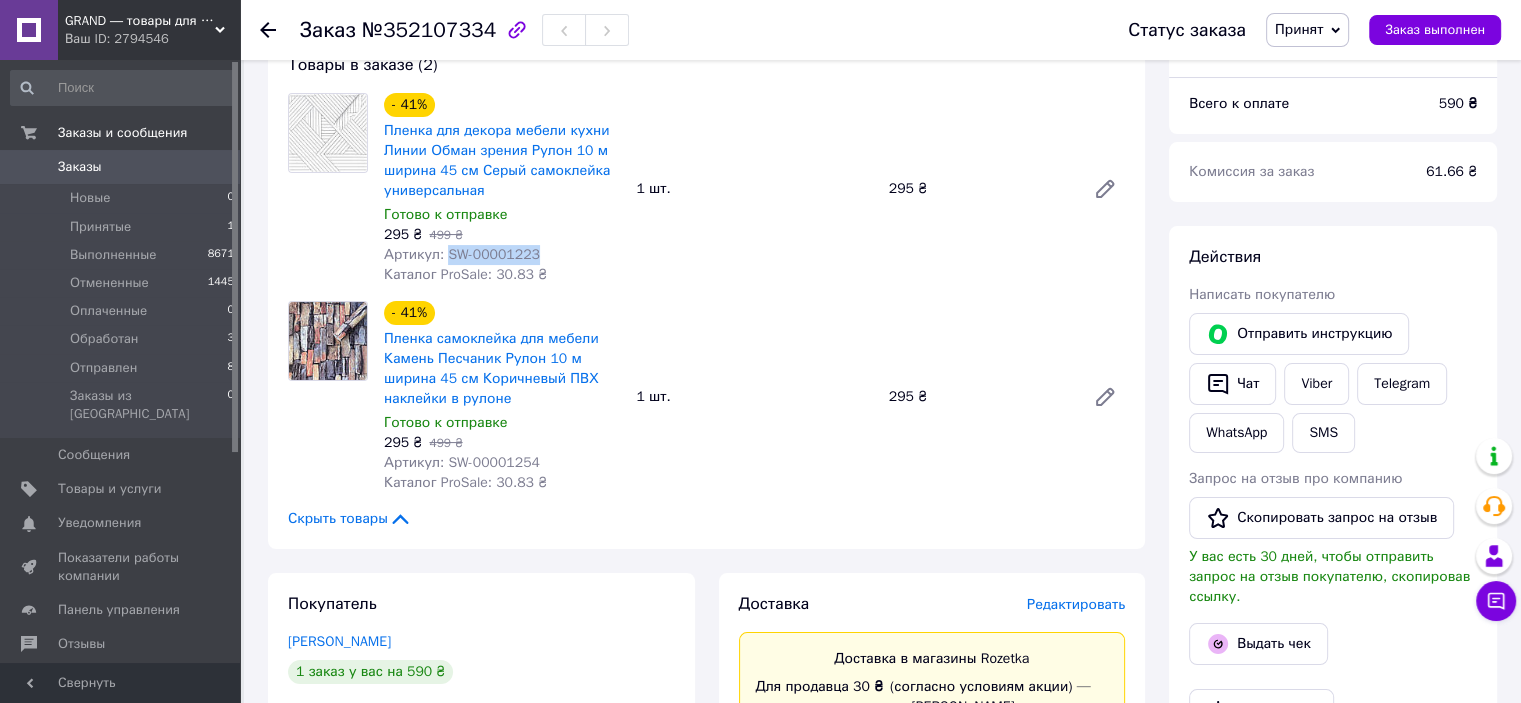 copy on "SW-00001223" 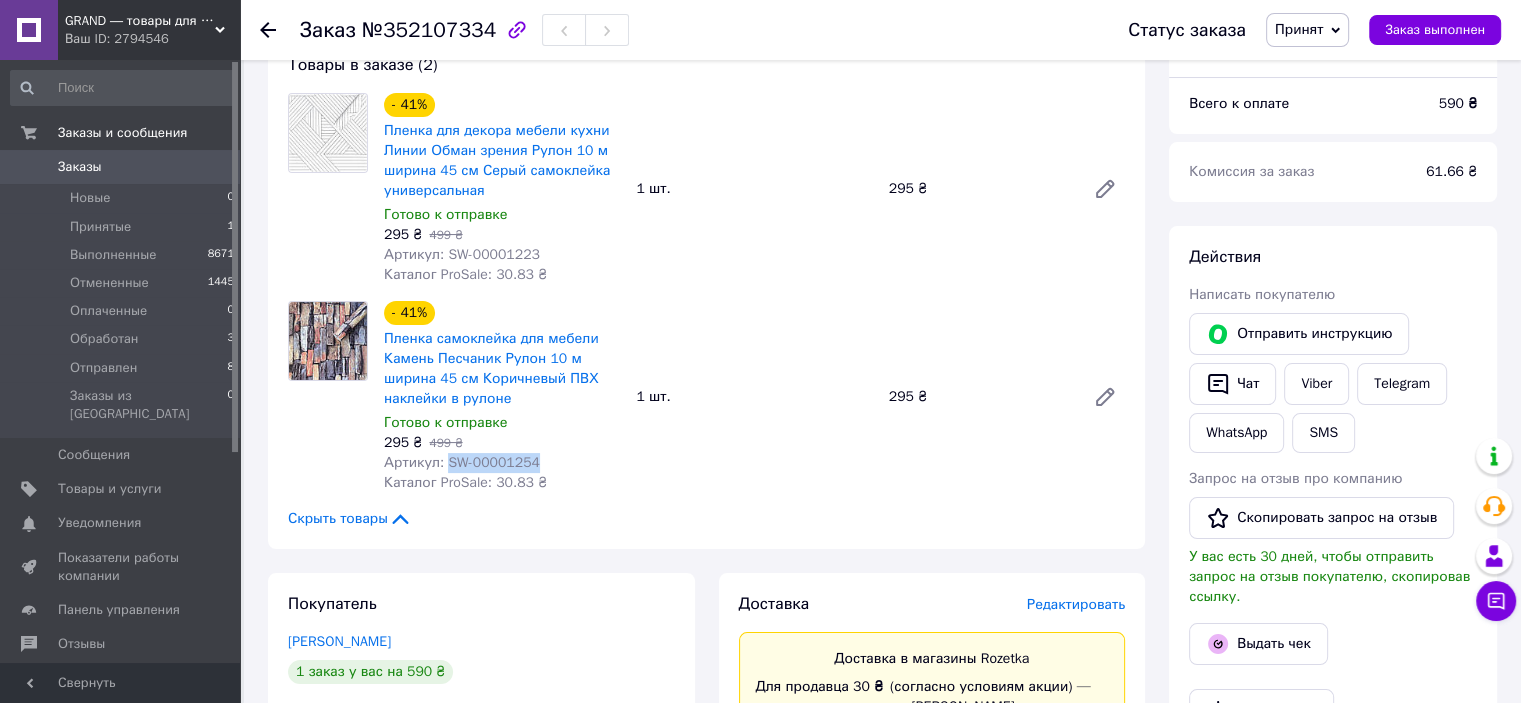 copy on "SW-00001254" 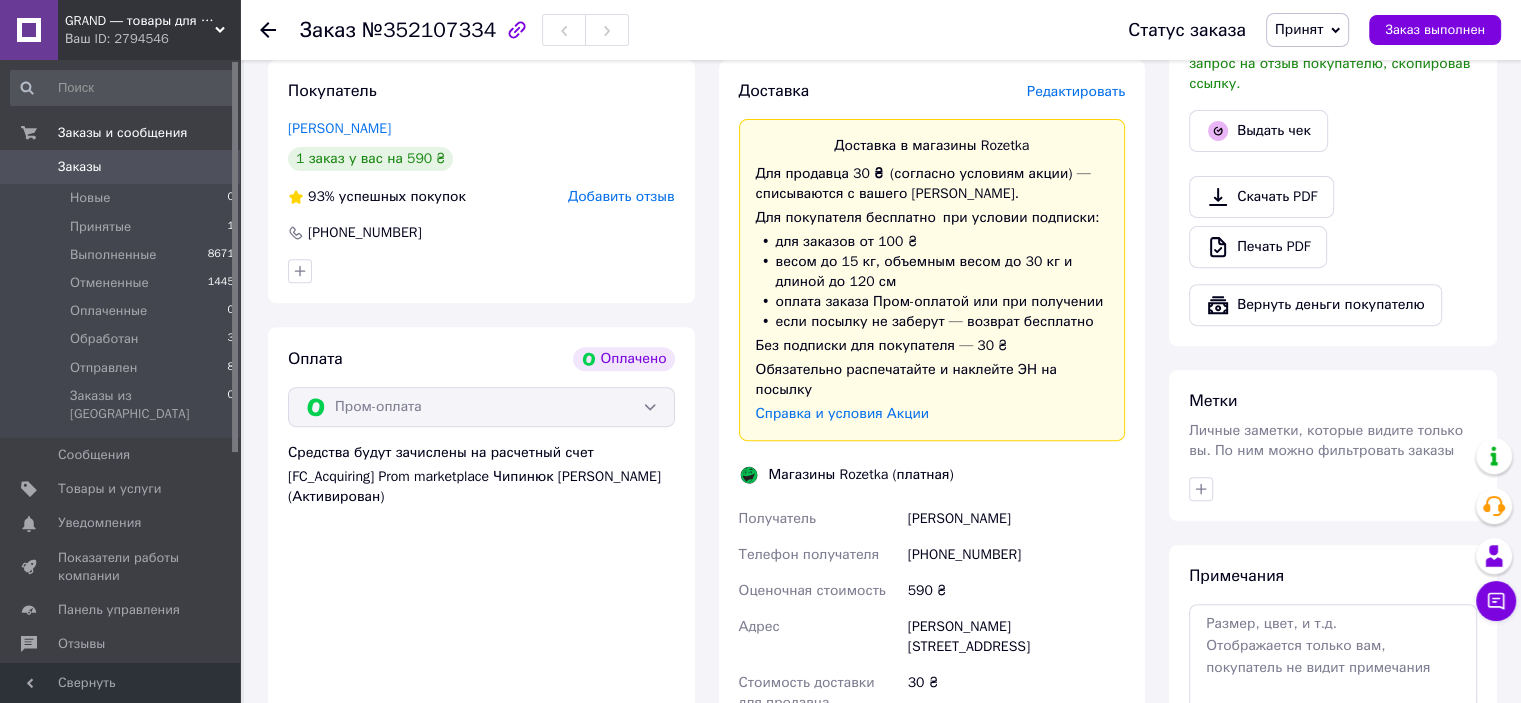 scroll, scrollTop: 900, scrollLeft: 0, axis: vertical 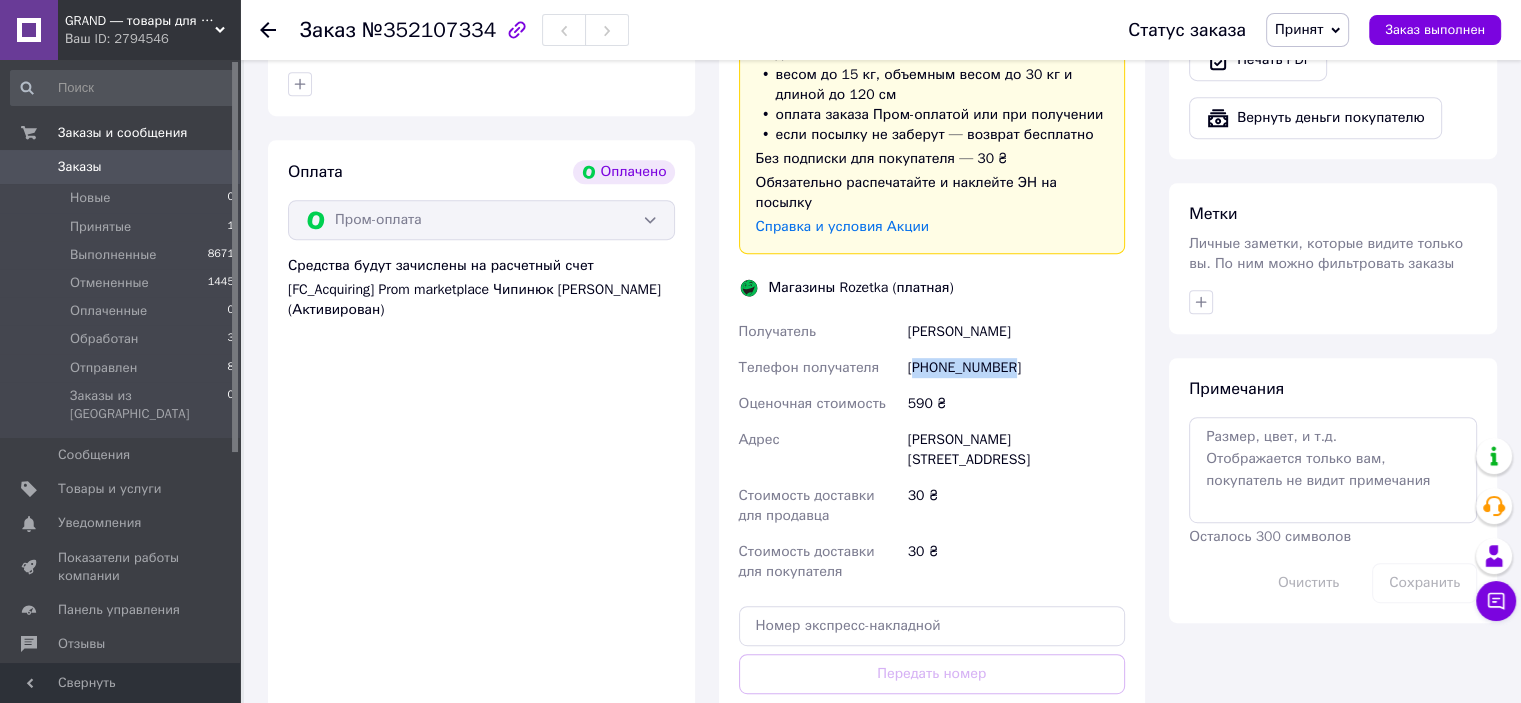 drag, startPoint x: 1014, startPoint y: 355, endPoint x: 920, endPoint y: 355, distance: 94 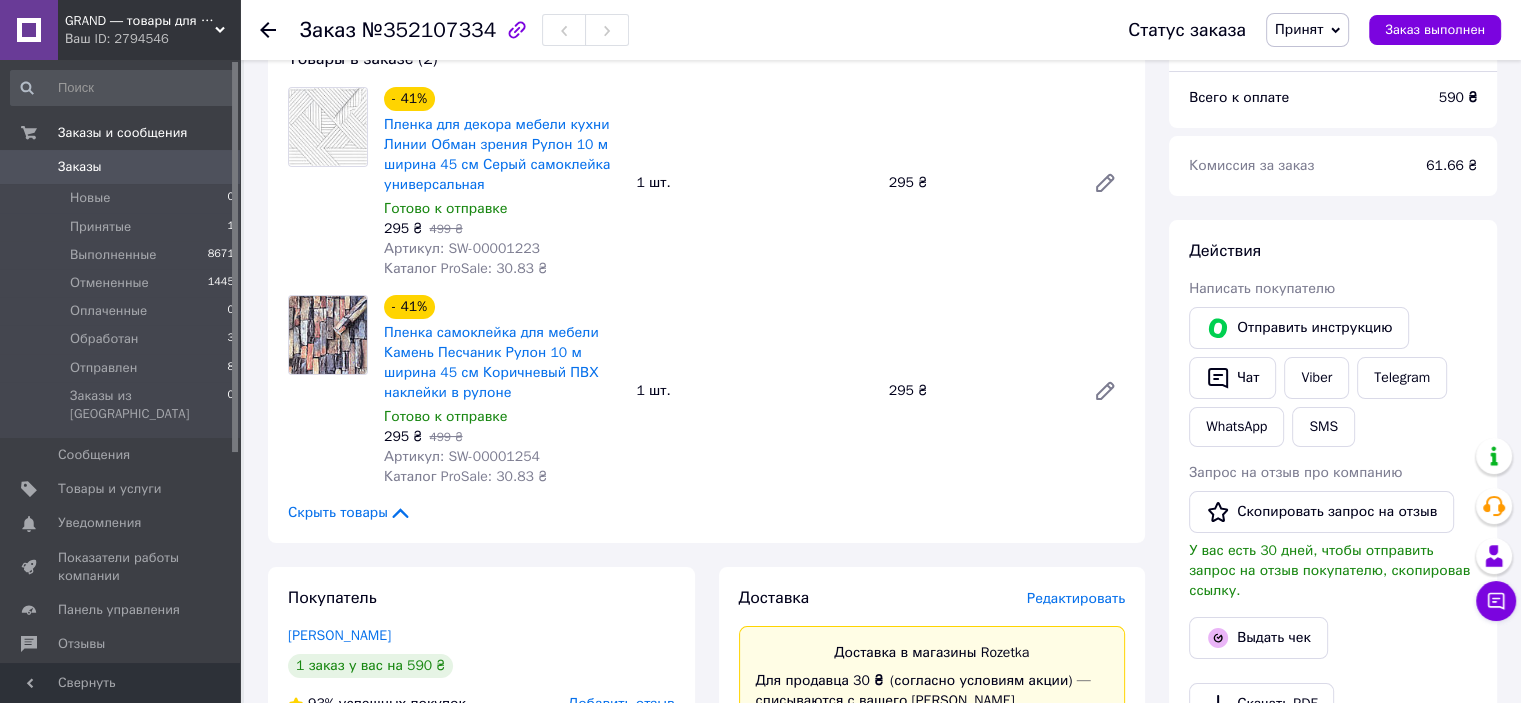 scroll, scrollTop: 100, scrollLeft: 0, axis: vertical 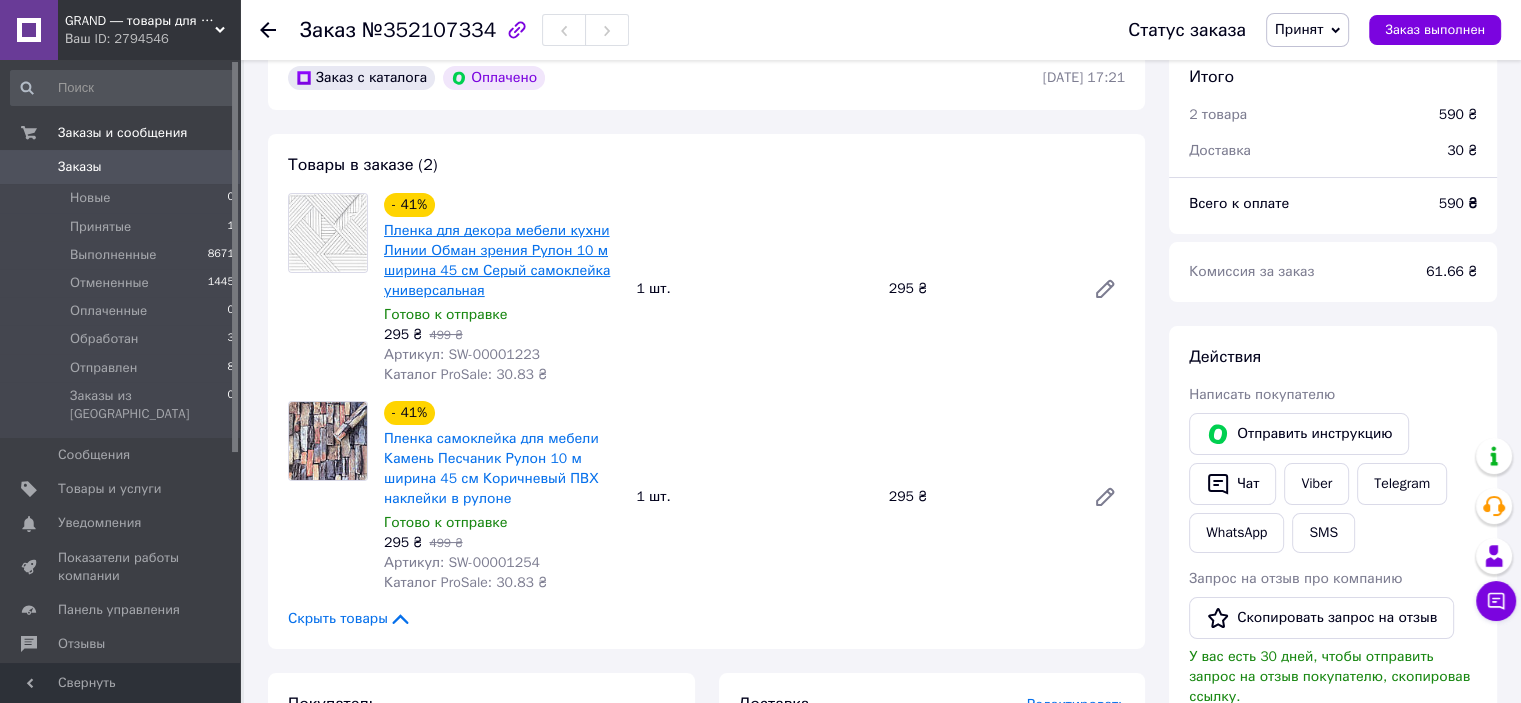 click on "Пленка для декора мебели кухни Линии Обман зрения Рулон 10 м ширина 45 см Серый самоклейка универсальная" at bounding box center [497, 260] 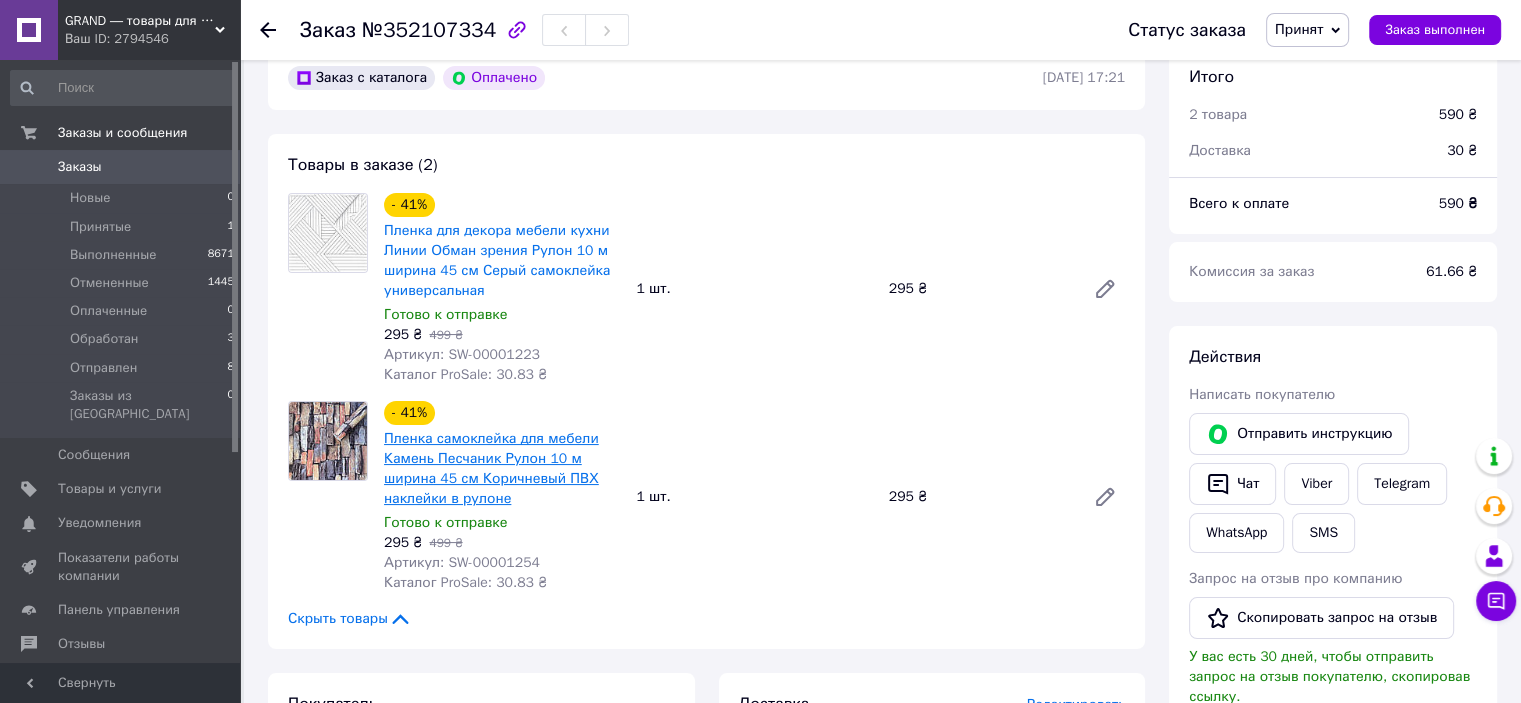 click on "Пленка самоклейка для мебели Камень Песчаник Рулон 10 м ширина 45 см Коричневый ПВХ наклейки в рулоне" at bounding box center [491, 468] 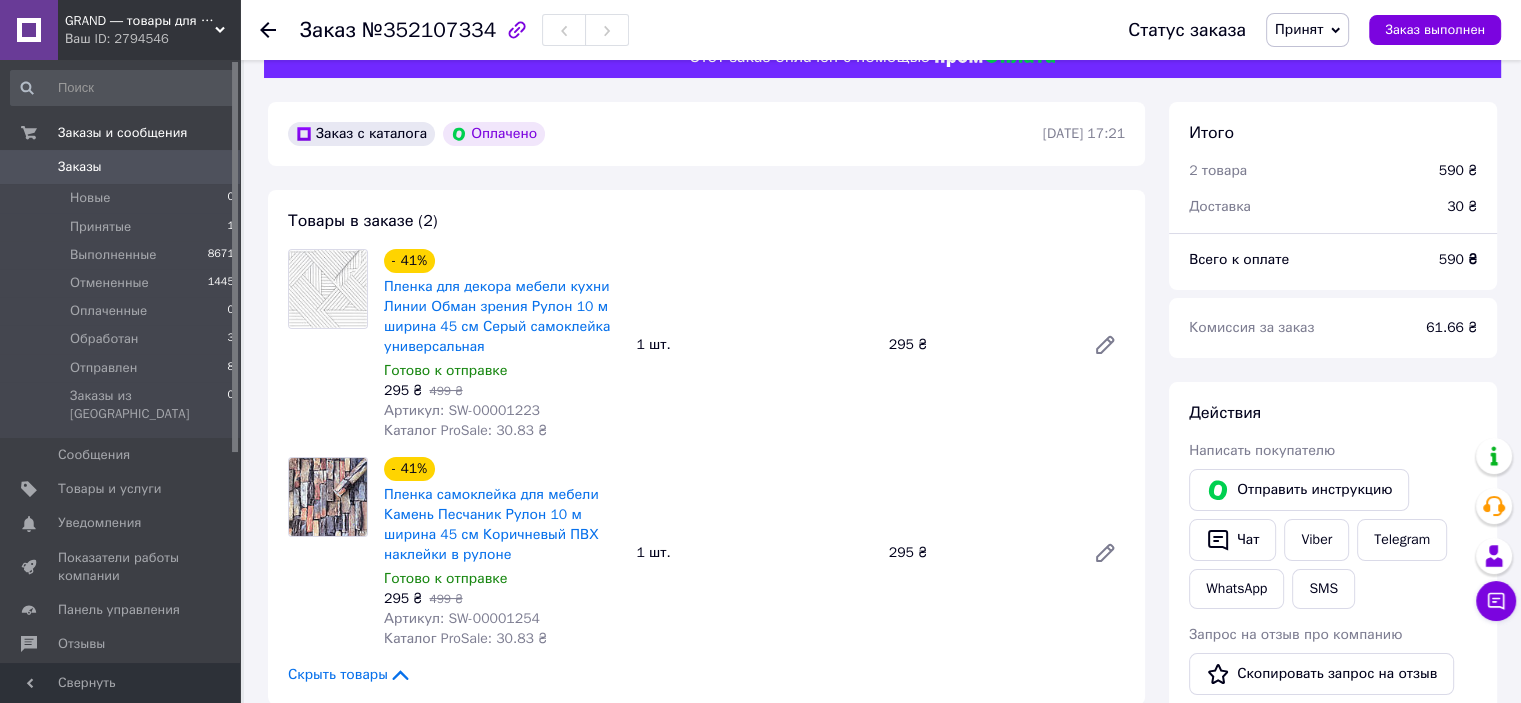 scroll, scrollTop: 0, scrollLeft: 0, axis: both 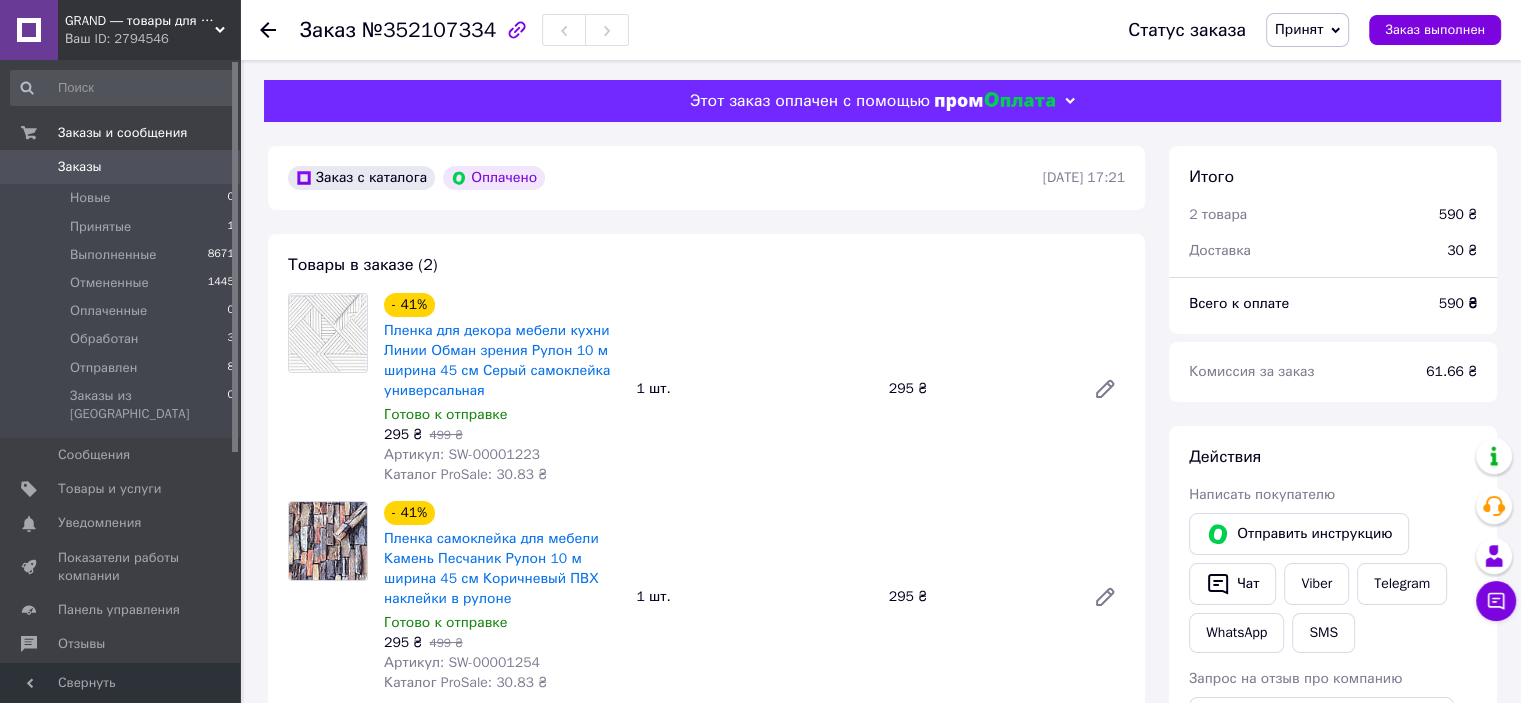 click on "Принят" at bounding box center [1299, 29] 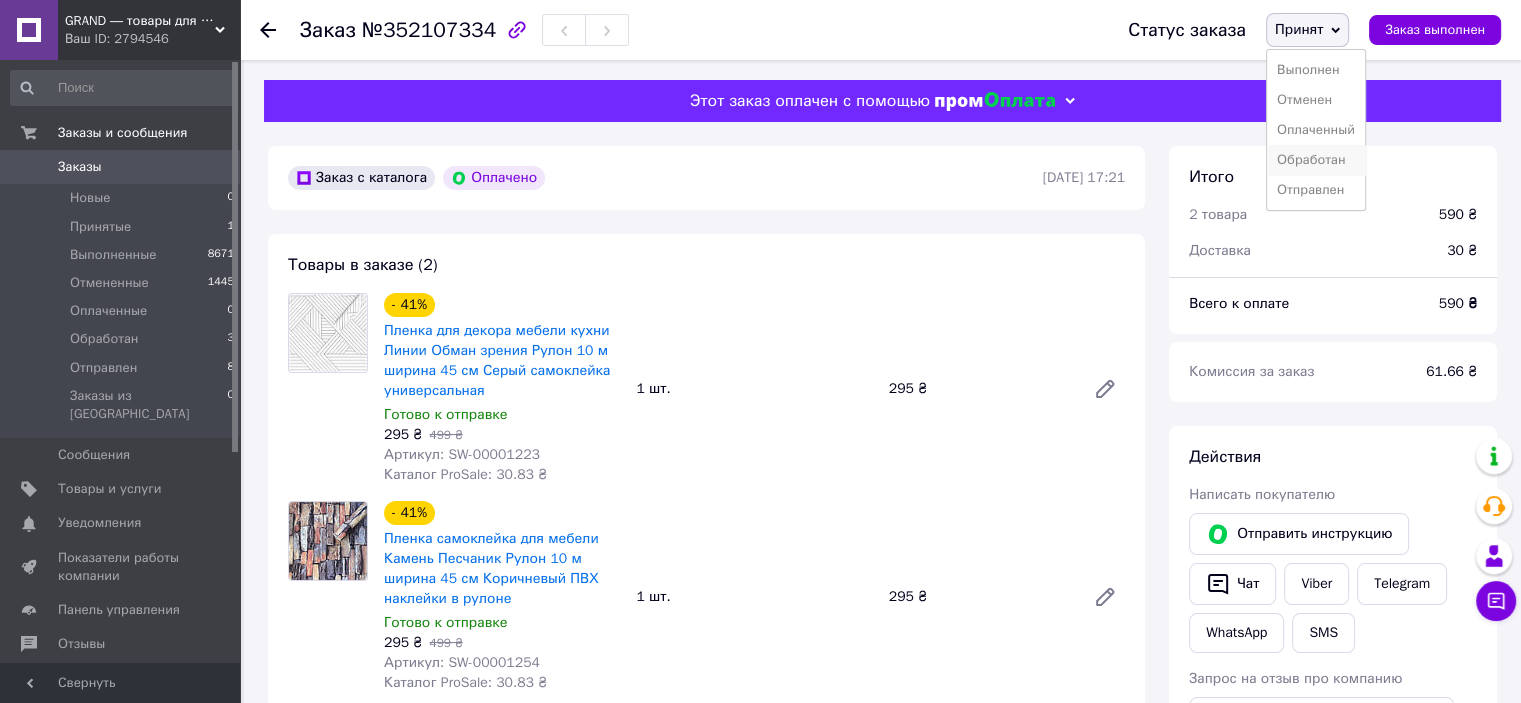 click on "Обработан" at bounding box center [1316, 160] 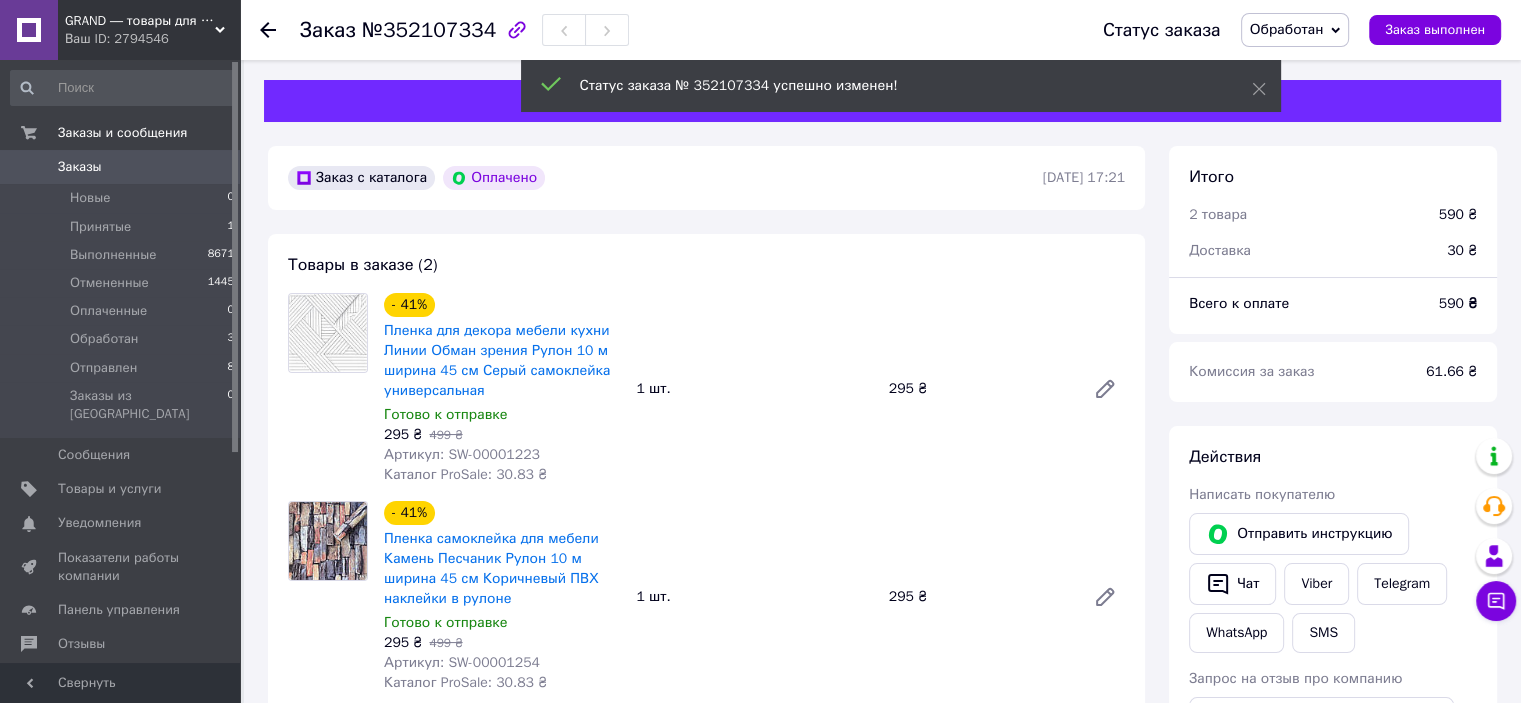 drag, startPoint x: 266, startPoint y: 27, endPoint x: 276, endPoint y: 2, distance: 26.925823 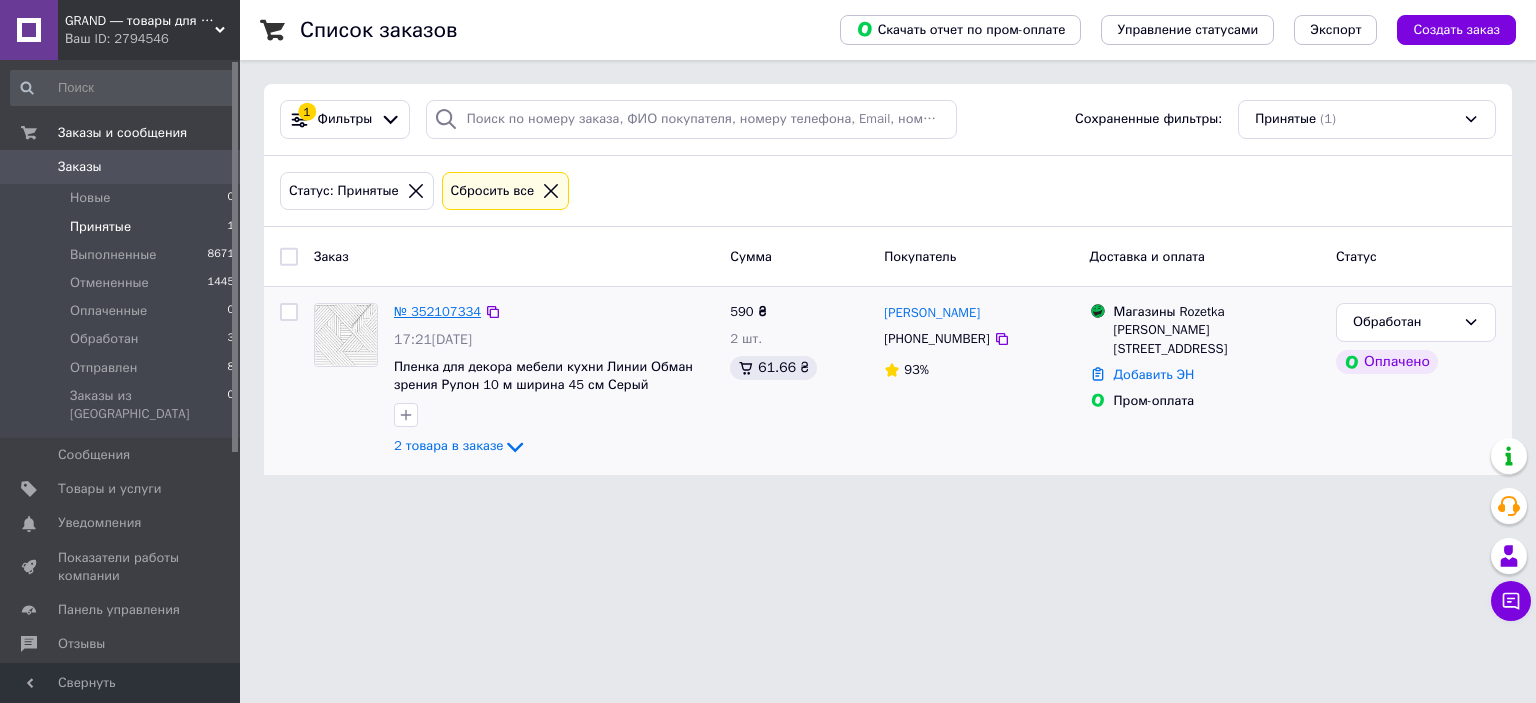click on "№ 352107334" at bounding box center (437, 311) 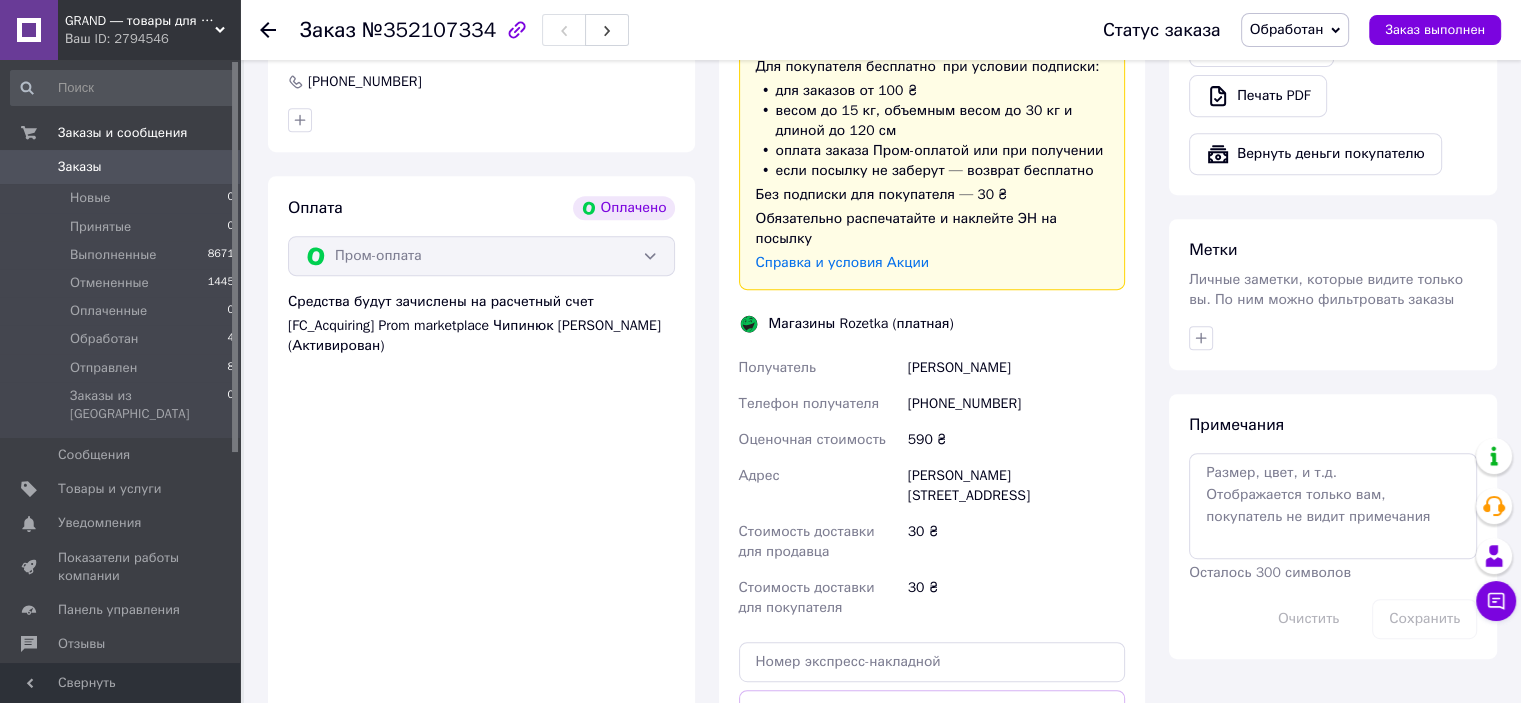 scroll, scrollTop: 1000, scrollLeft: 0, axis: vertical 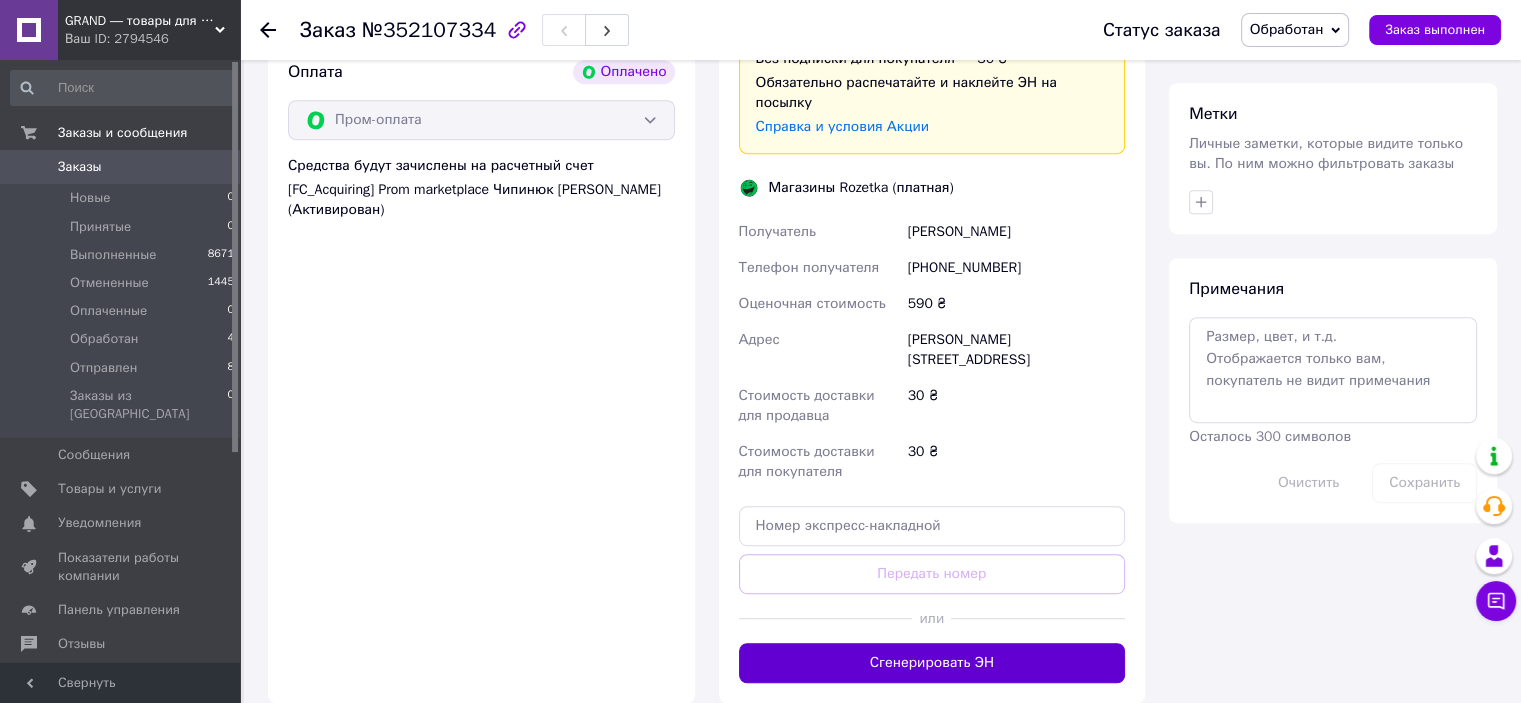 click on "Сгенерировать ЭН" at bounding box center (932, 663) 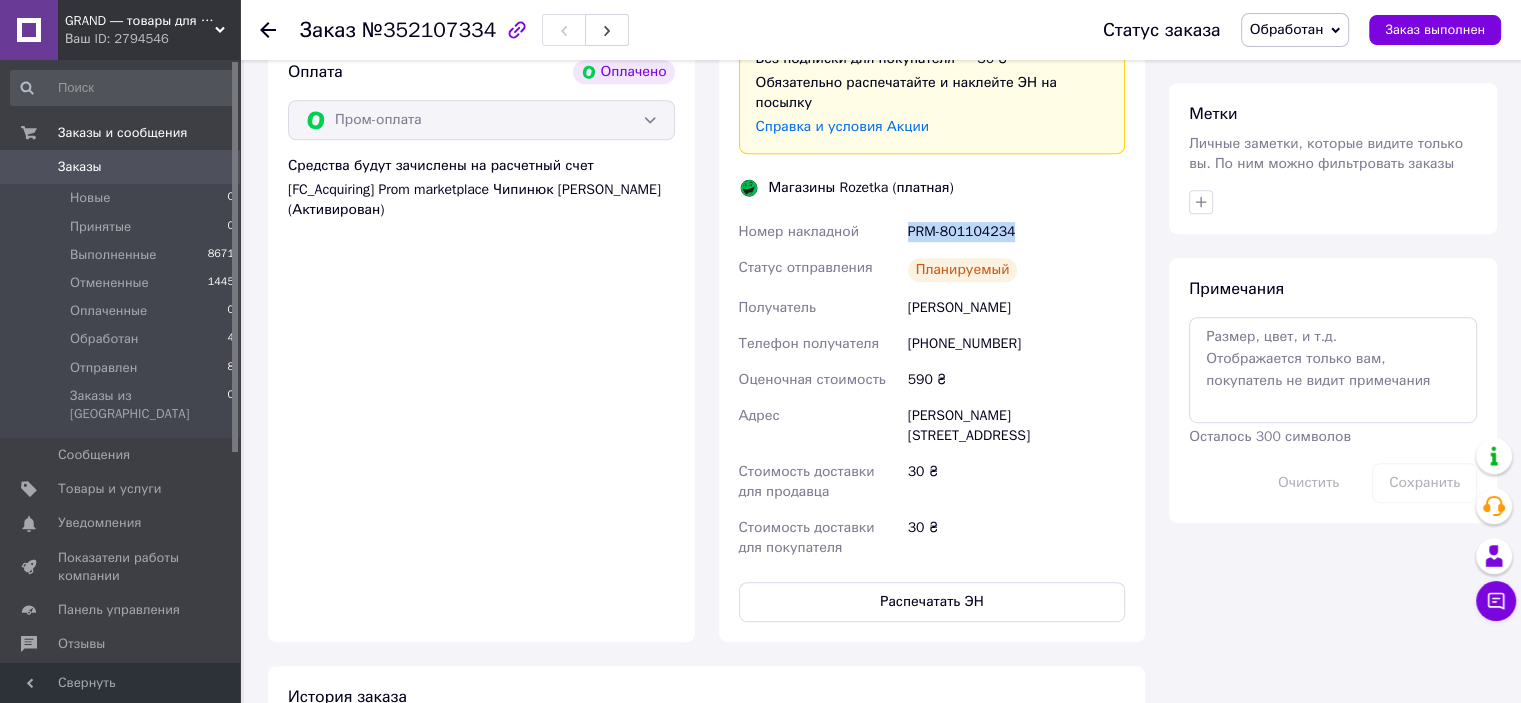 copy on "Номер накладной PRM-801104234" 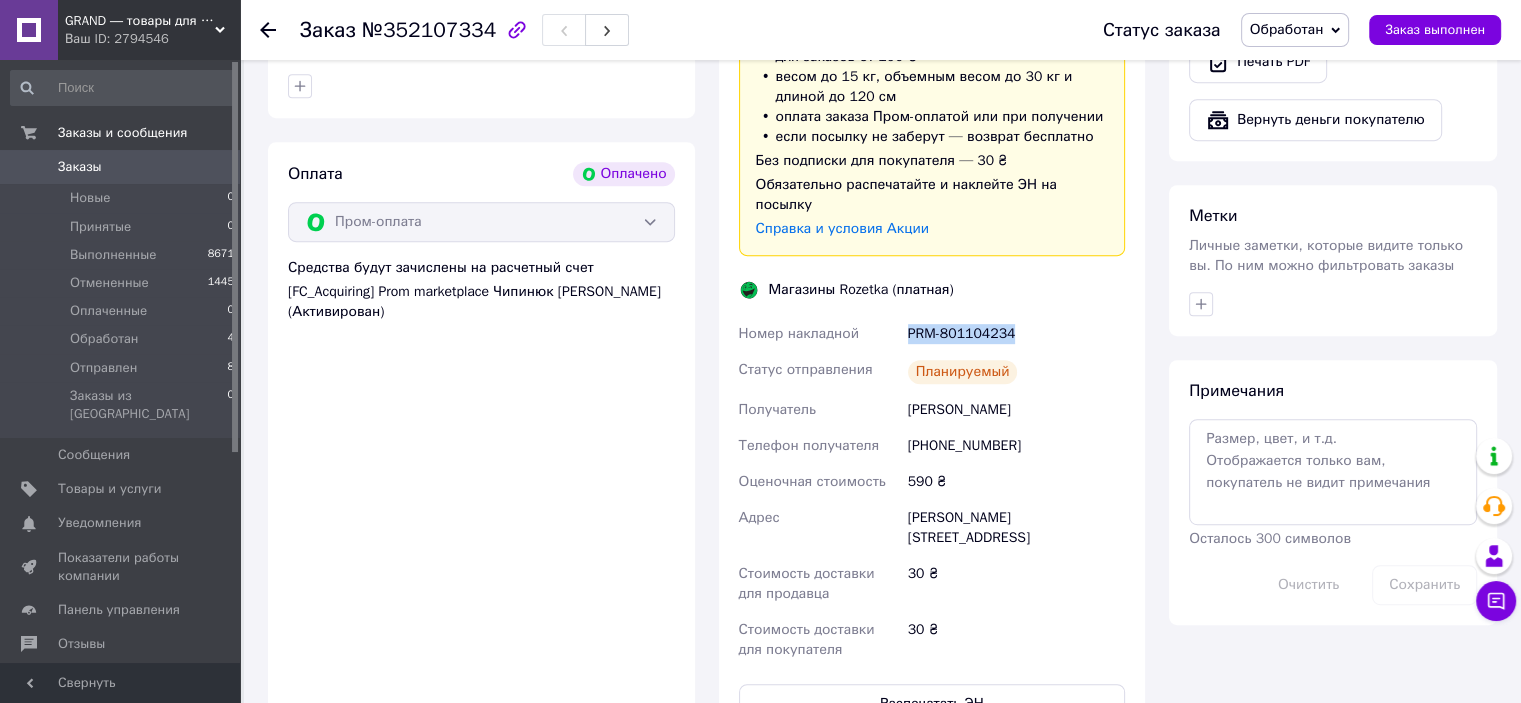 scroll, scrollTop: 1000, scrollLeft: 0, axis: vertical 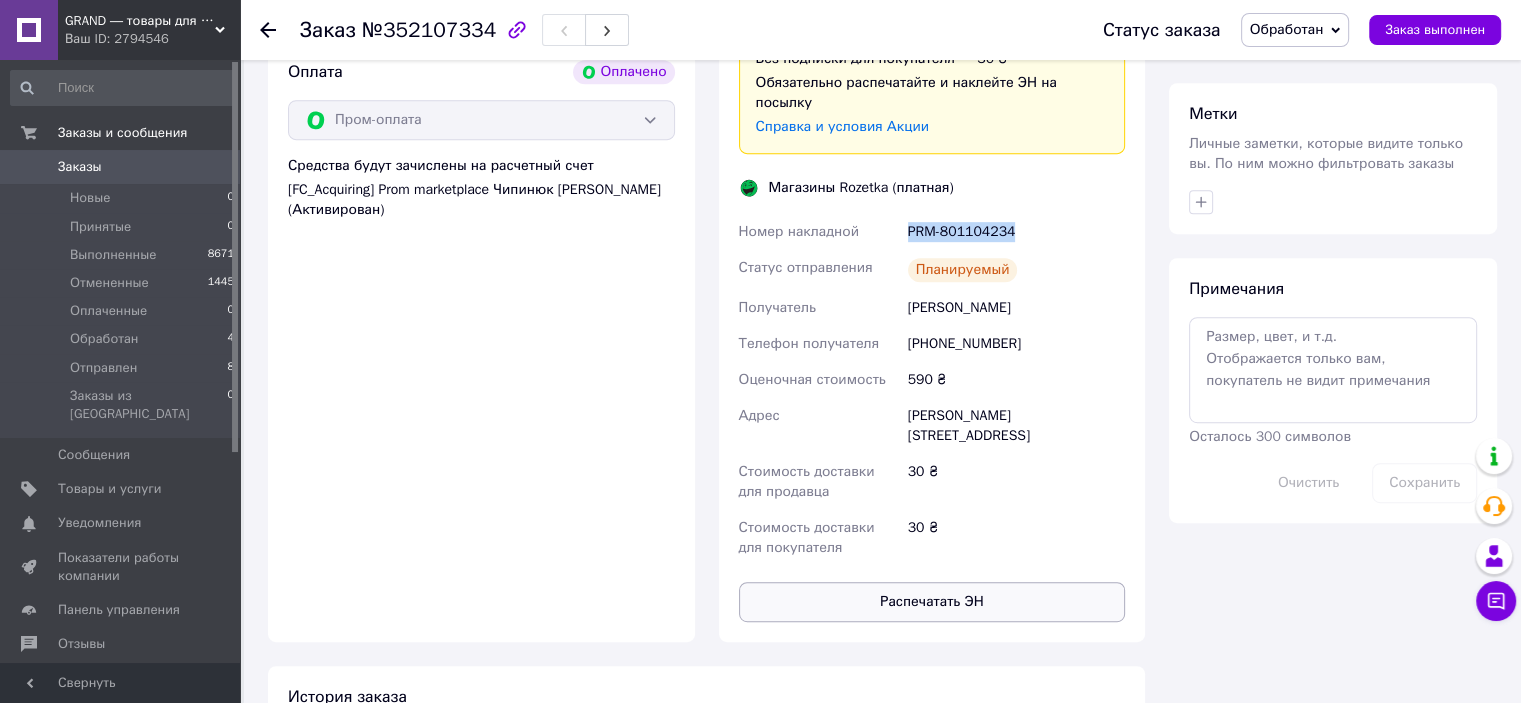 click on "Распечатать ЭН" at bounding box center [932, 602] 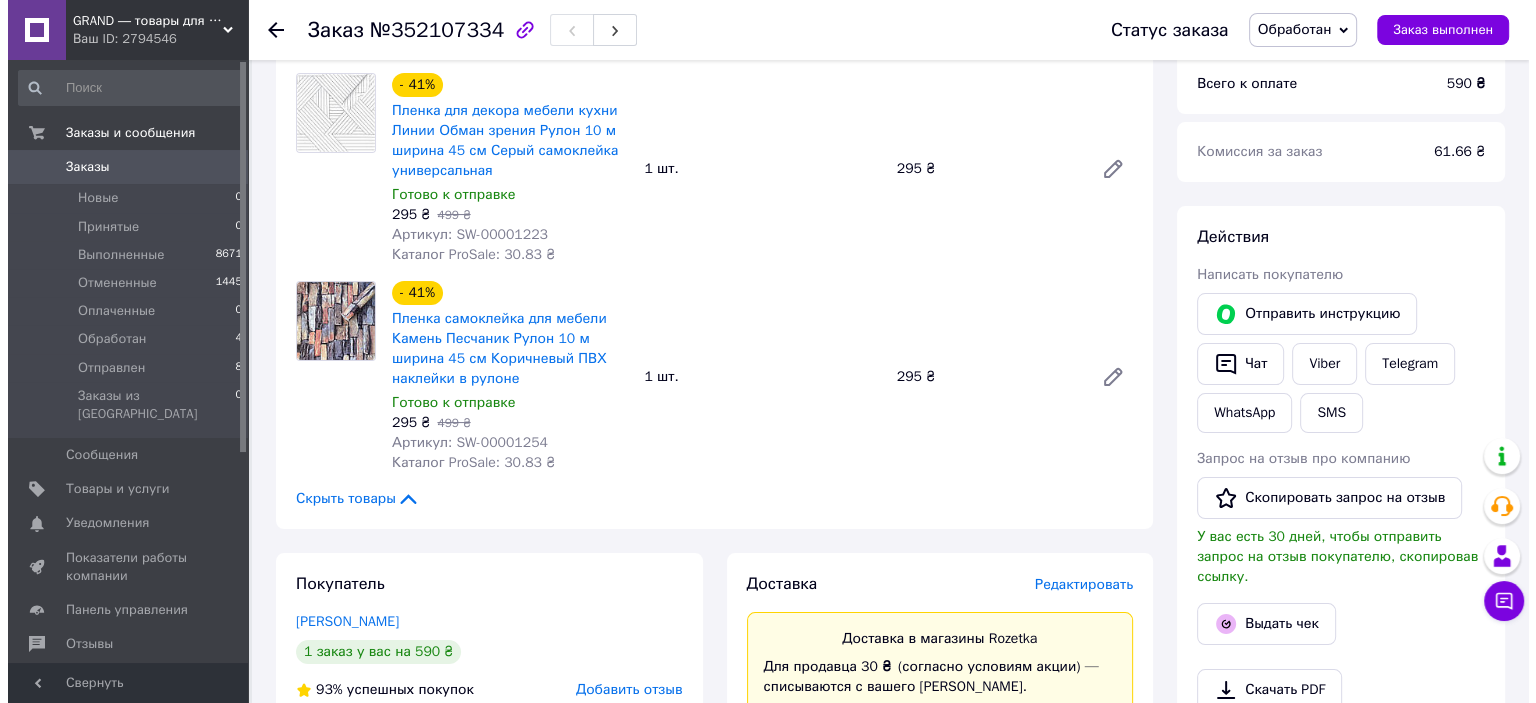 scroll, scrollTop: 0, scrollLeft: 0, axis: both 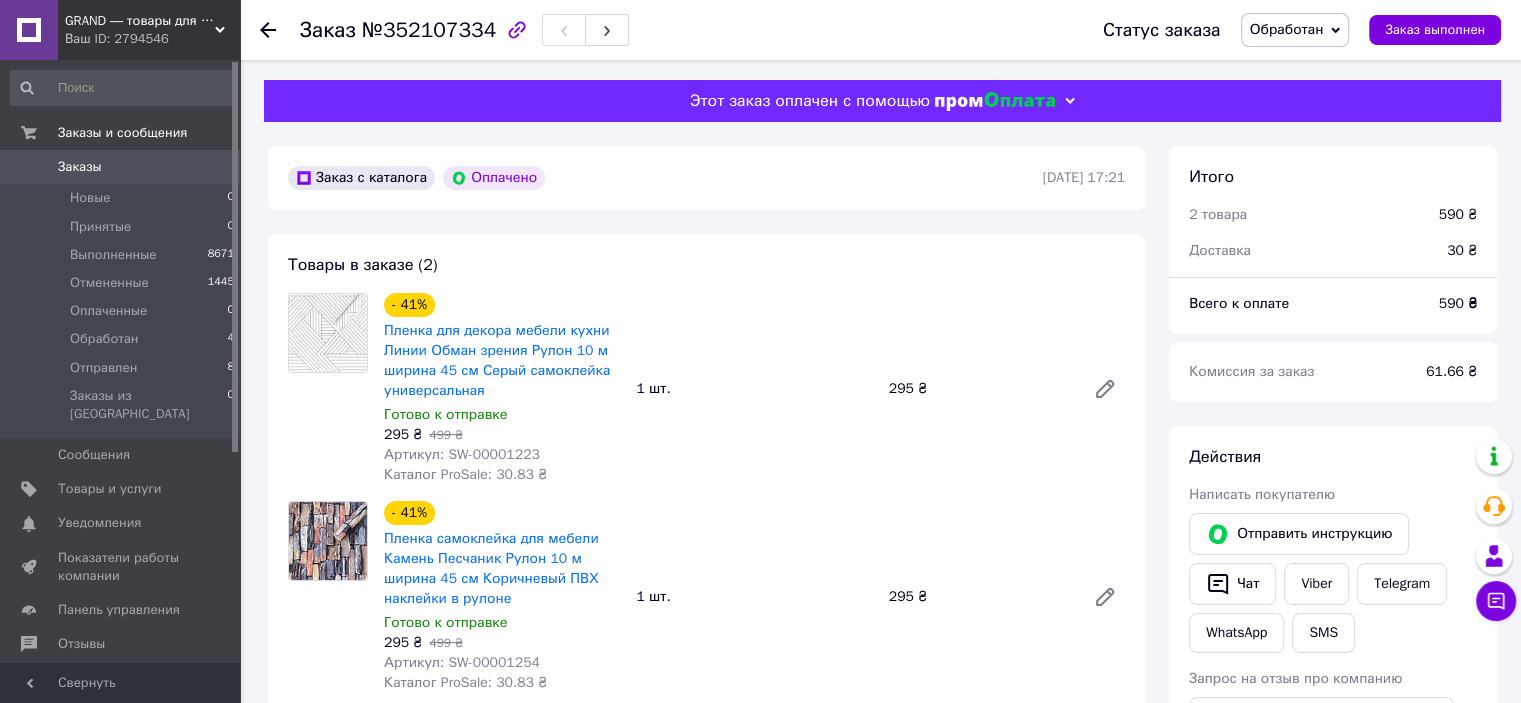 click 